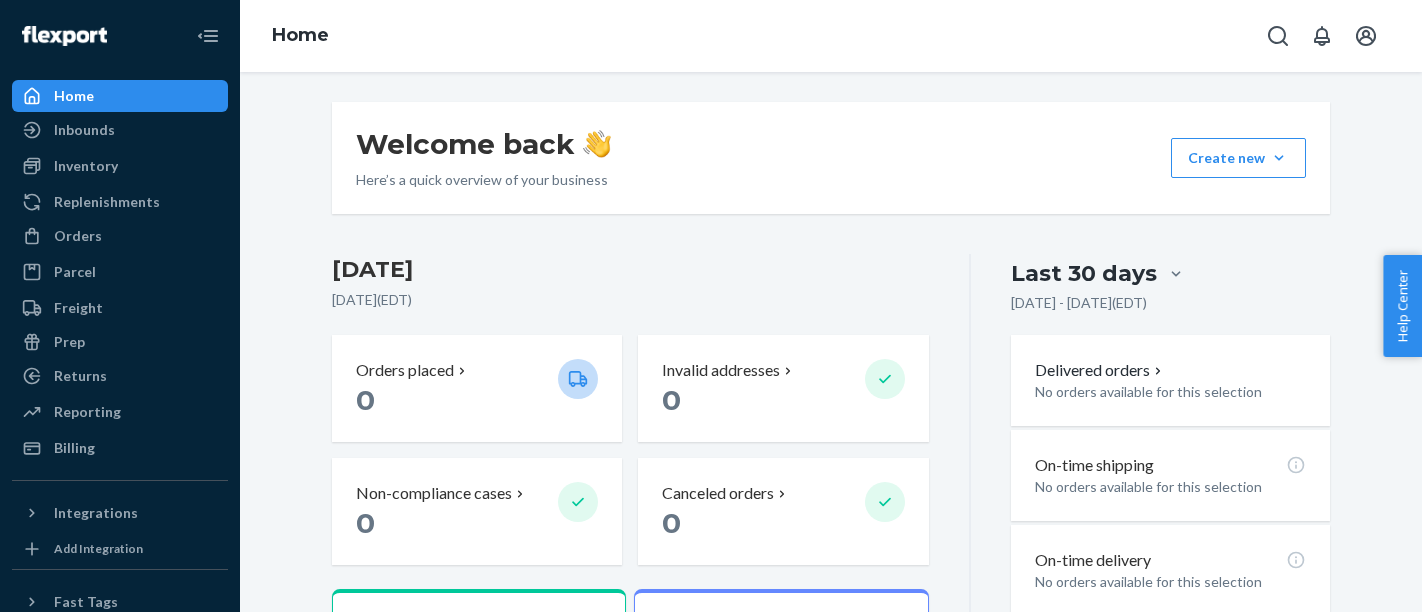 scroll, scrollTop: 0, scrollLeft: 0, axis: both 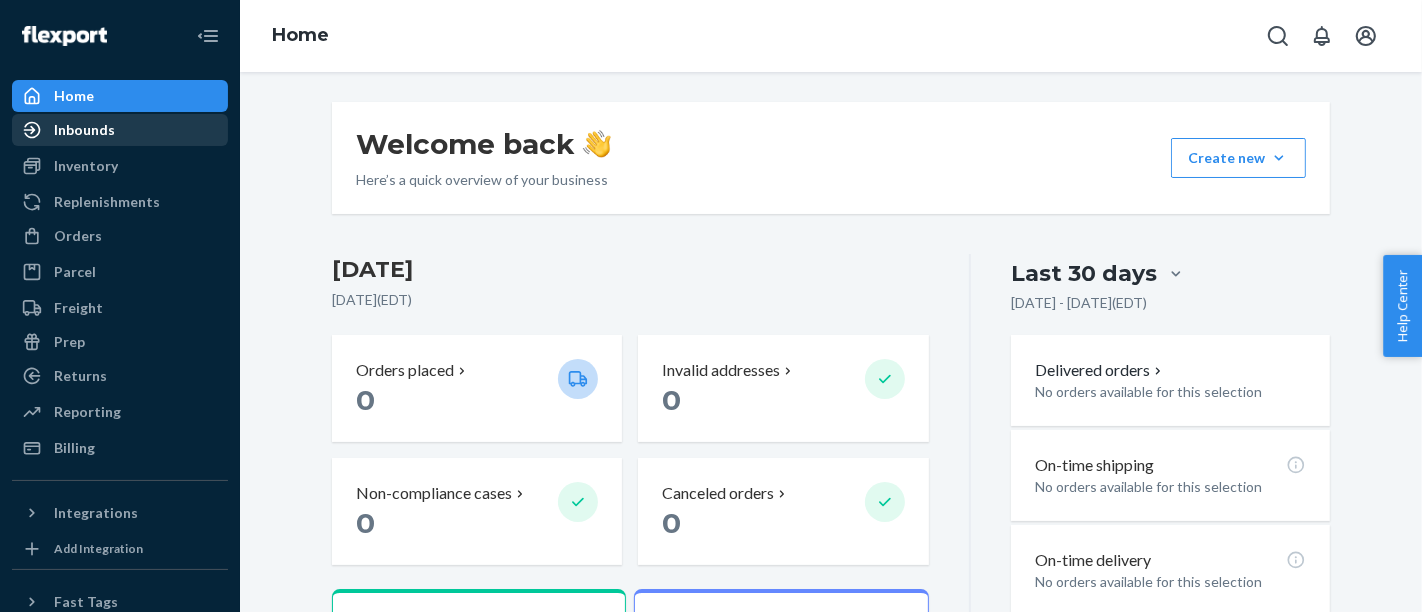 click on "Inbounds" at bounding box center [84, 130] 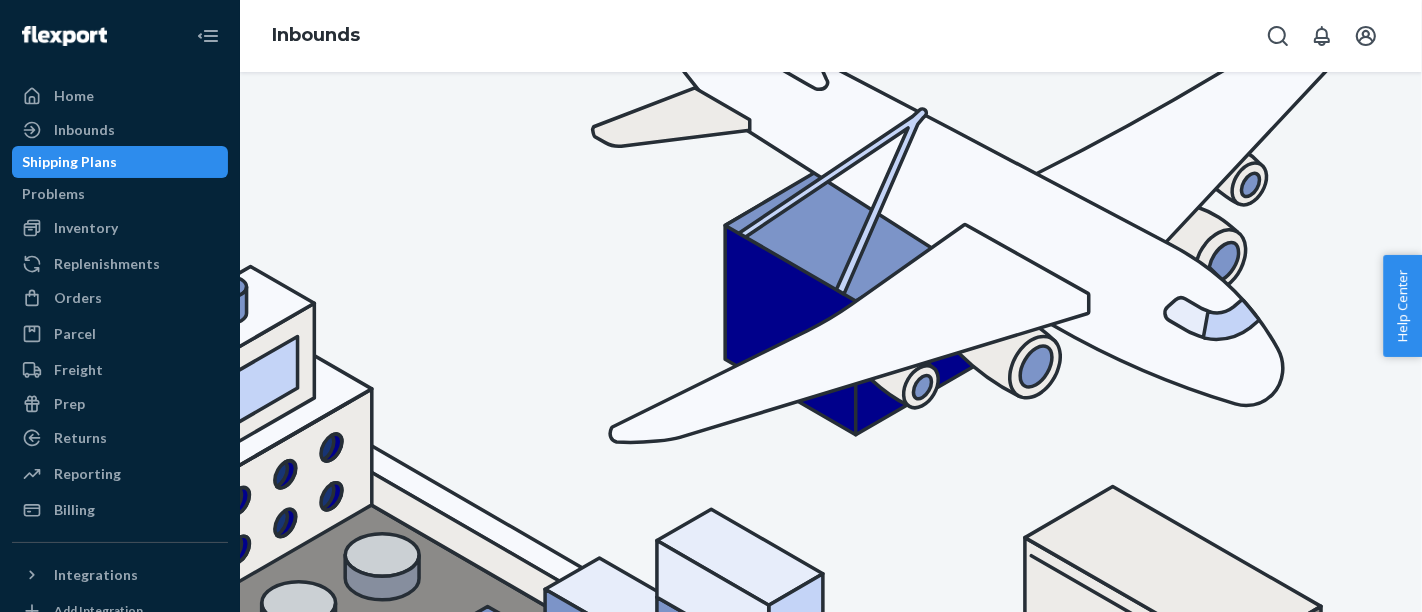 scroll, scrollTop: 111, scrollLeft: 0, axis: vertical 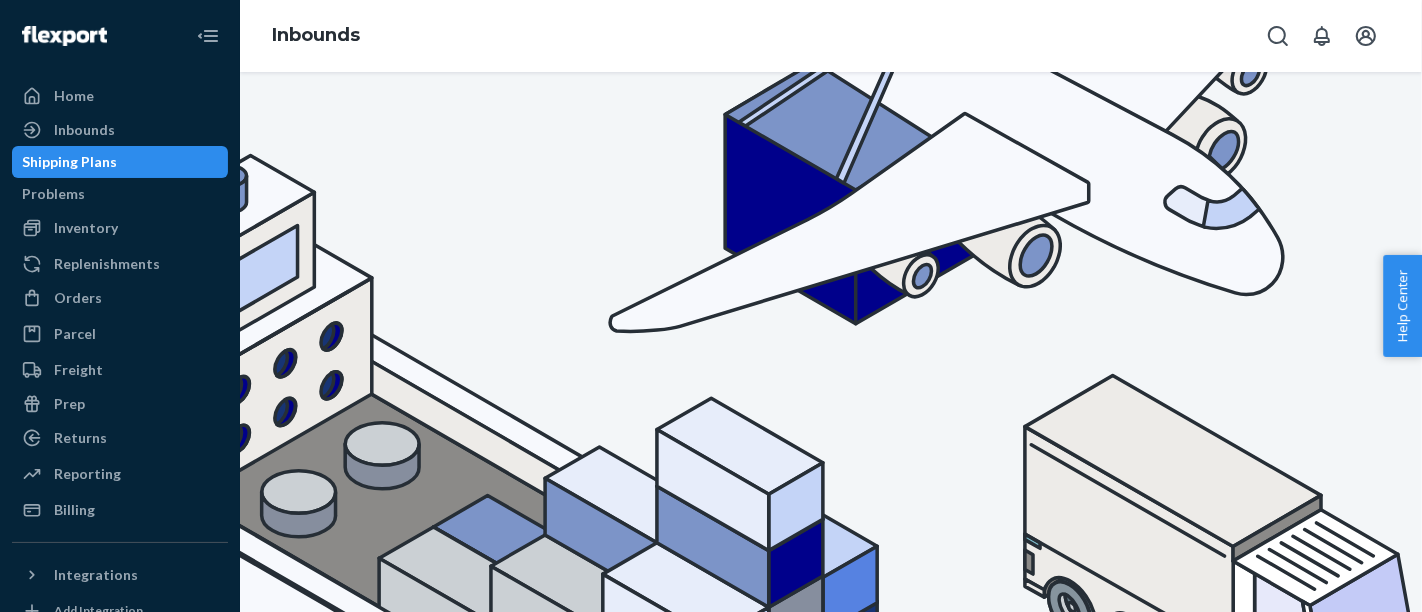 click on "Reserve Storage Shipment STI3a3ba2715b" at bounding box center (411, 1265) 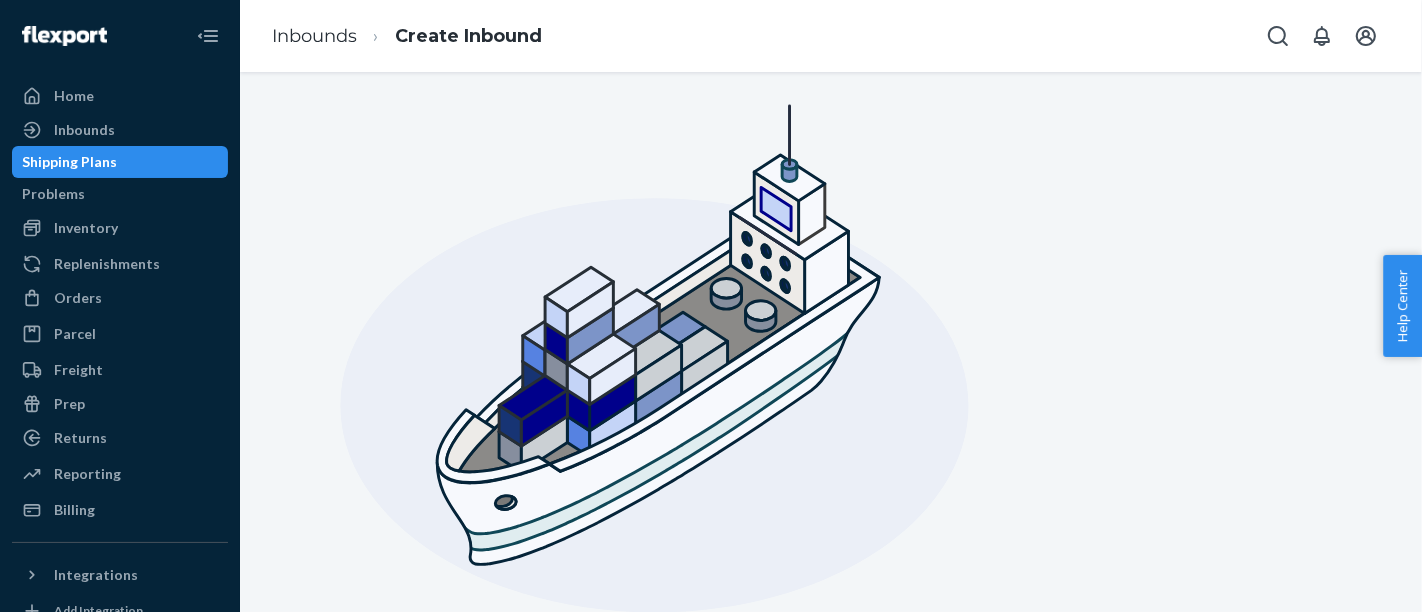 scroll, scrollTop: 333, scrollLeft: 0, axis: vertical 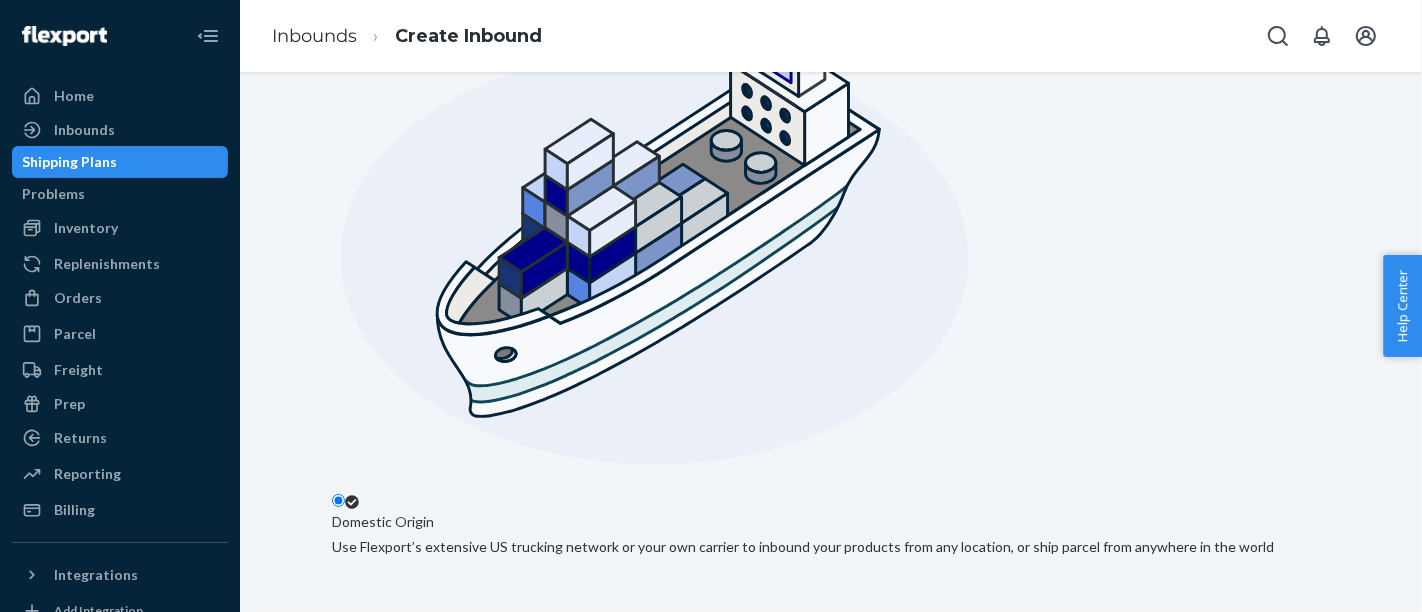 drag, startPoint x: 567, startPoint y: 181, endPoint x: 307, endPoint y: 181, distance: 260 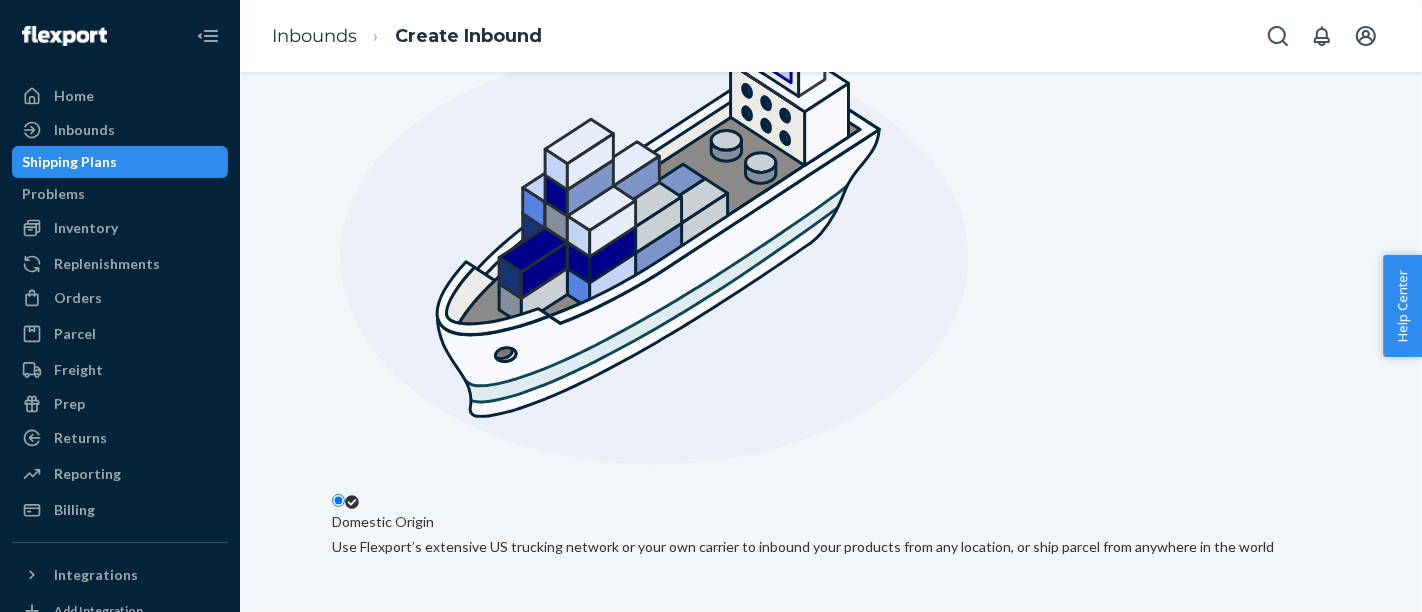 click on "Select from saved addresses" at bounding box center [831, 1558] 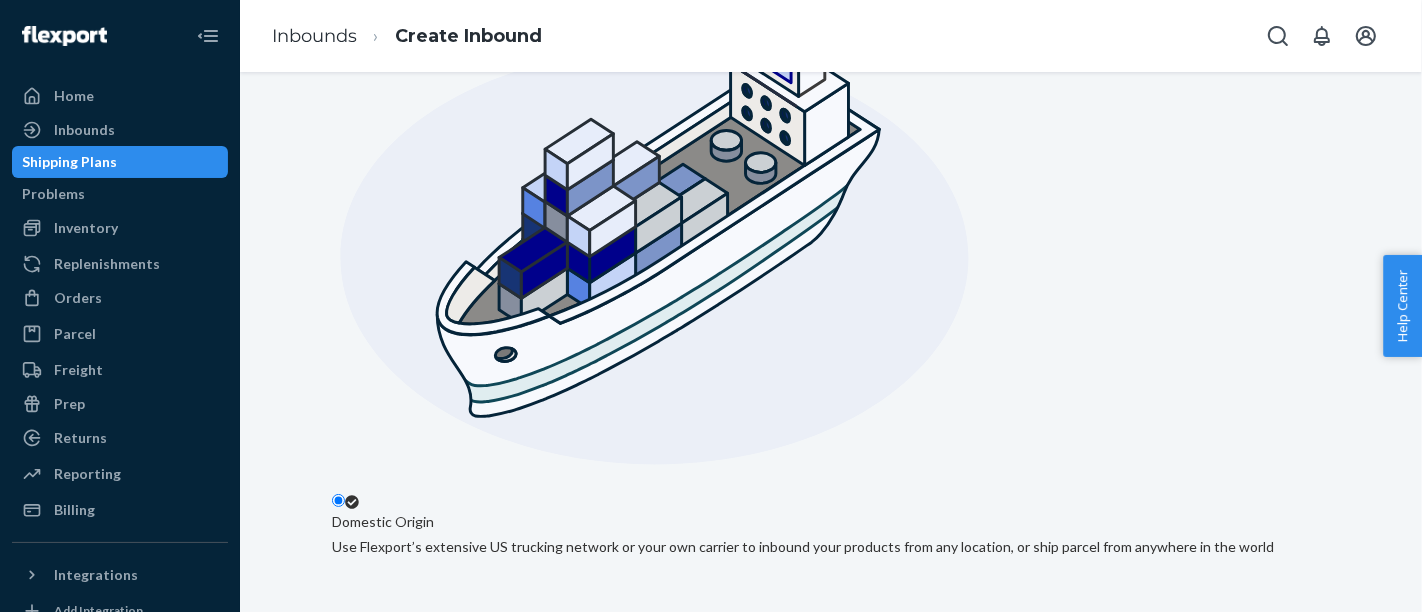 click on "Origin location of your shipment Select from saved addresses [STREET_ADDRESS][PERSON_NAME][PERSON_NAME][PERSON_NAME] External Shipping Plan ID This is a residential location This is a limited access location for freight [GEOGRAPHIC_DATA], airport, military base" at bounding box center [831, 1672] 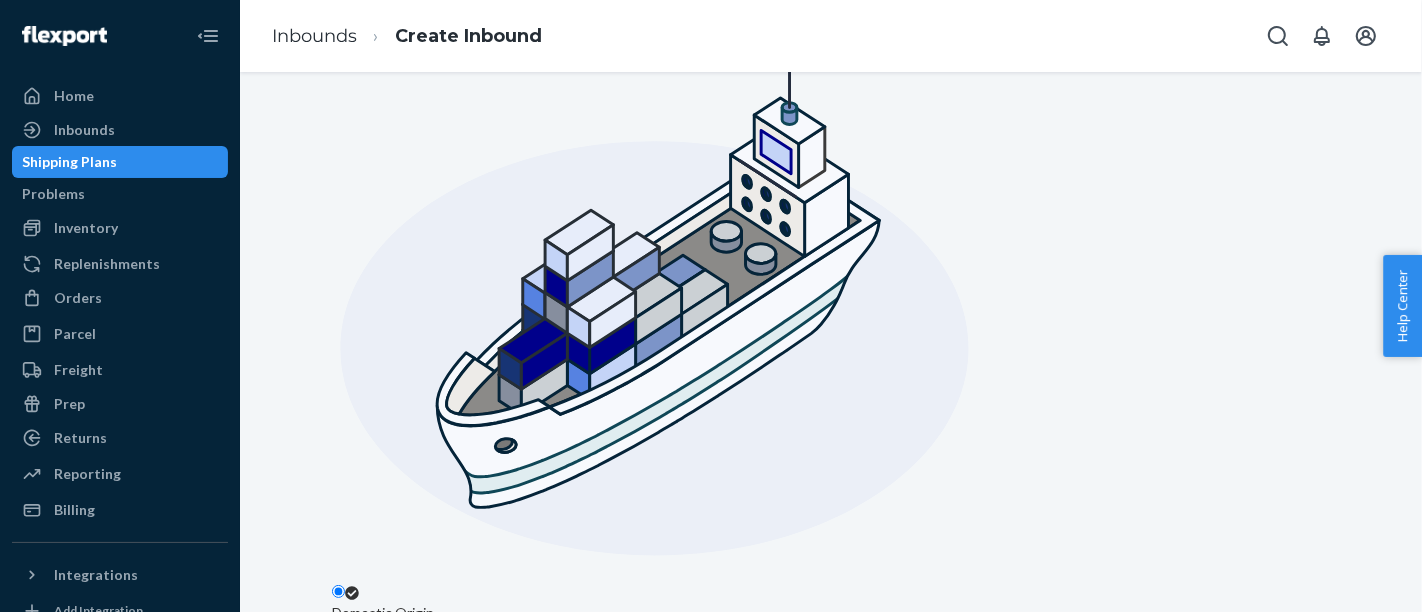 scroll, scrollTop: 222, scrollLeft: 0, axis: vertical 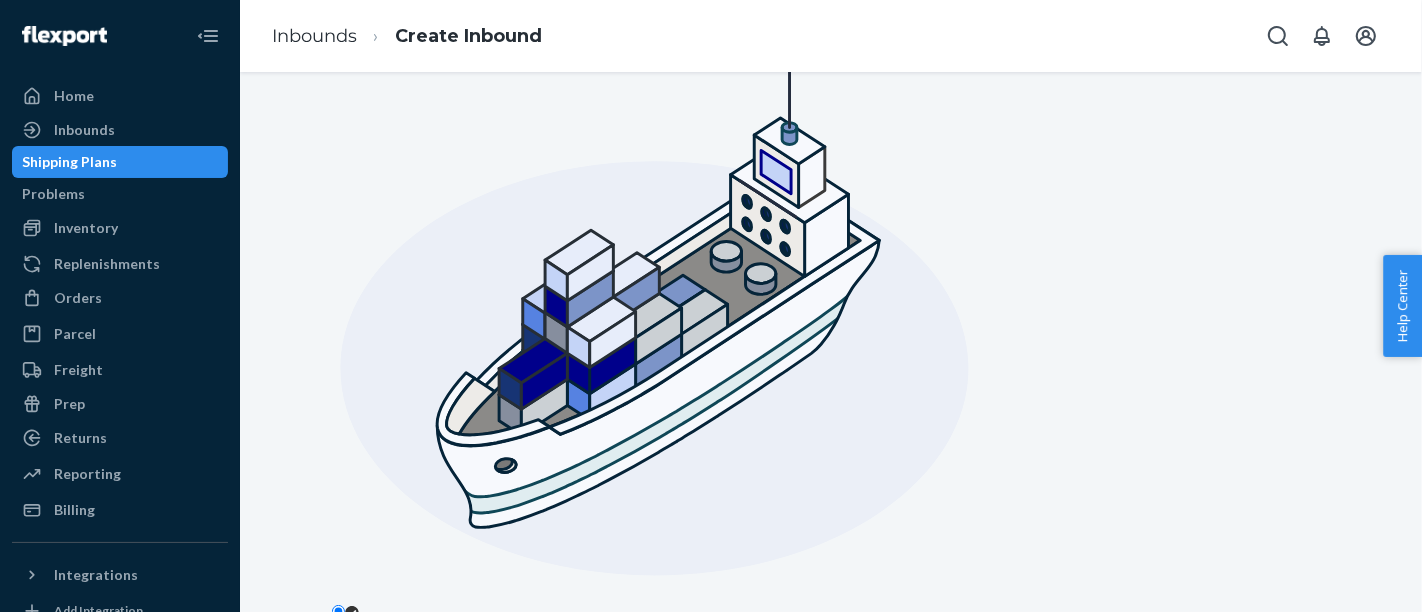 click at bounding box center [414, 1696] 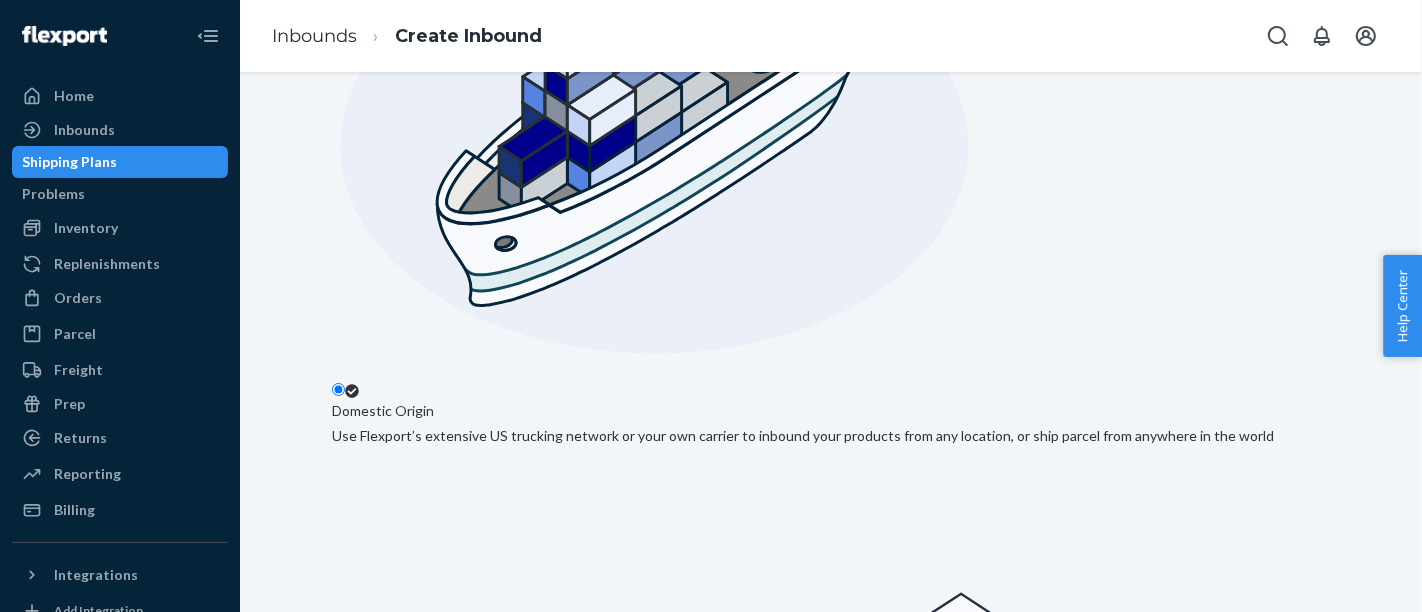 scroll, scrollTop: 446, scrollLeft: 0, axis: vertical 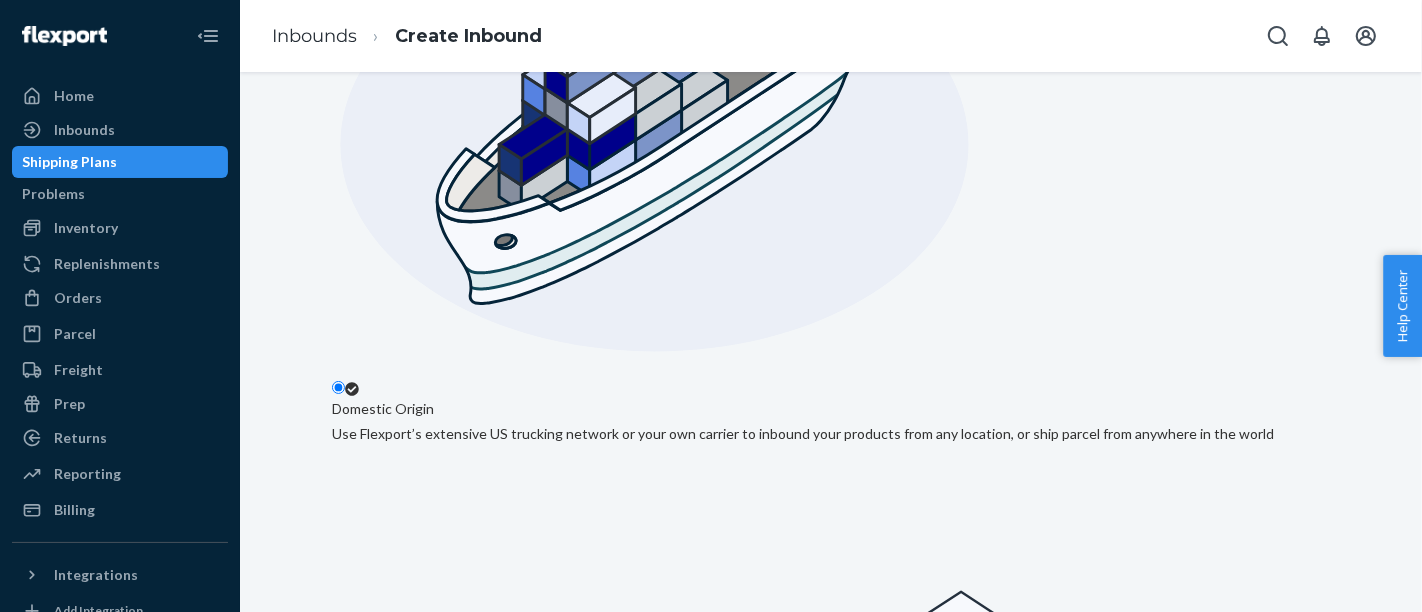 type on "VitaQuest, [PERSON_NAME]" 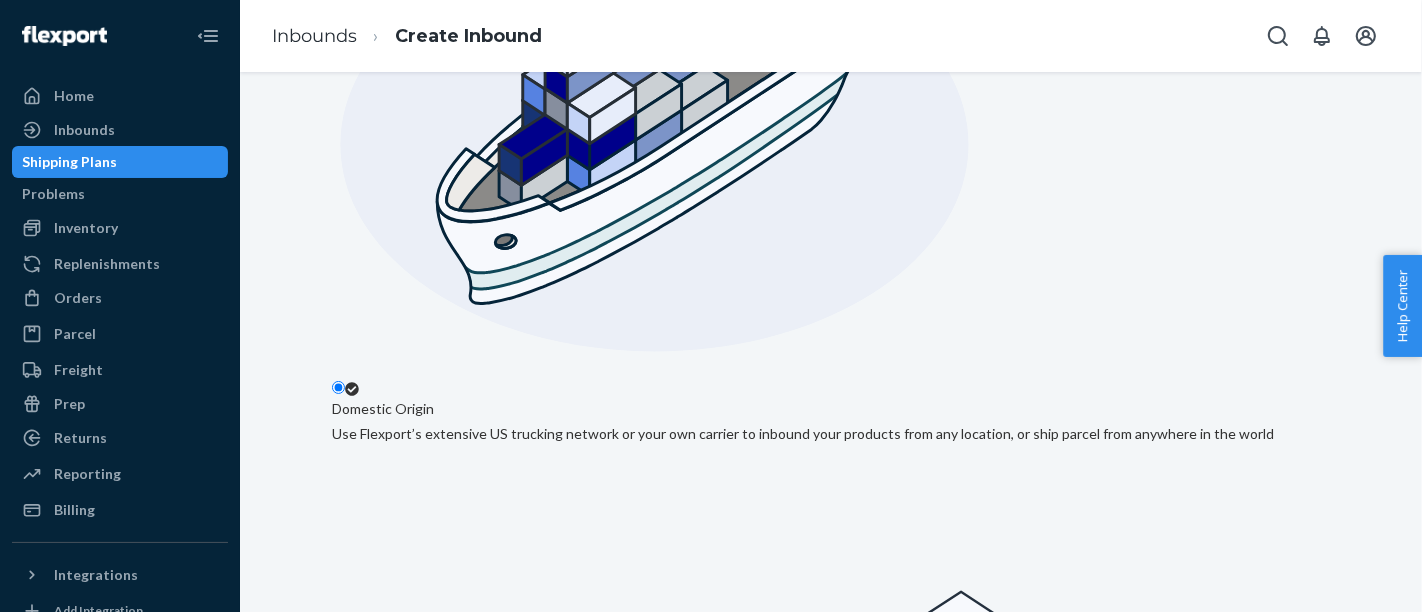 click on "Next" at bounding box center [355, 1817] 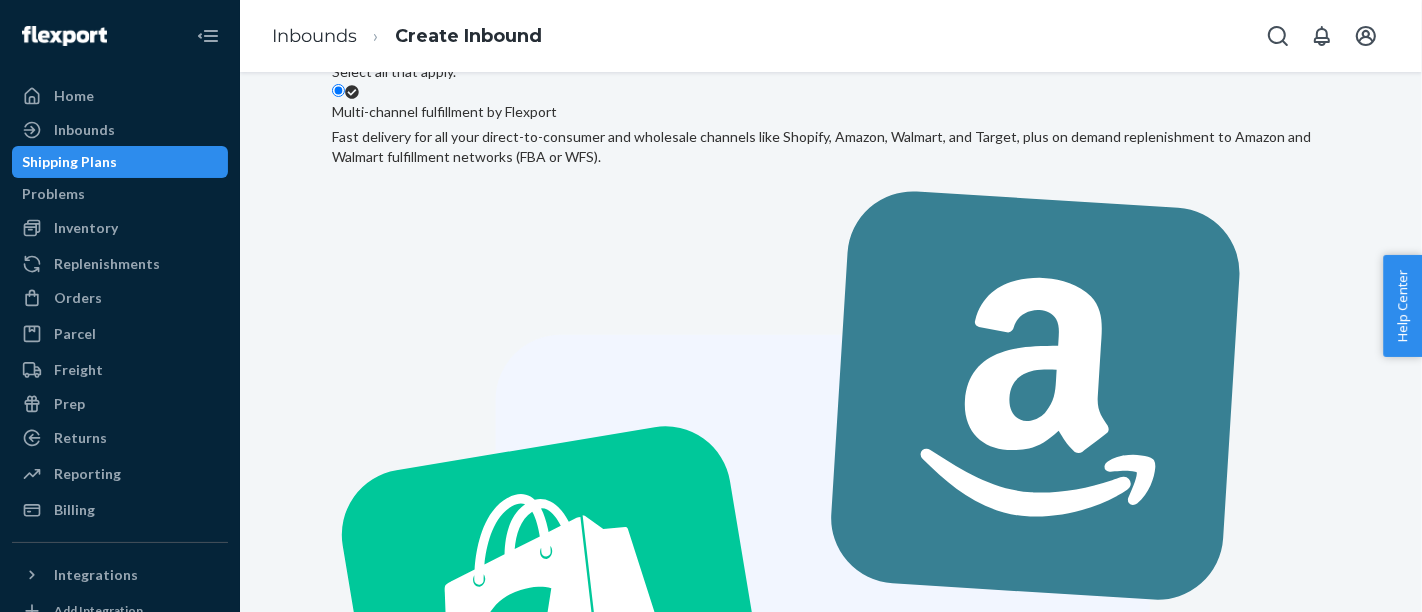 scroll, scrollTop: 111, scrollLeft: 0, axis: vertical 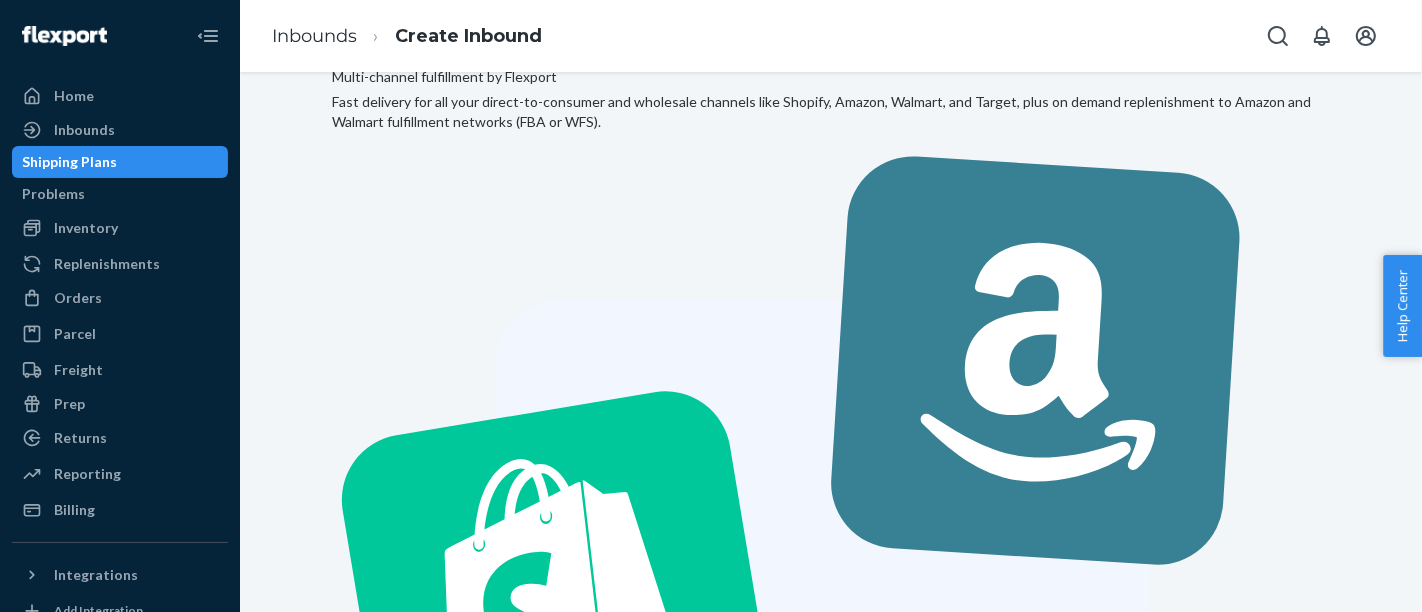drag, startPoint x: 533, startPoint y: 323, endPoint x: 1020, endPoint y: 392, distance: 491.8638 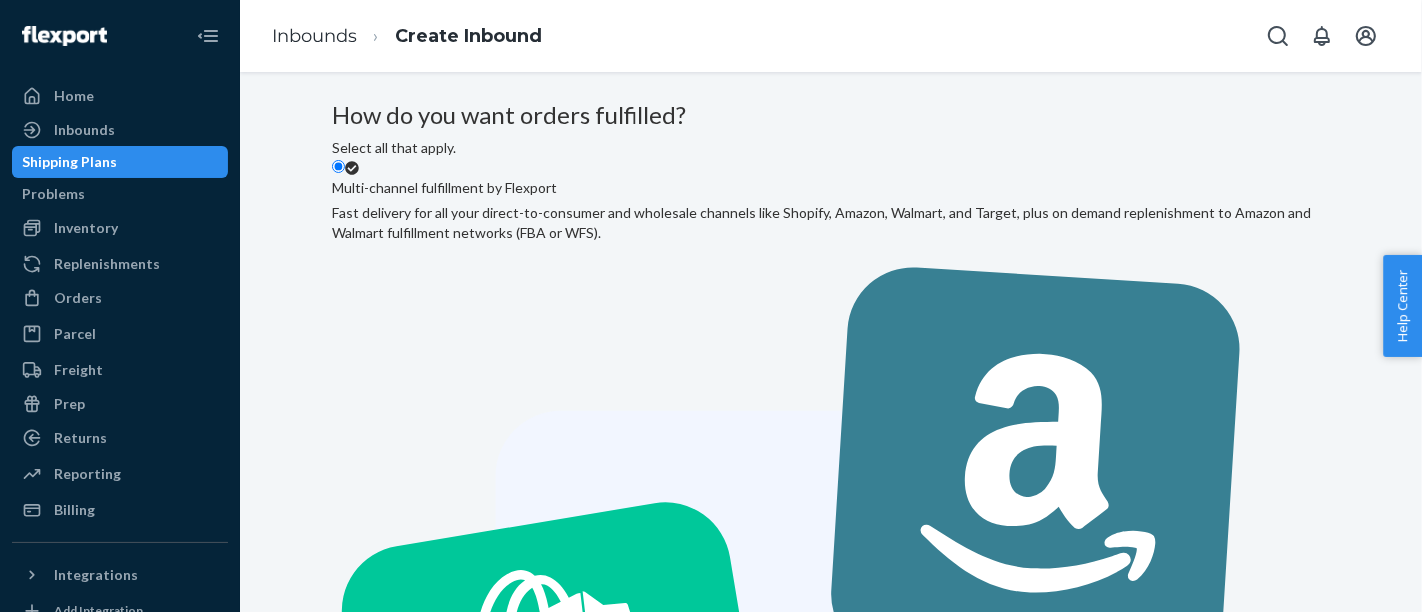 scroll, scrollTop: 111, scrollLeft: 0, axis: vertical 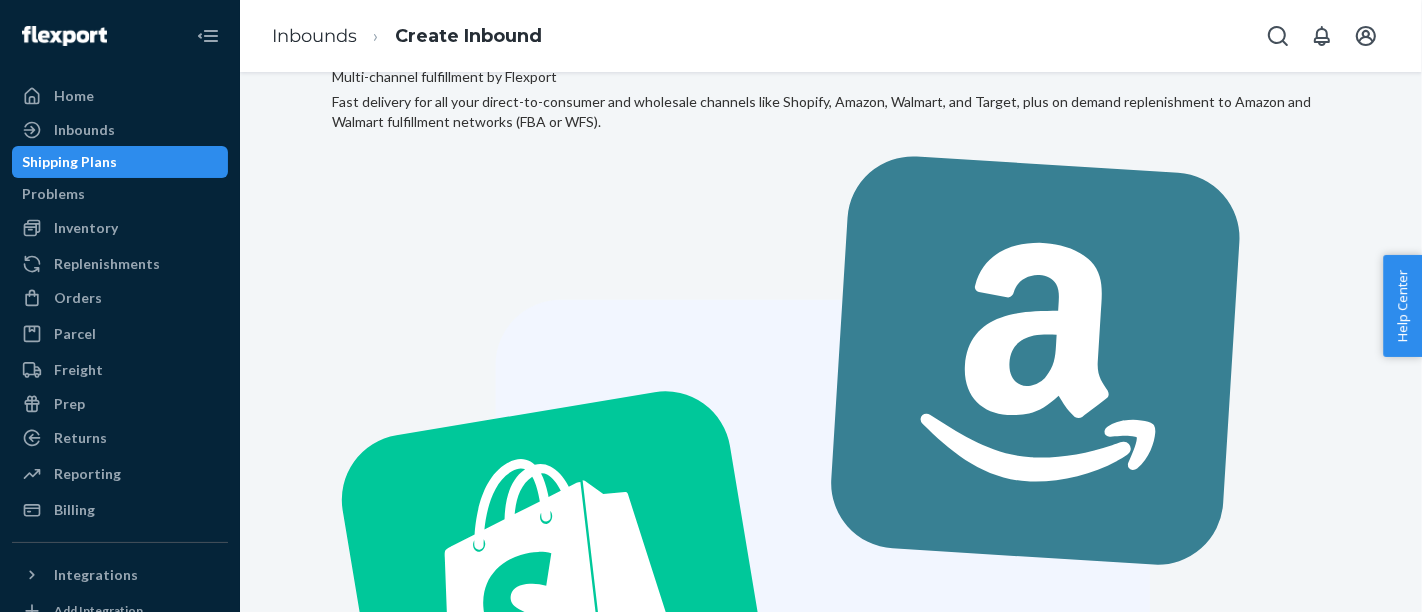 click on "Next" at bounding box center [355, 1660] 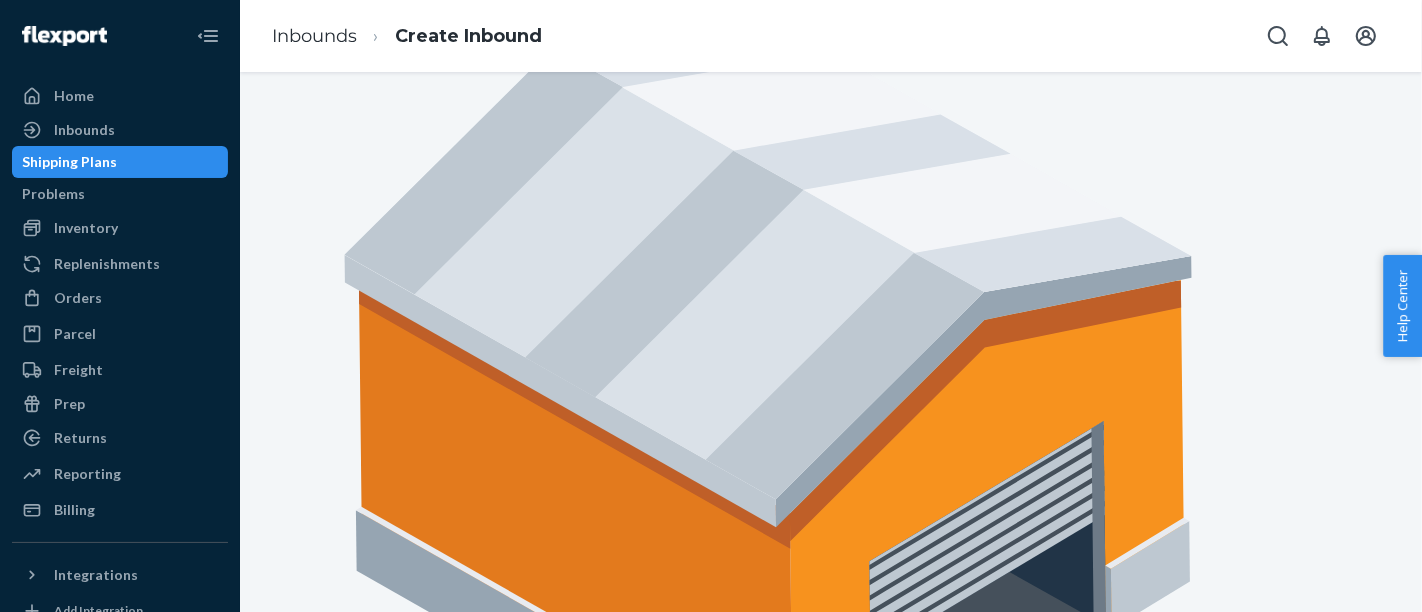 scroll, scrollTop: 265, scrollLeft: 0, axis: vertical 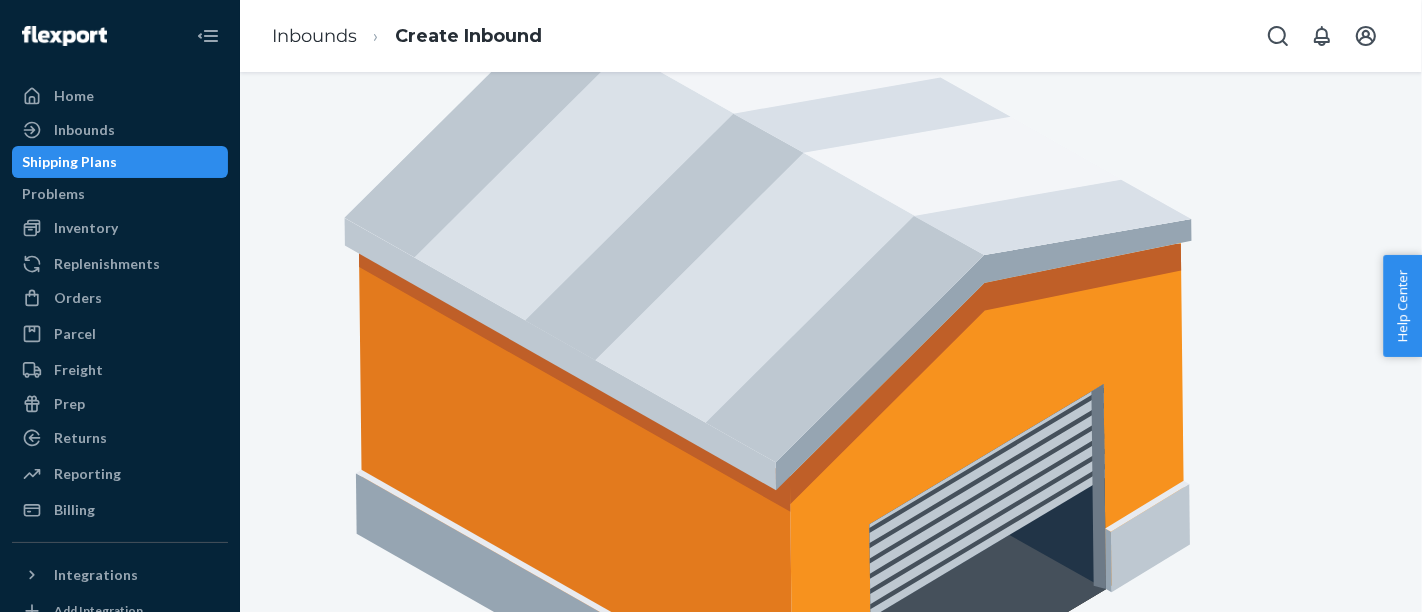 click on "Leverage consolidated inventory to quickly send stock to Flexport's DTC fulfillment network or Amazon and Walmart fulfillment centers, or fulfill wholesale orders directly from Reserve Storage." at bounding box center [831, 3214] 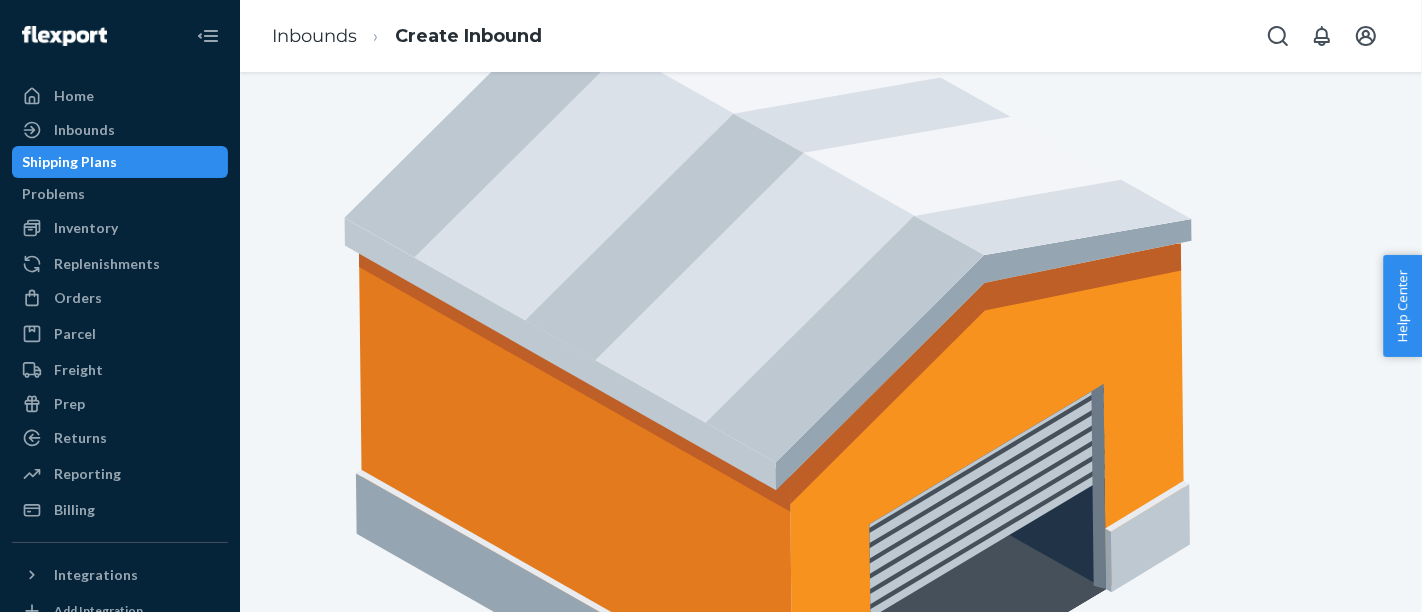 click on "Where do you want to send your shipment? Select one. Flexport Reserve Storage Replenish on demand to Flexport's DTC fulfillment network, Amazon (FBA) and Walmart (WFS) fulfillment centers, or fulfill wholesale orders. Flexport DTC Fulfillment Network Send your shipment directly to Flexport's direct-to-consumer fulfillment network. How it works 1 Send to a Flexport facility within [GEOGRAPHIC_DATA]. Send to a Flexport Reserve Storage facility: cost effective and conveniently located bulk storage. 2 Replenish on demand or fulfill wholesale orders. Leverage consolidated inventory to quickly send stock to Flexport's DTC fulfillment network or Amazon and Walmart fulfillment centers, or fulfill wholesale orders directly from Reserve Storage. Previous Next" at bounding box center [831, 1571] 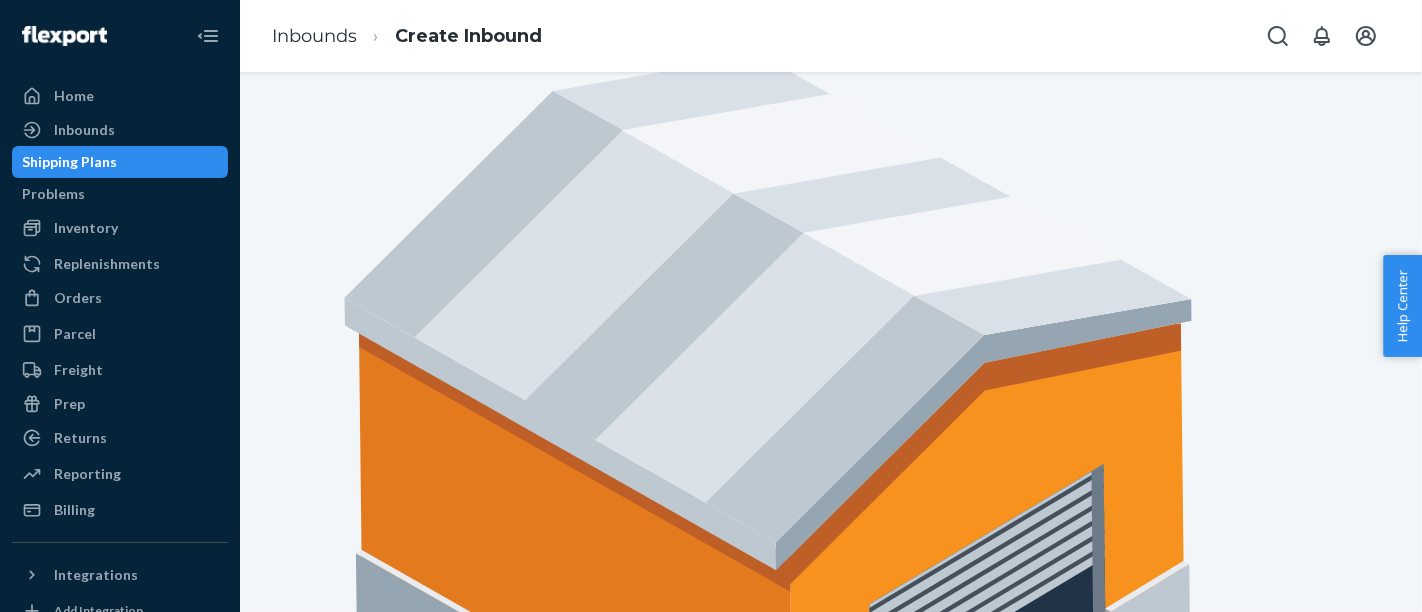scroll, scrollTop: 265, scrollLeft: 0, axis: vertical 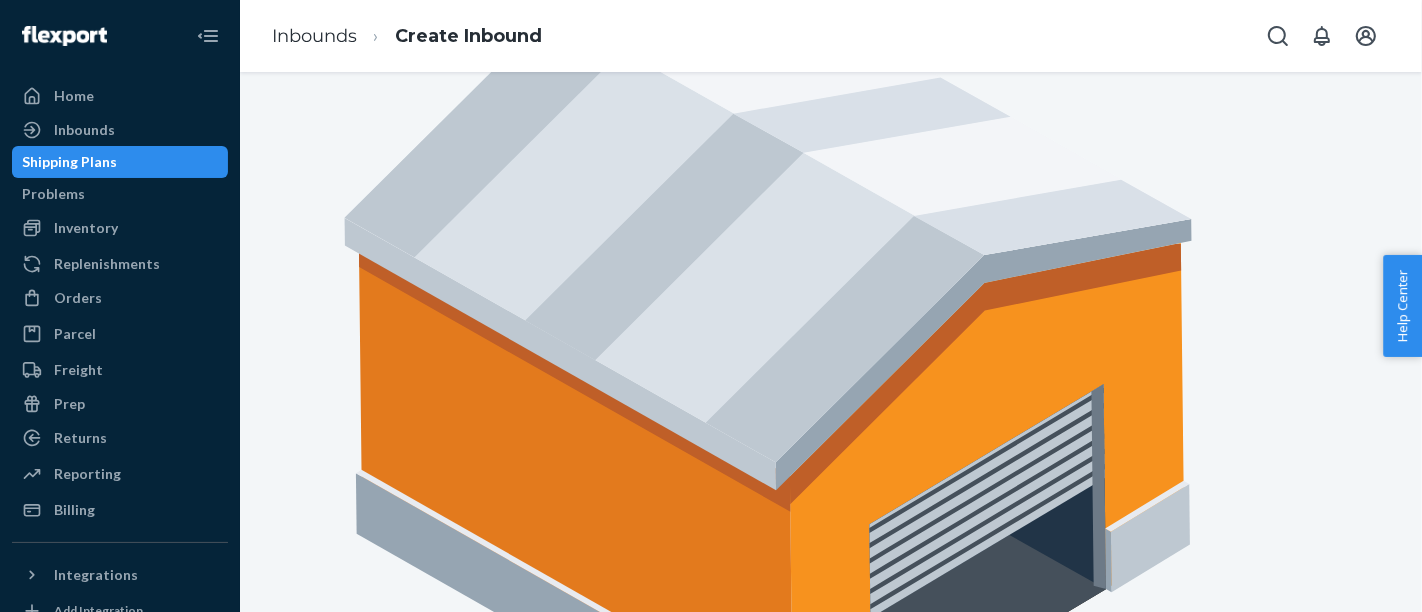 click on "Next" at bounding box center (355, 3283) 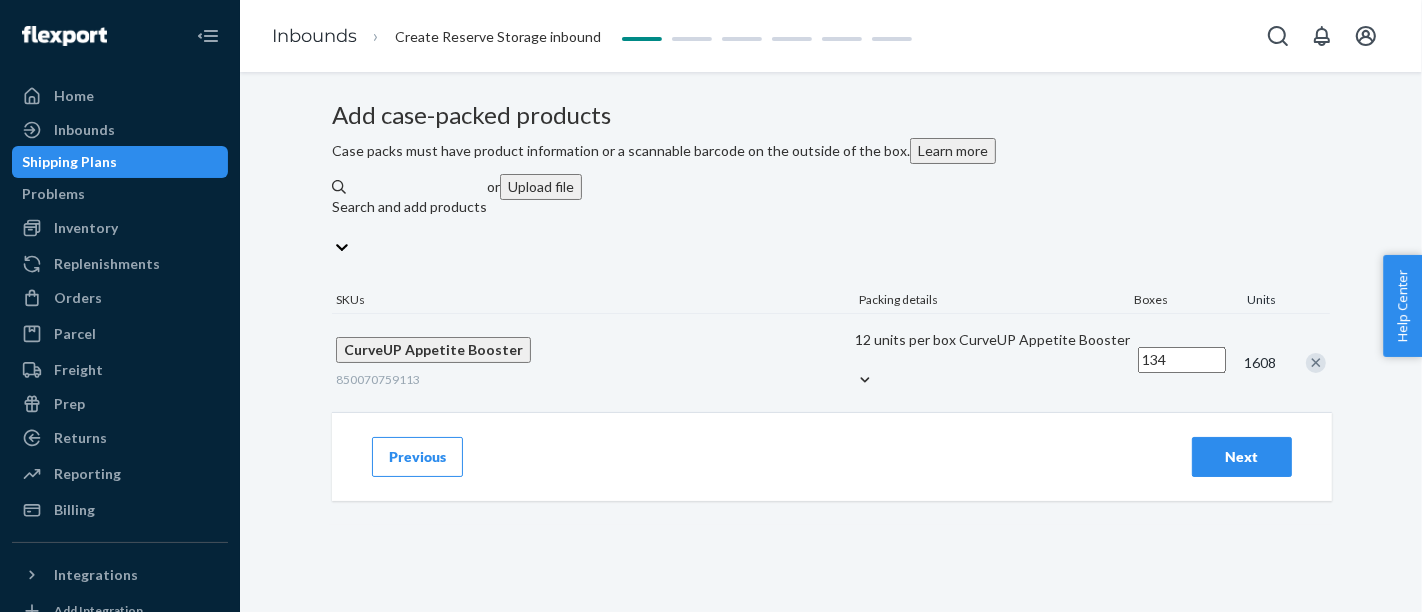 scroll, scrollTop: 0, scrollLeft: 0, axis: both 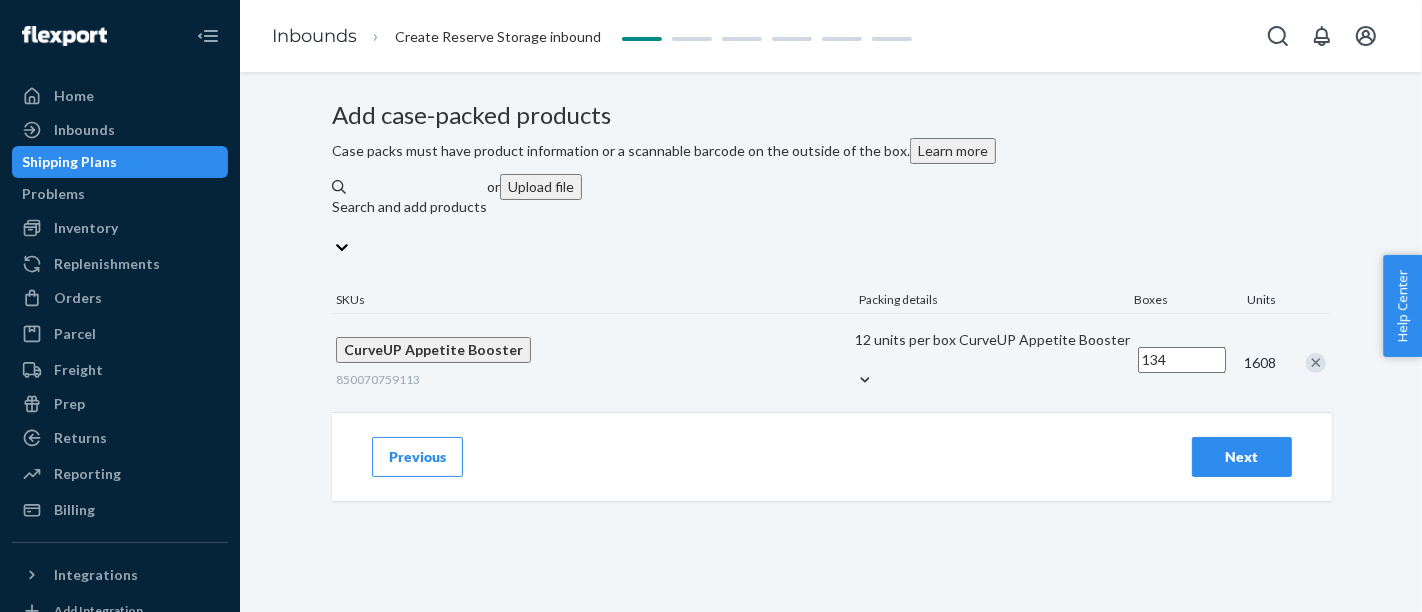 click on "Add case-packed products Case packs must have product information or a scannable barcode on the outside of the box.  Learn more Search and add products or Upload file SKUs Packing details Boxes Units CurveUP Appetite Booster 850070759113 12 units per box CurveUP Appetite Booster 134 1608 Previous Next" at bounding box center [831, 313] 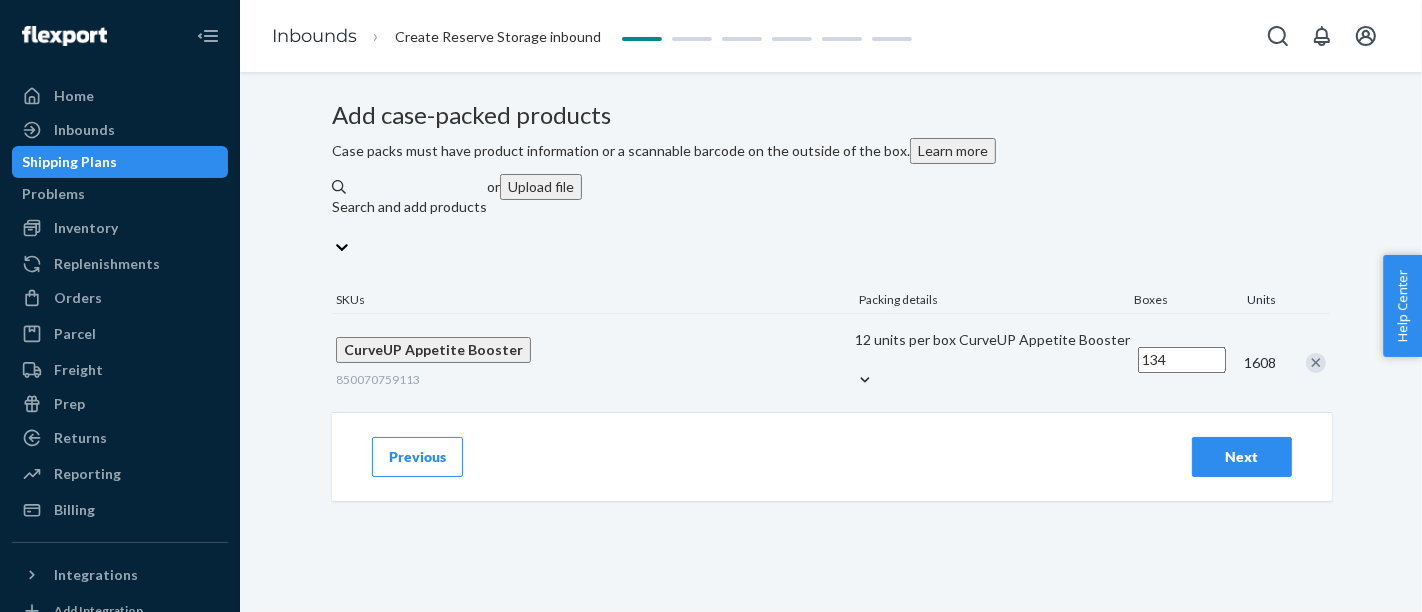 scroll, scrollTop: 0, scrollLeft: 0, axis: both 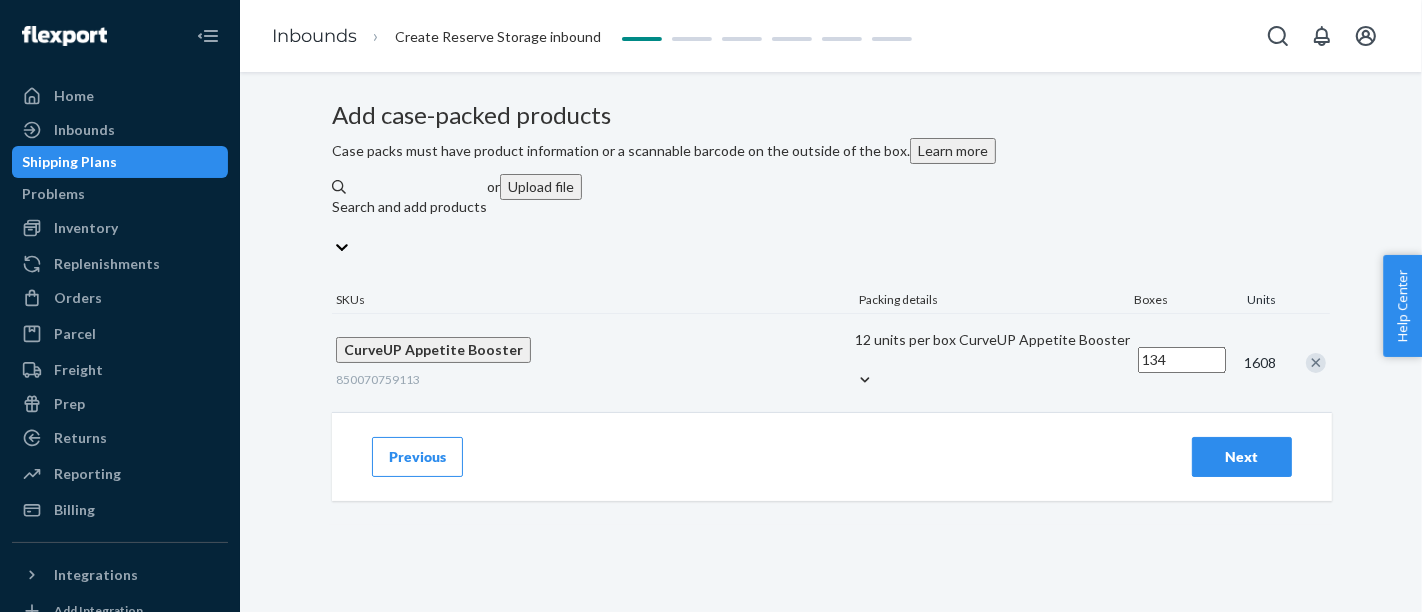 click on "Search and add products" at bounding box center (409, 207) 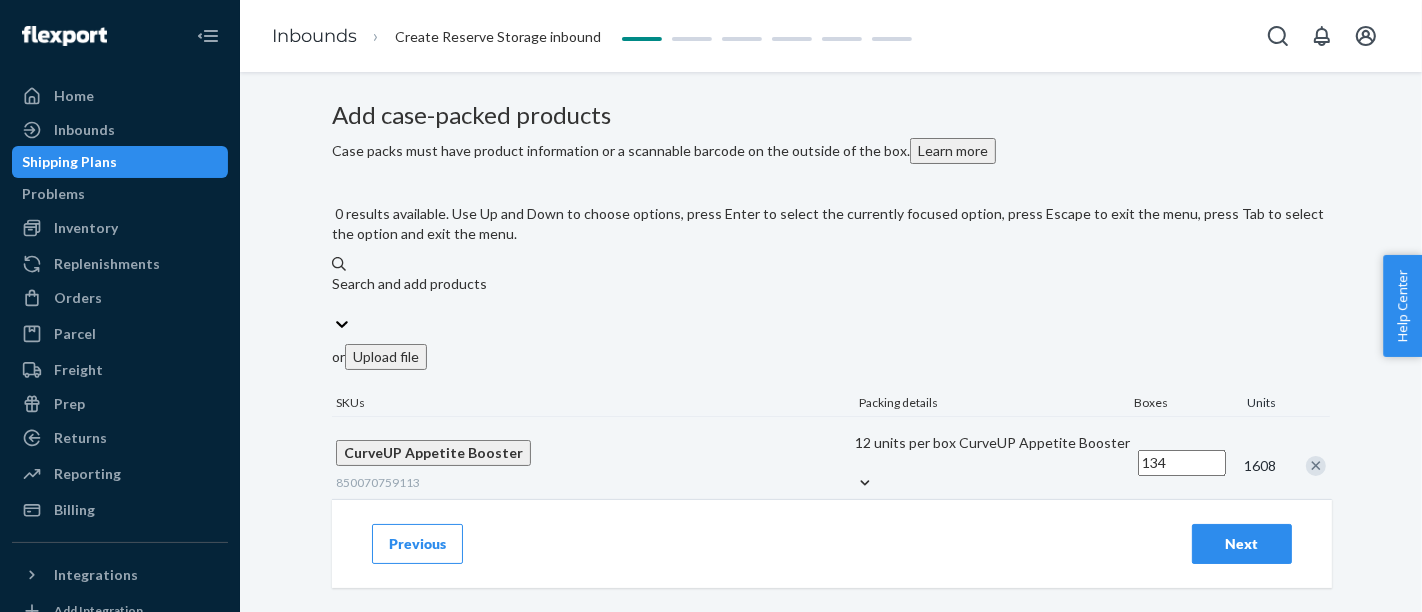 click on "Search and add products" at bounding box center [831, 294] 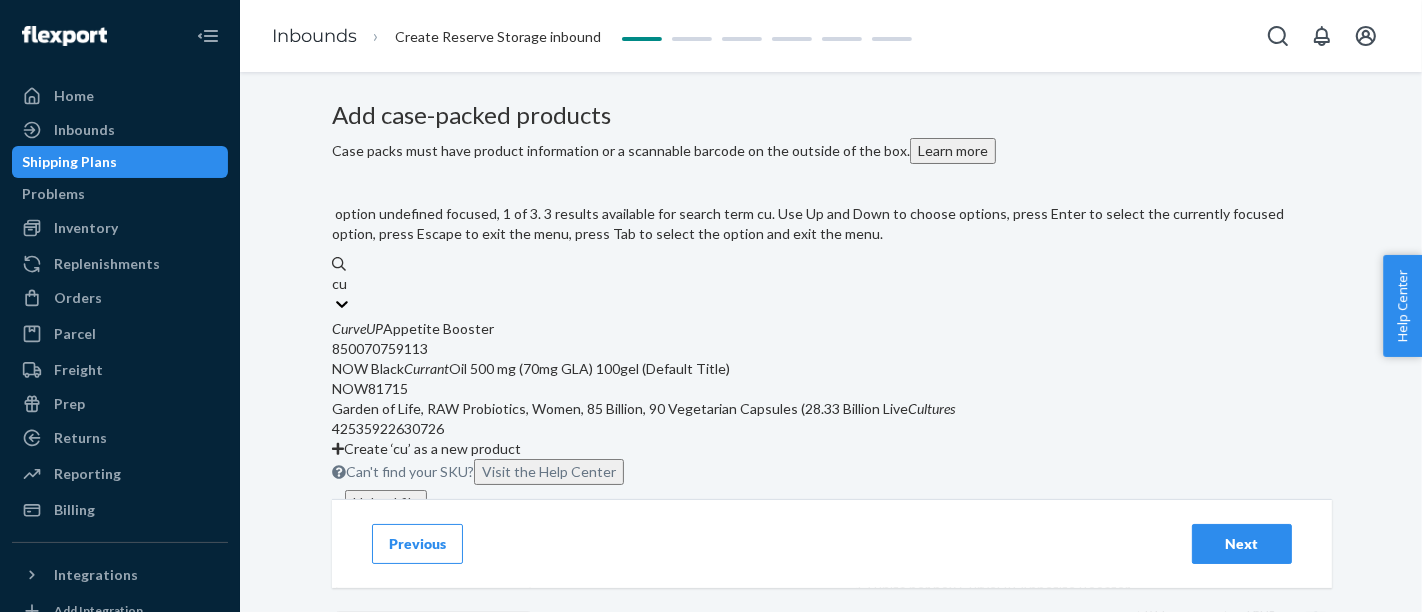 click on "CurveUP  Appetite Booster" at bounding box center [831, 329] 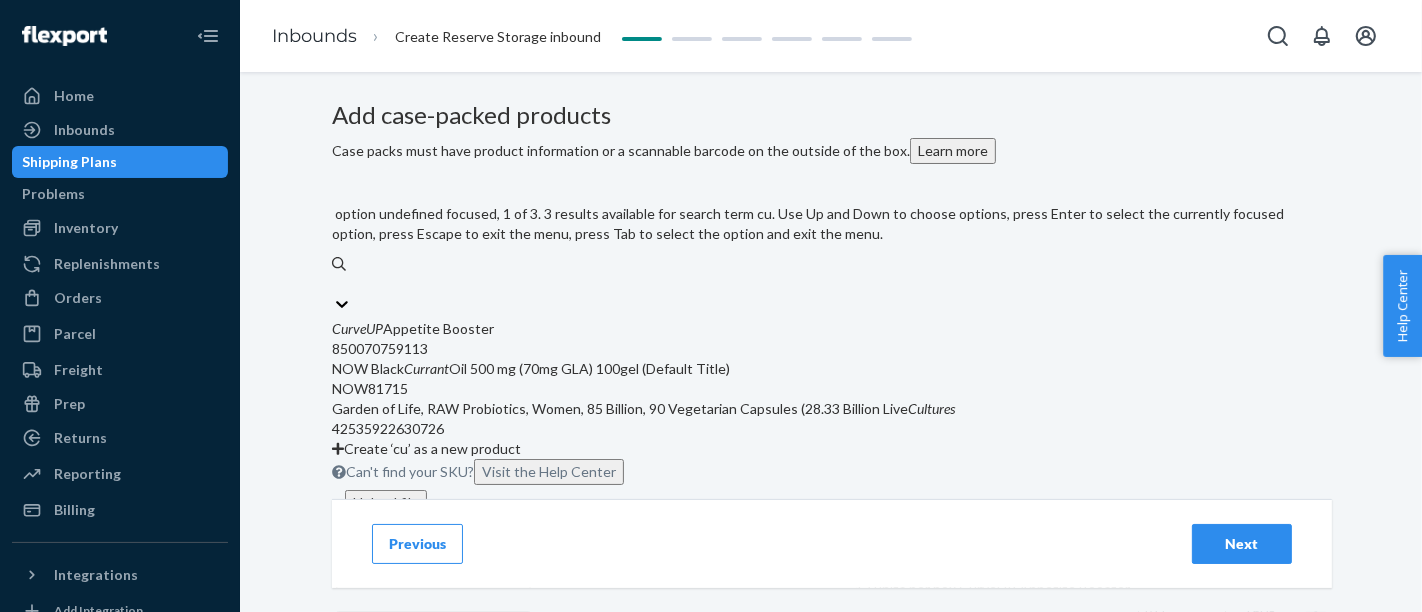 click on "Add case-packed products Case packs must have product information or a scannable barcode on the outside of the box.  Learn more      option undefined focused, 1 of 3. 3 results available for search term cu. Use Up and Down to choose options, press Enter to select the currently focused option, press Escape to exit the menu, press Tab to select the option and exit the menu. cu CurveUP  Appetite Booster 850070759113 NOW Black  Currant  Oil 500 mg (70mg GLA) 100gel (Default Title) NOW81715 Garden of Life, RAW Probiotics, Women, 85 Billion, 90 Vegetarian Capsules (28.33 Billion Live  Cultures 42535922630726 Create ‘cu’ as a new product Can't find your SKU?  Visit the Help Center or Upload file SKUs Packing details Boxes Units CurveUP Appetite Booster 850070759113 12 units per box CurveUP Appetite Booster 134 1608" at bounding box center (831, 381) 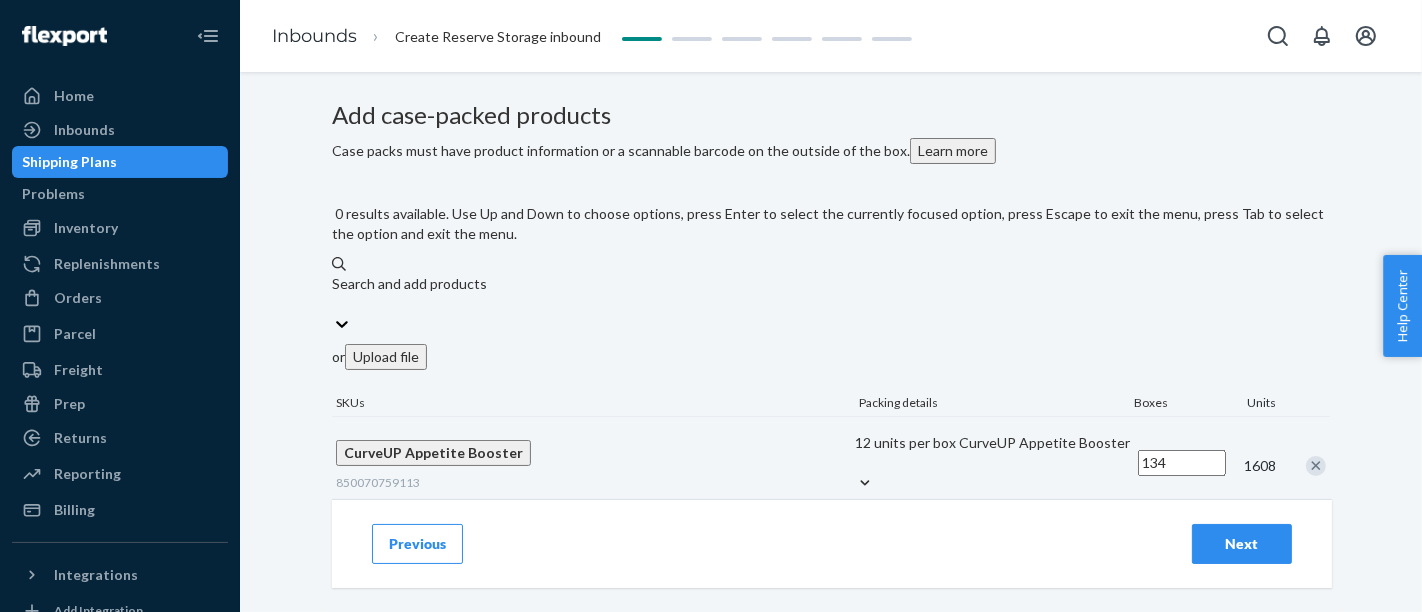 click on "Search and add products" at bounding box center (831, 294) 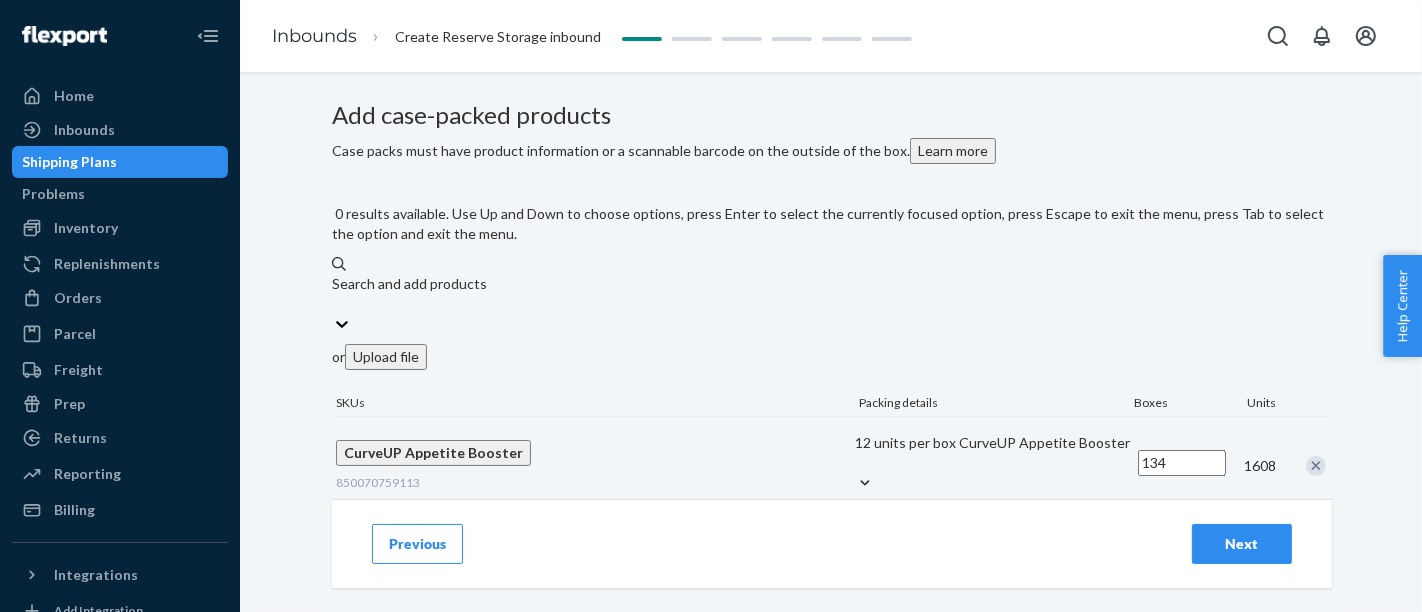 click on "Next" at bounding box center (1242, 544) 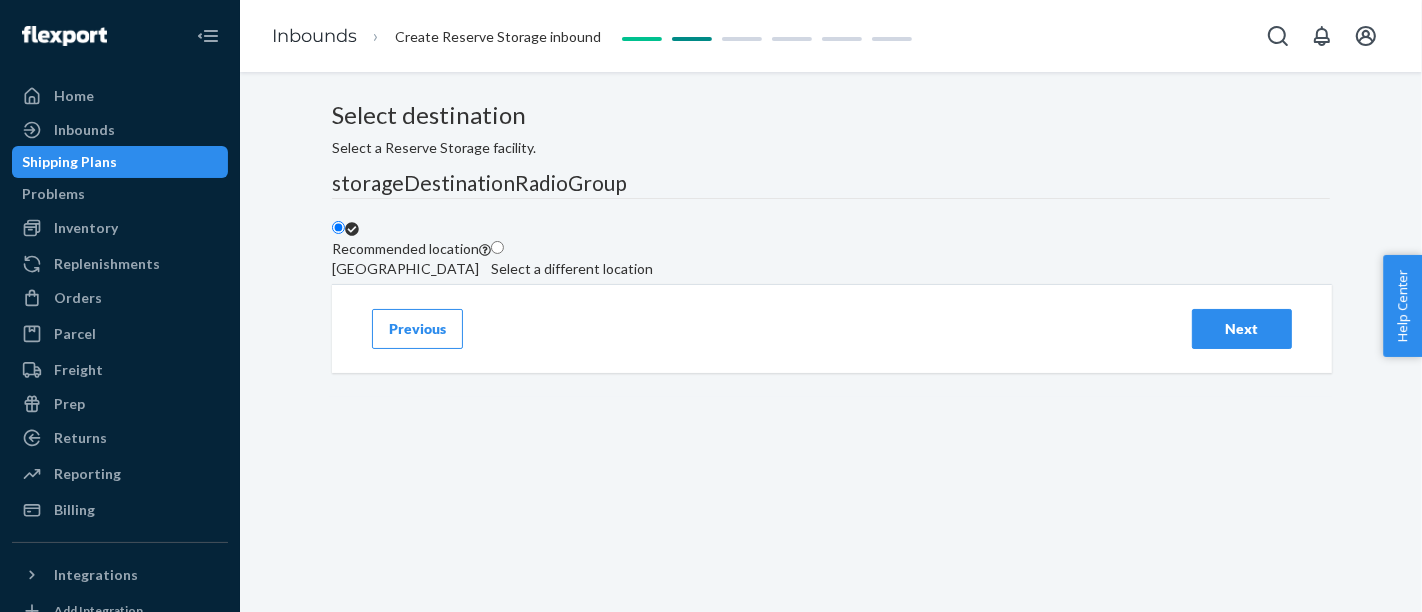 click on "Next" at bounding box center (1242, 329) 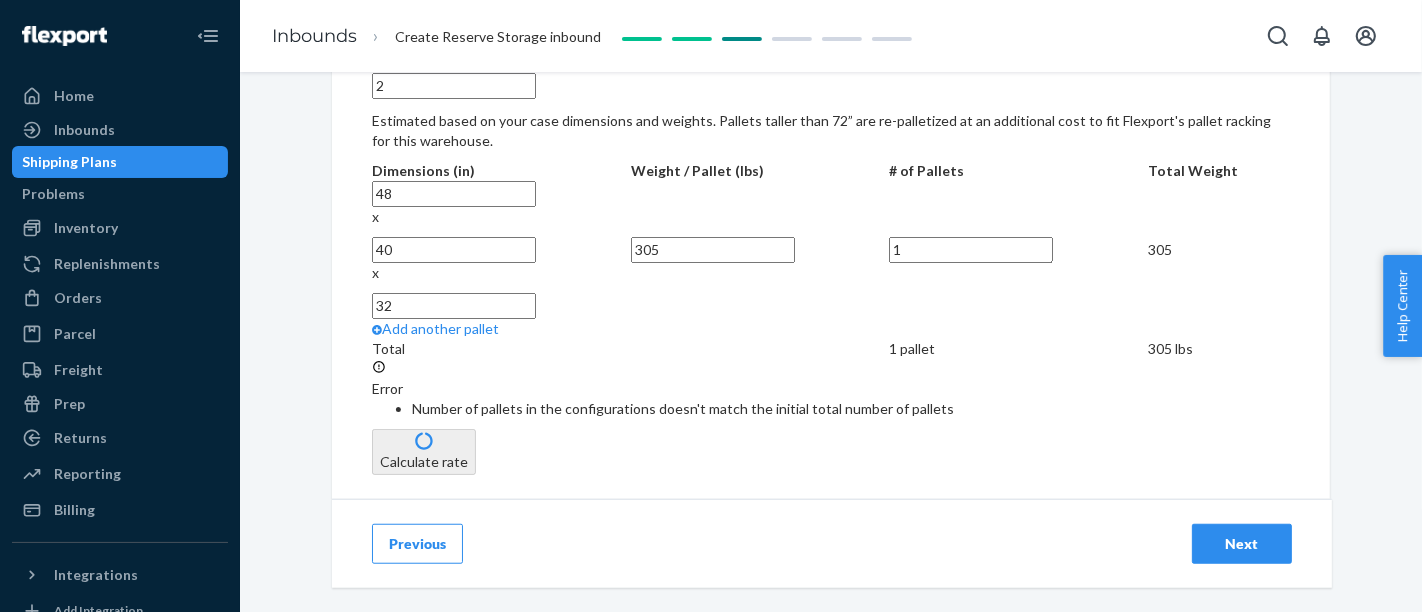 scroll, scrollTop: 1000, scrollLeft: 0, axis: vertical 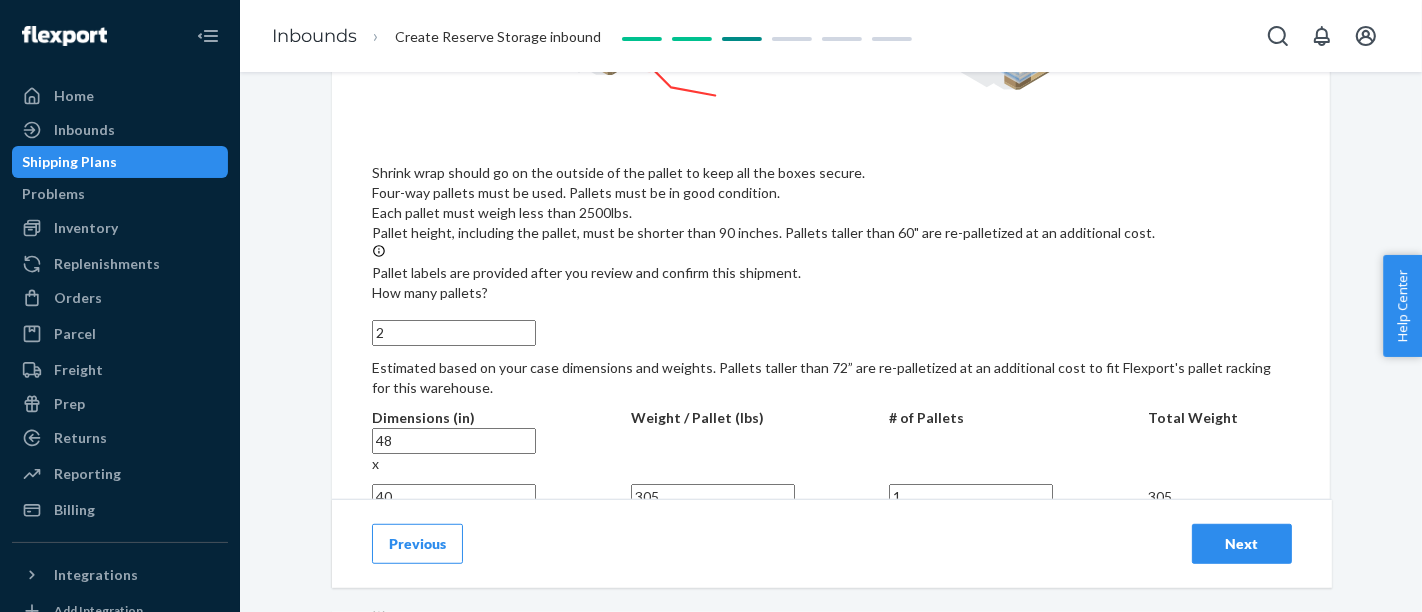 drag, startPoint x: 382, startPoint y: 323, endPoint x: 343, endPoint y: 310, distance: 41.109608 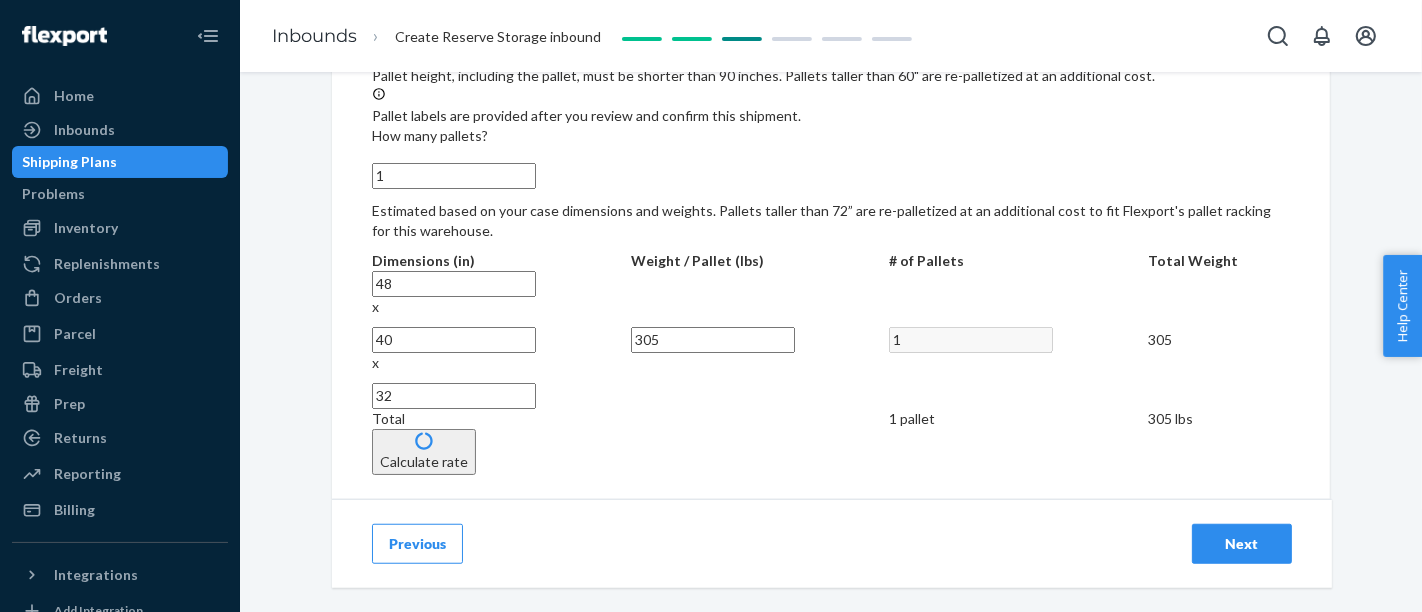 scroll, scrollTop: 1180, scrollLeft: 0, axis: vertical 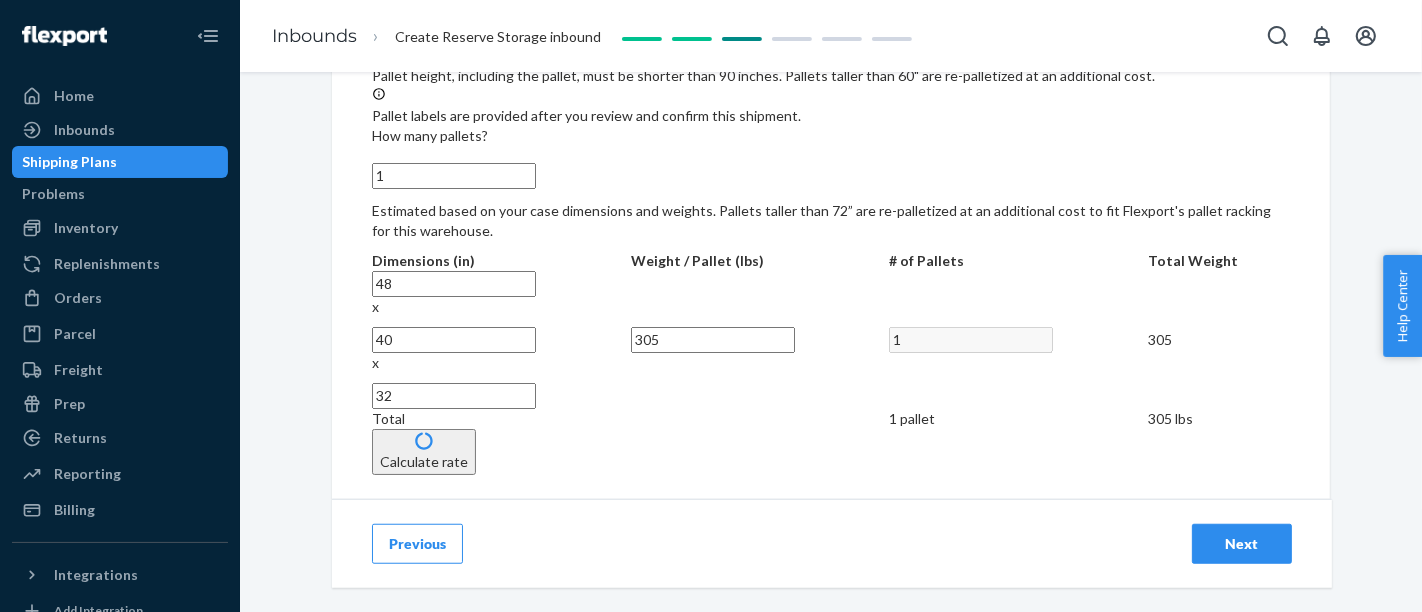 type on "1" 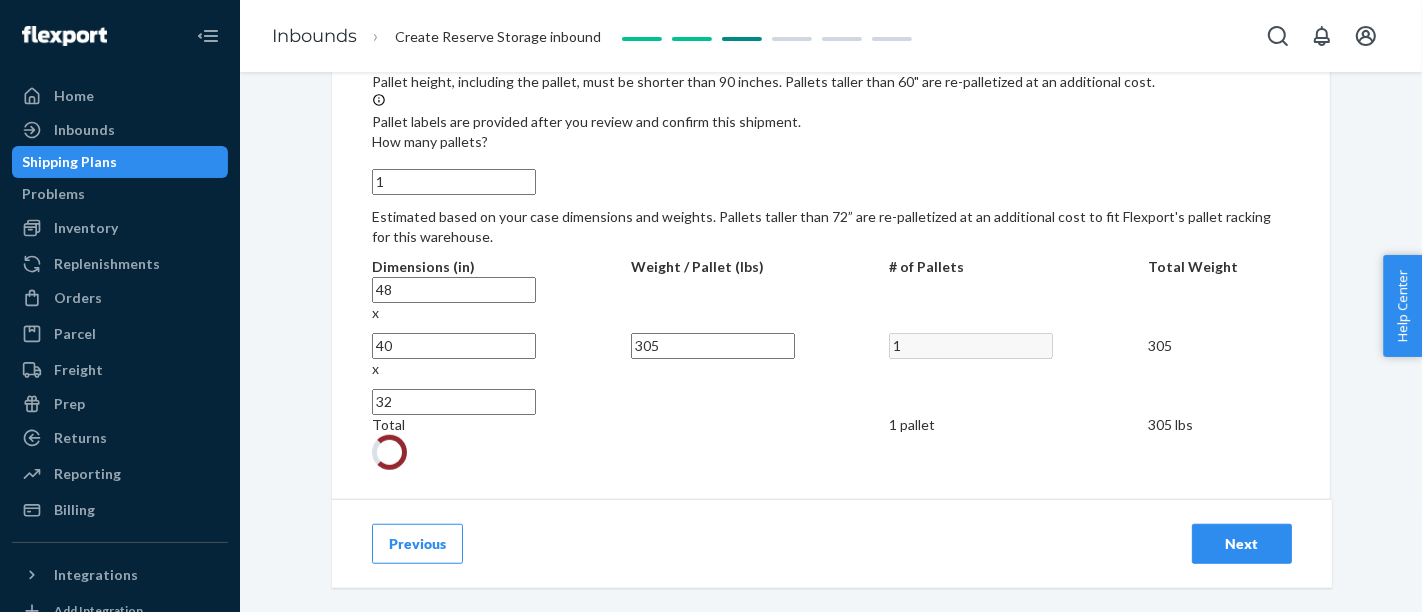radio on "false" 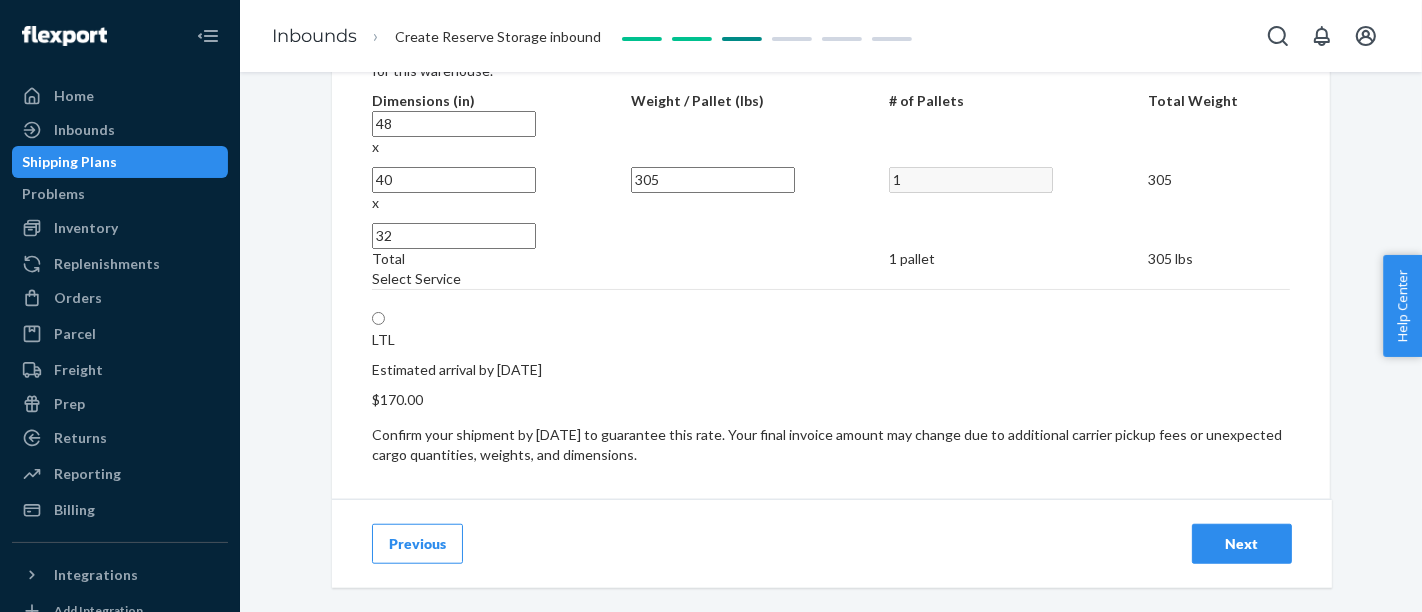 scroll, scrollTop: 1345, scrollLeft: 0, axis: vertical 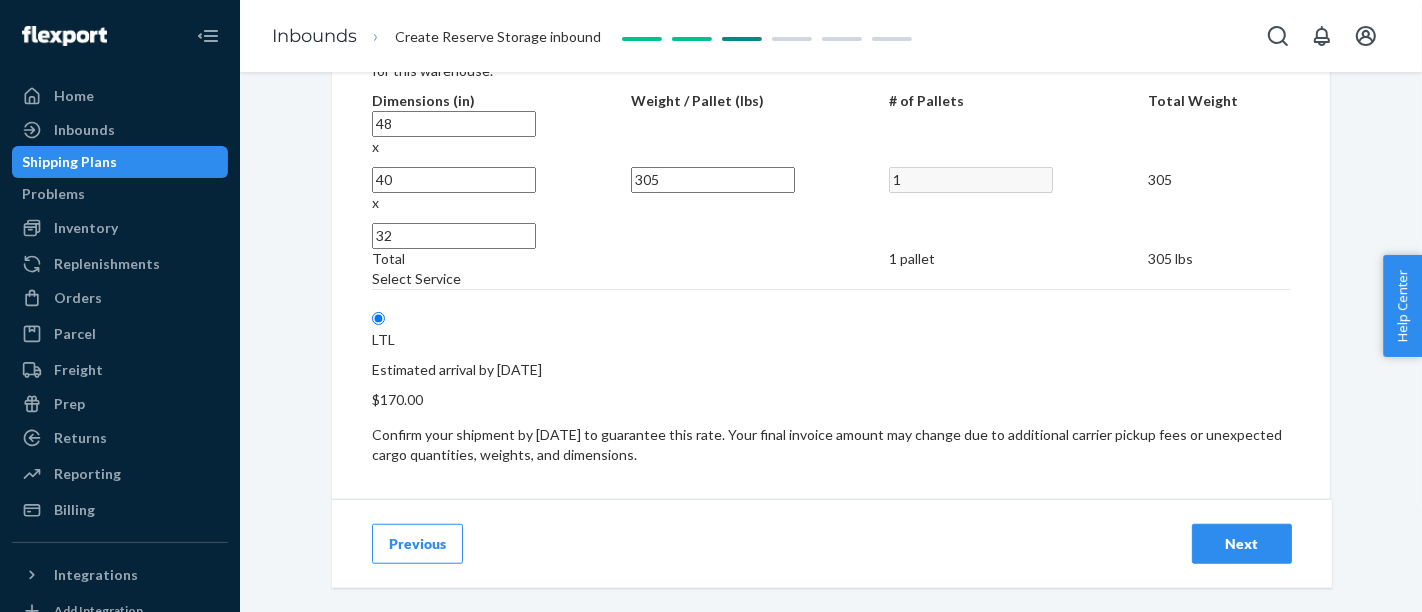 radio on "true" 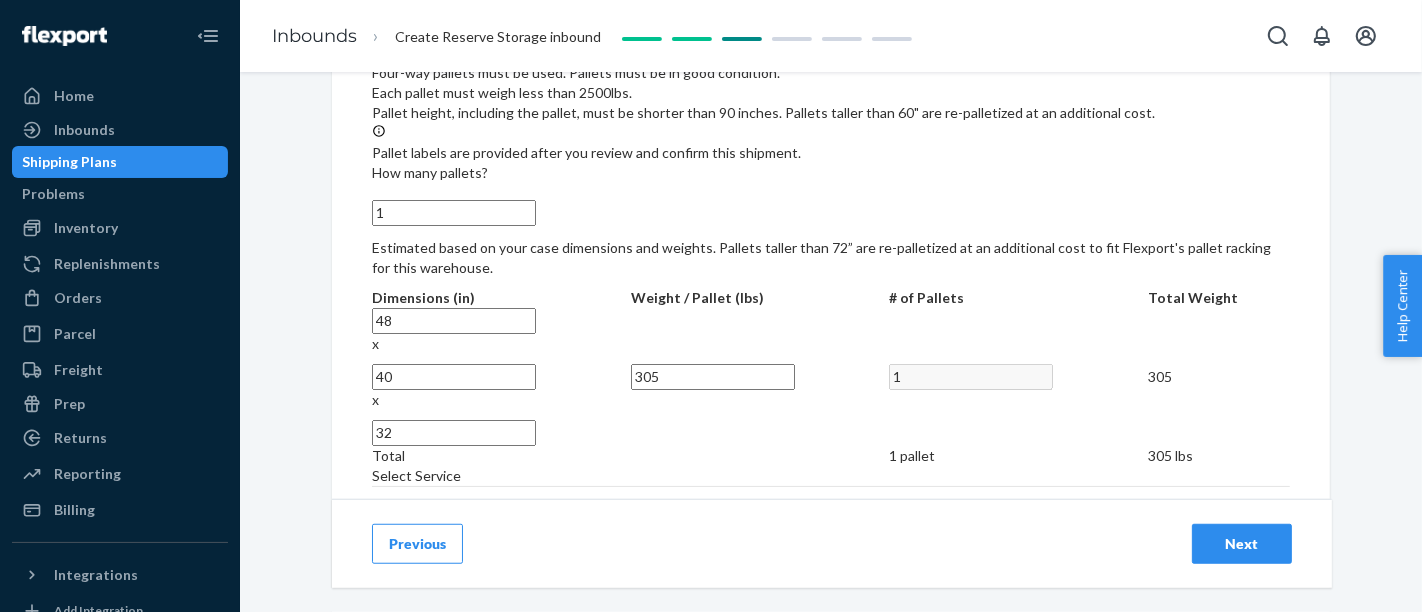 scroll, scrollTop: 1345, scrollLeft: 0, axis: vertical 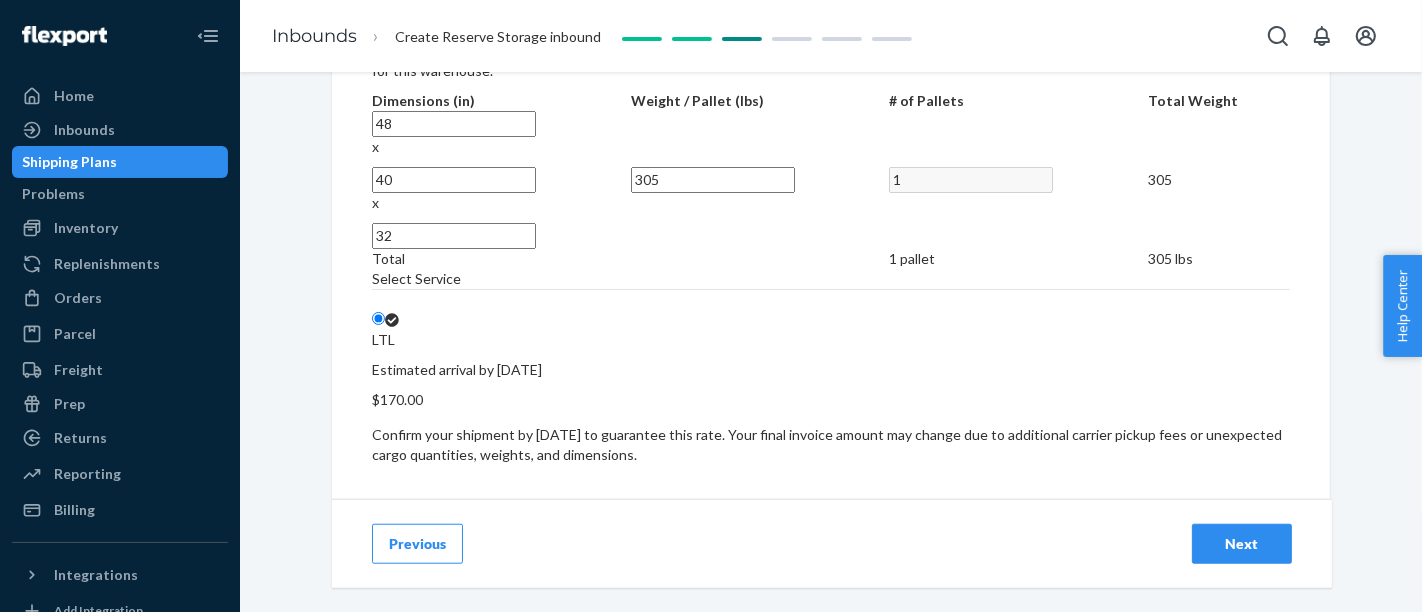 click on "Next" at bounding box center [1242, 544] 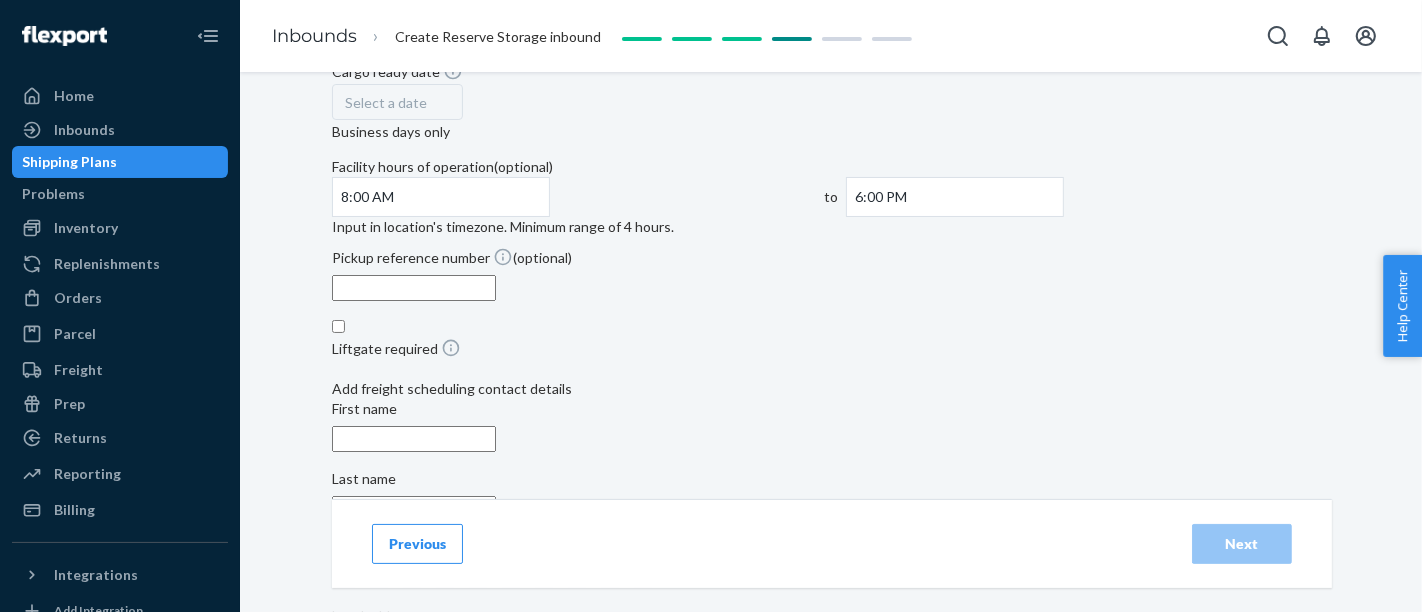 scroll, scrollTop: 0, scrollLeft: 0, axis: both 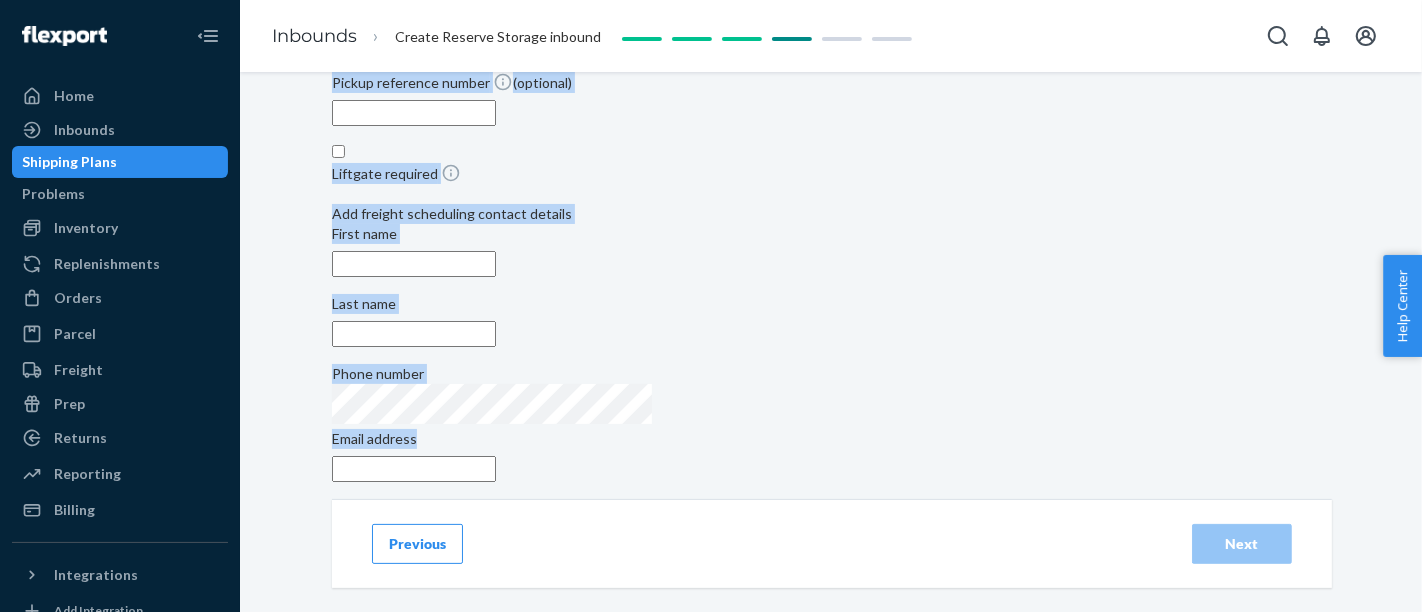 drag, startPoint x: 728, startPoint y: 175, endPoint x: 954, endPoint y: 446, distance: 352.86966 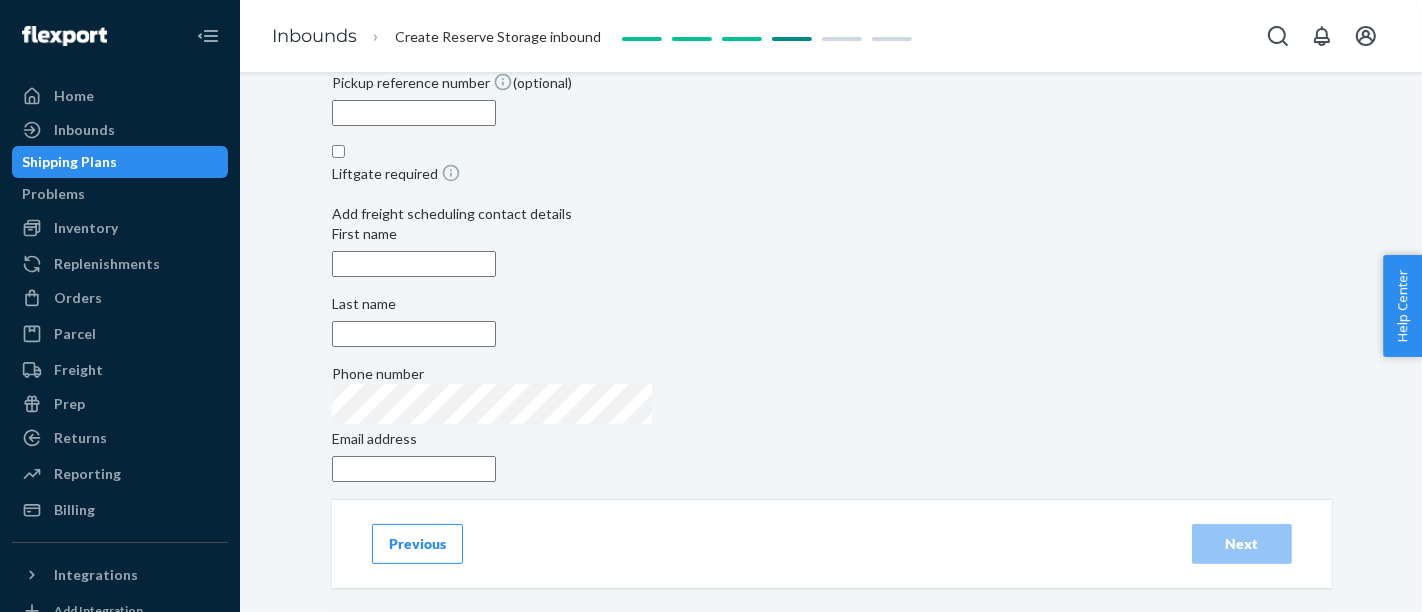 scroll, scrollTop: 0, scrollLeft: 0, axis: both 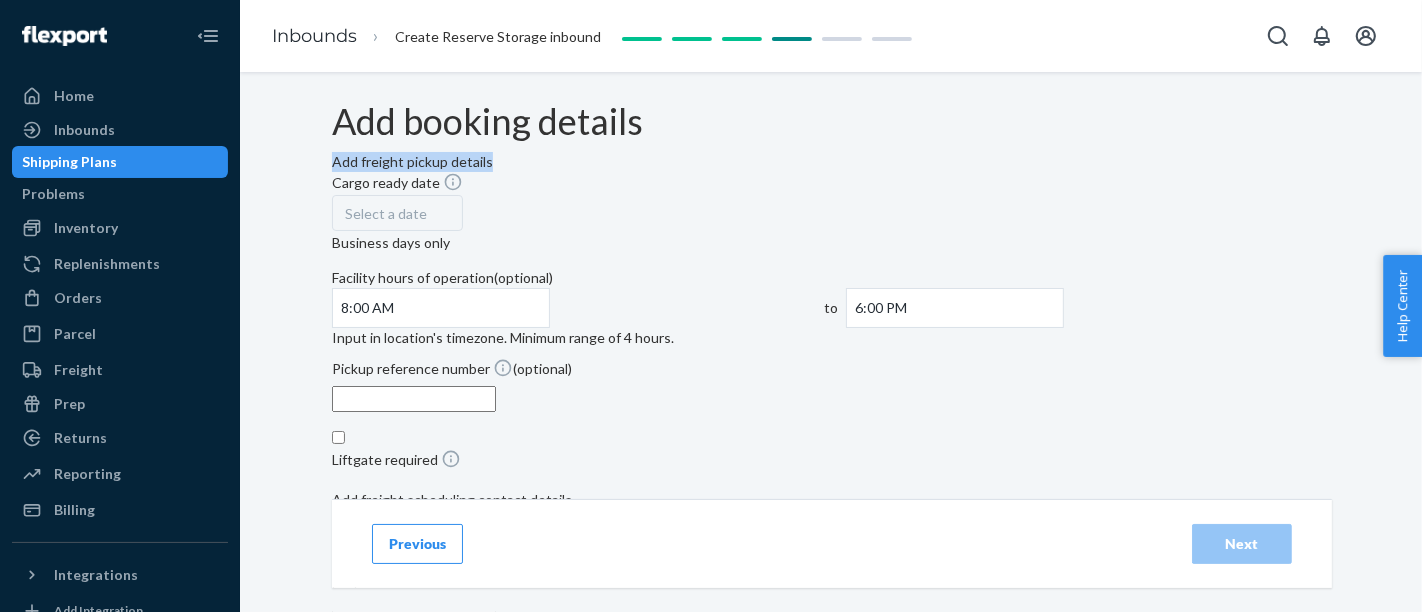 drag, startPoint x: 489, startPoint y: 224, endPoint x: 700, endPoint y: 240, distance: 211.60576 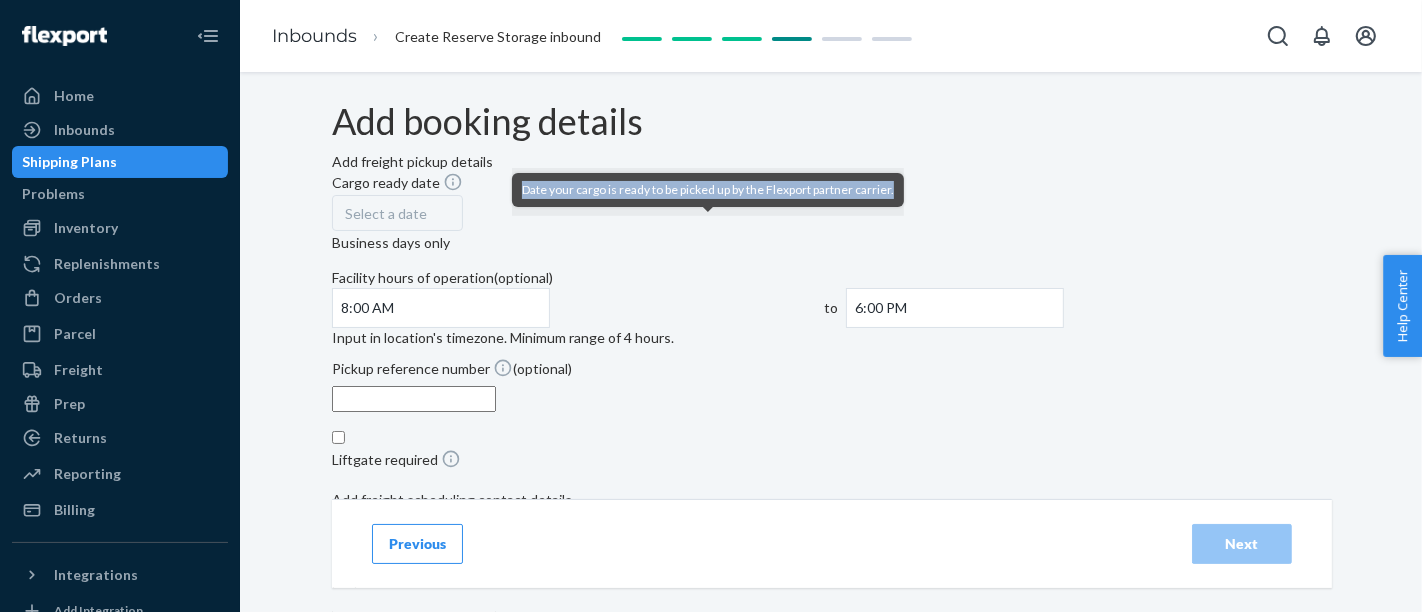 drag, startPoint x: 520, startPoint y: 189, endPoint x: 562, endPoint y: 227, distance: 56.63921 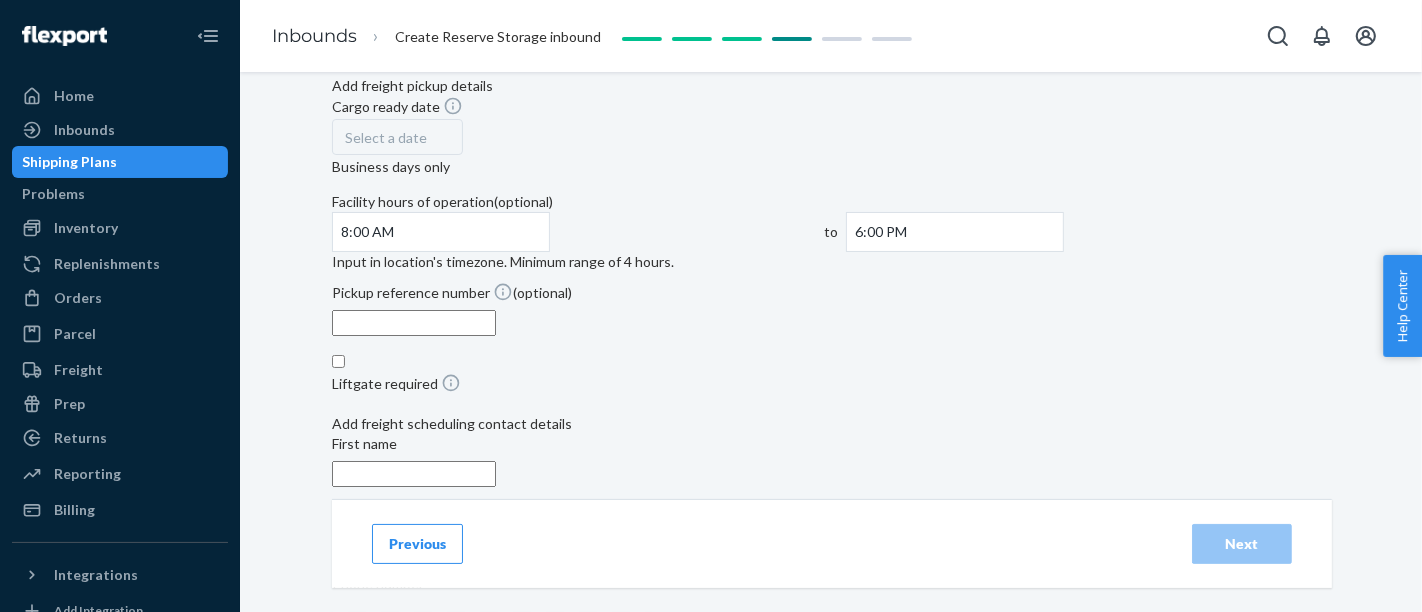scroll, scrollTop: 111, scrollLeft: 0, axis: vertical 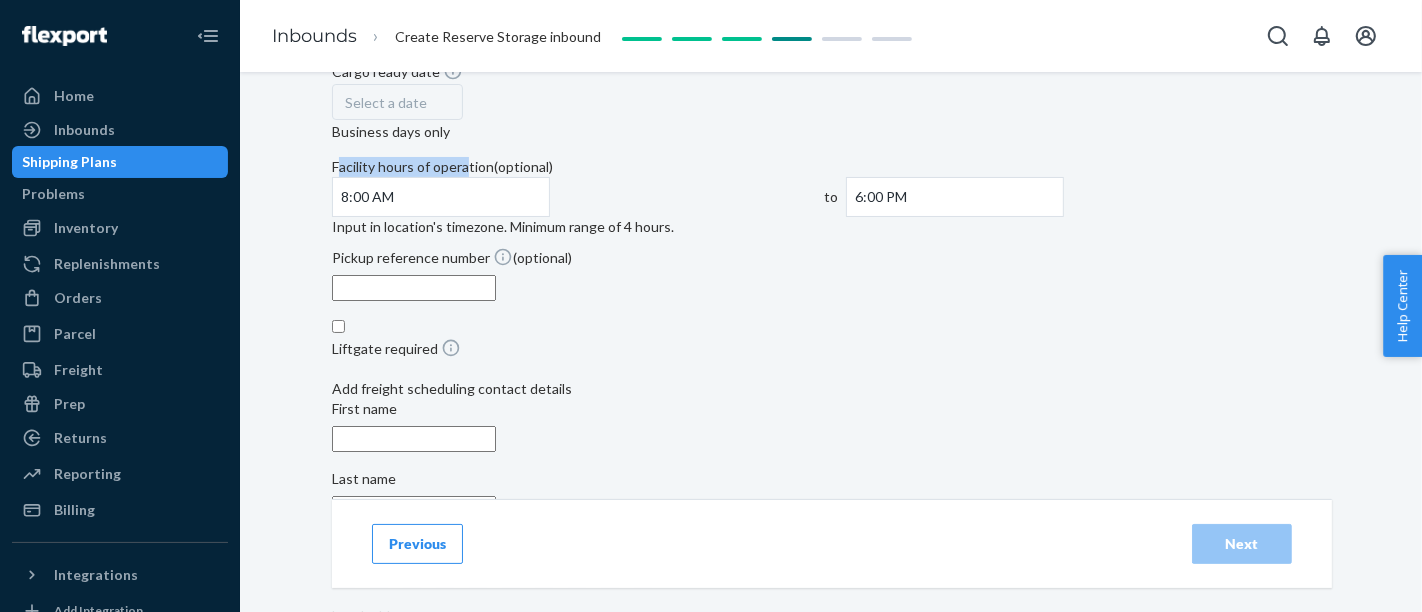 drag, startPoint x: 842, startPoint y: 153, endPoint x: 968, endPoint y: 155, distance: 126.01587 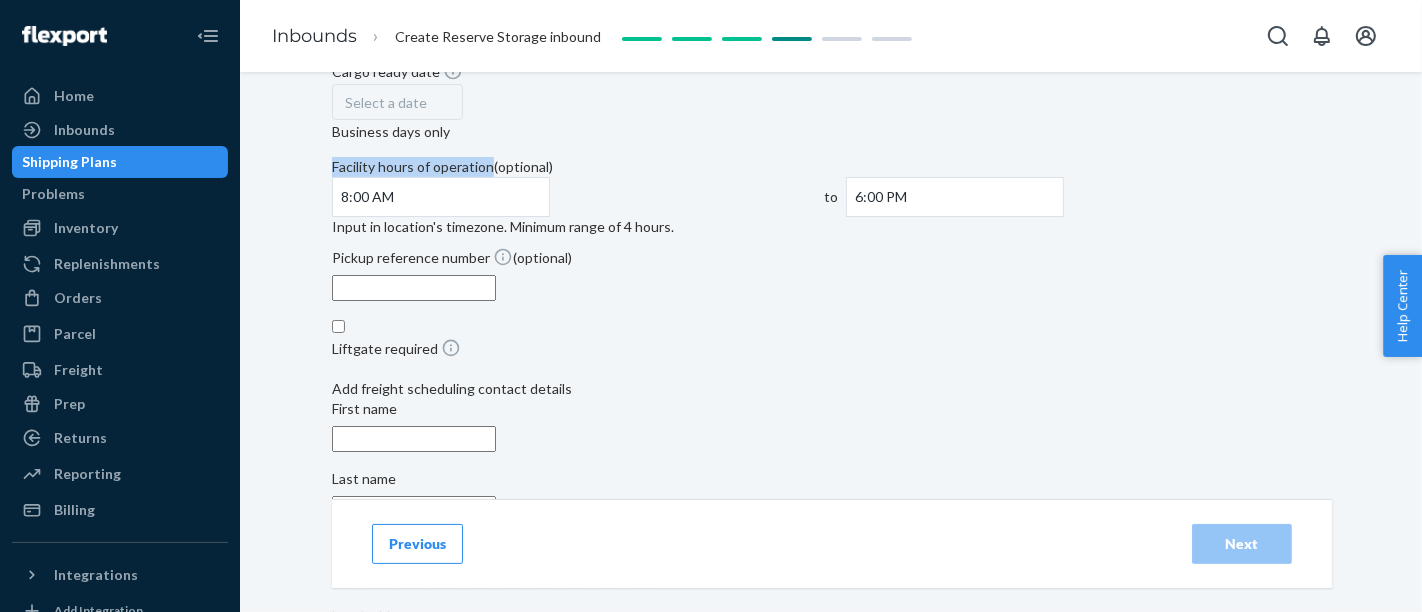 drag, startPoint x: 995, startPoint y: 156, endPoint x: 825, endPoint y: 152, distance: 170.04706 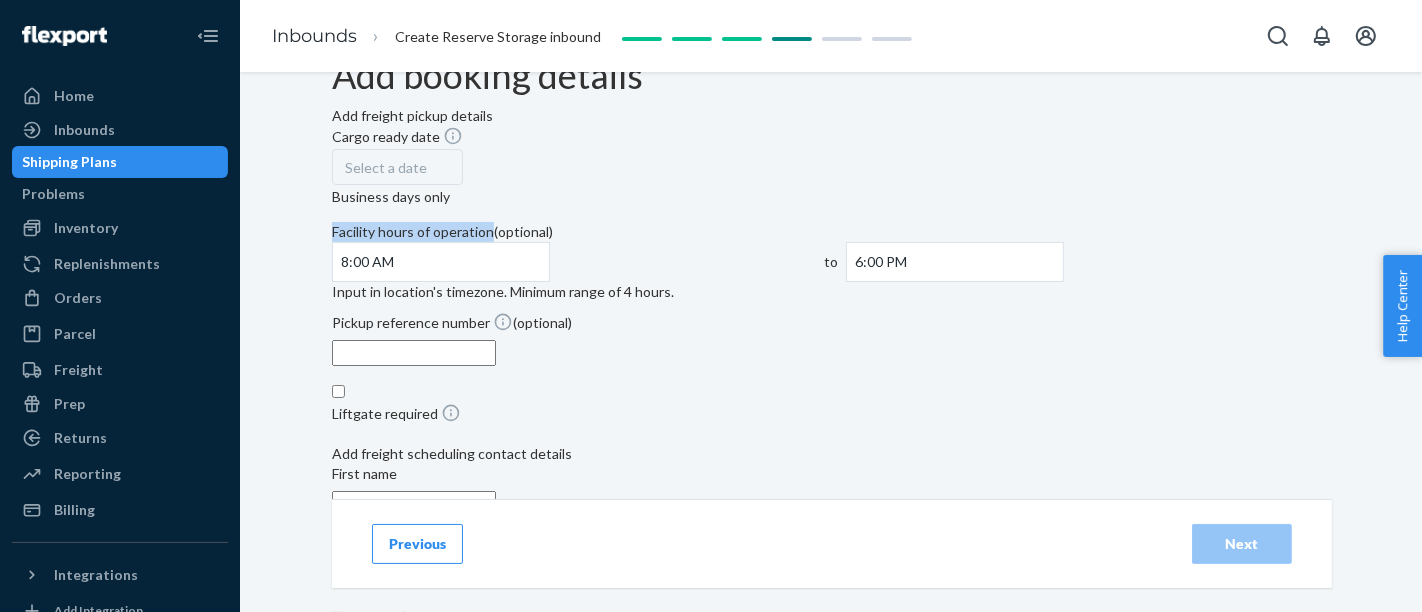 scroll, scrollTop: 0, scrollLeft: 0, axis: both 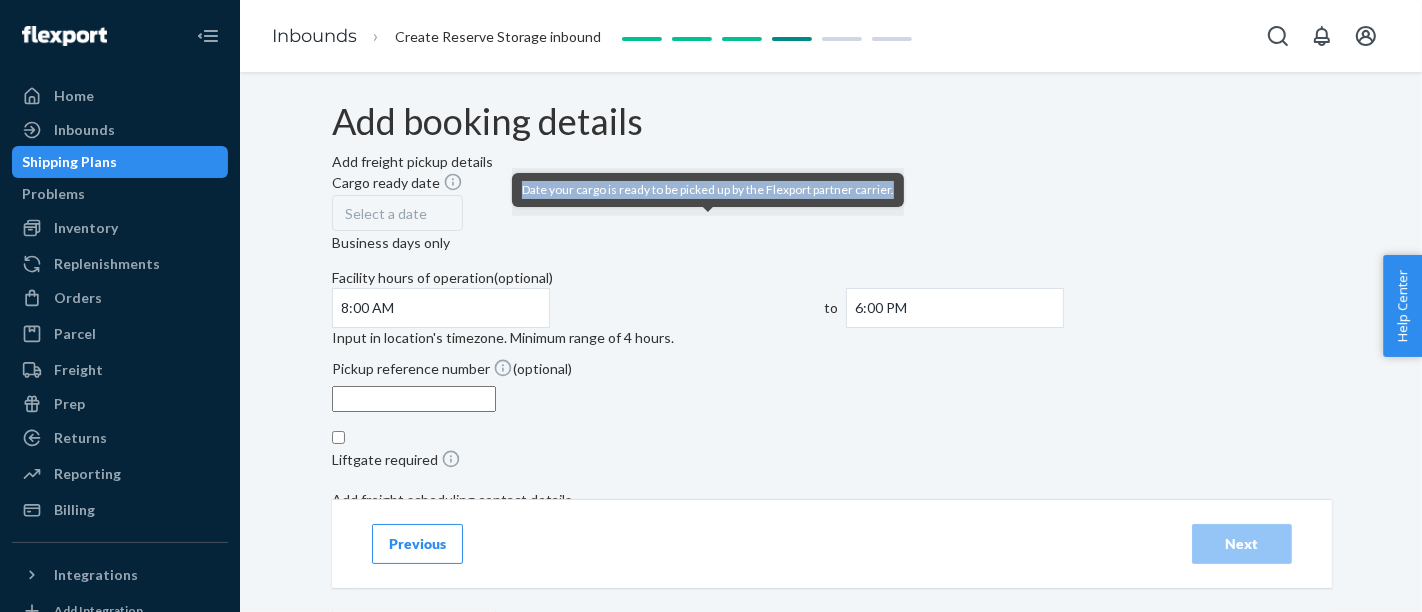drag, startPoint x: 523, startPoint y: 189, endPoint x: 560, endPoint y: 213, distance: 44.102154 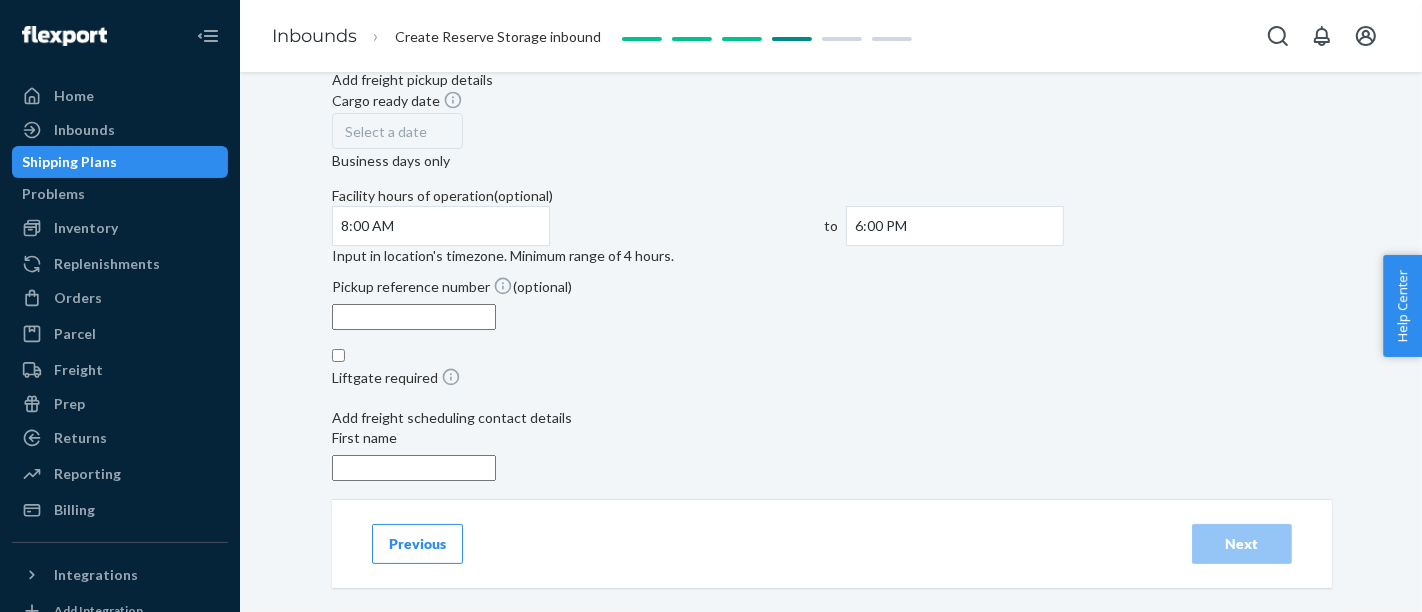 scroll, scrollTop: 111, scrollLeft: 0, axis: vertical 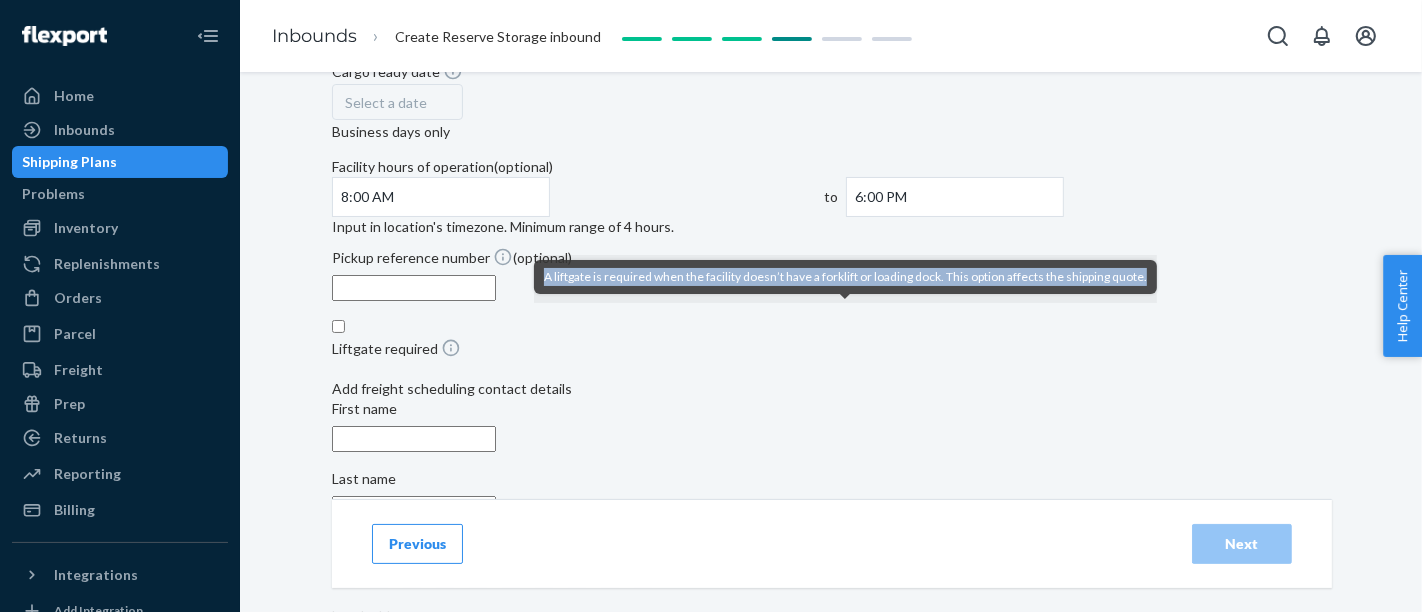 drag, startPoint x: 648, startPoint y: 334, endPoint x: 542, endPoint y: 278, distance: 119.88328 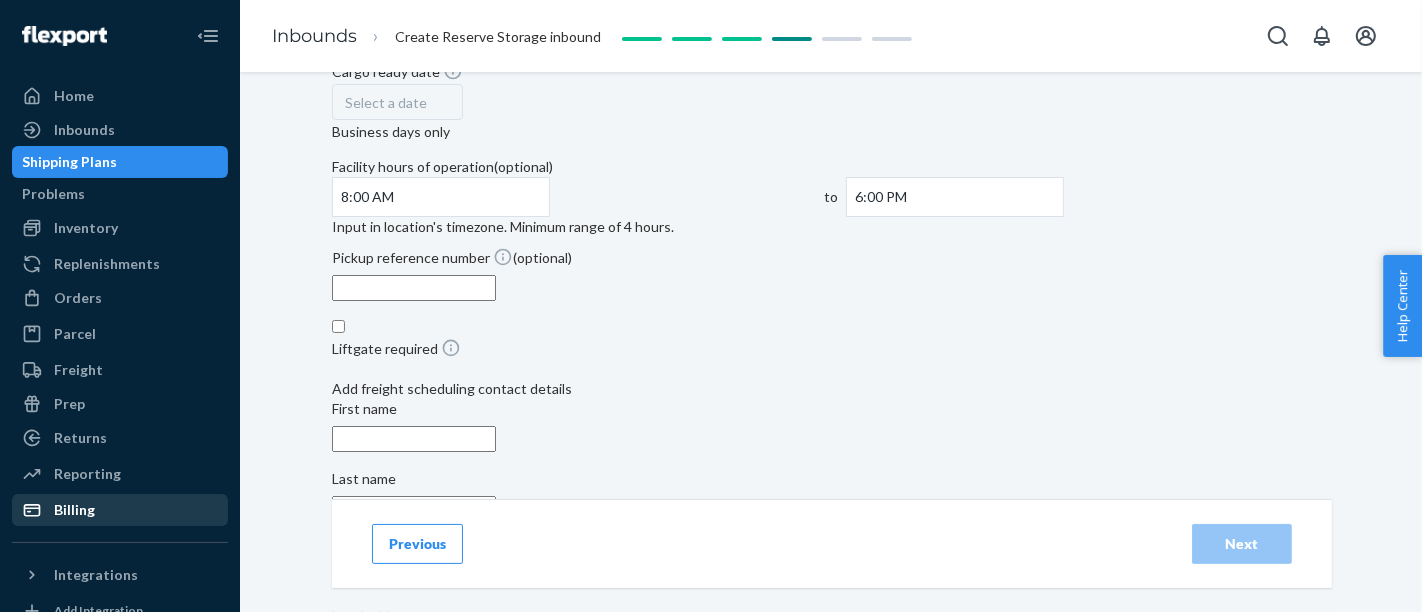 click on "Billing" at bounding box center (74, 510) 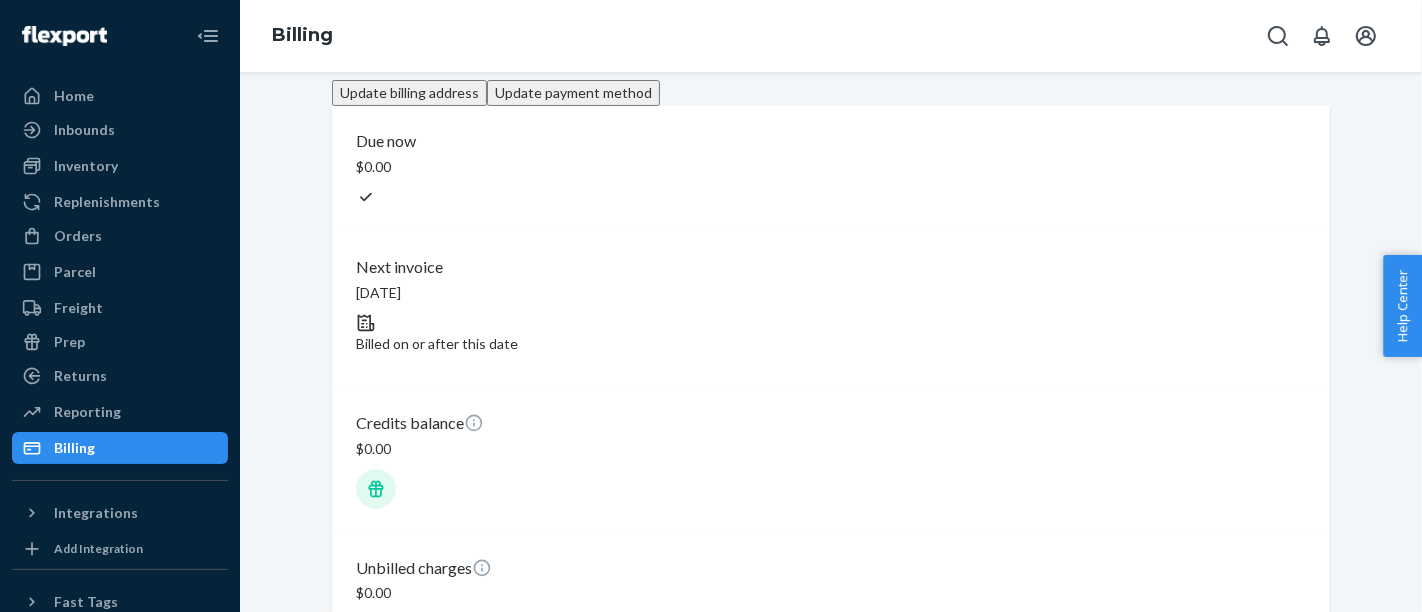 scroll, scrollTop: 0, scrollLeft: 0, axis: both 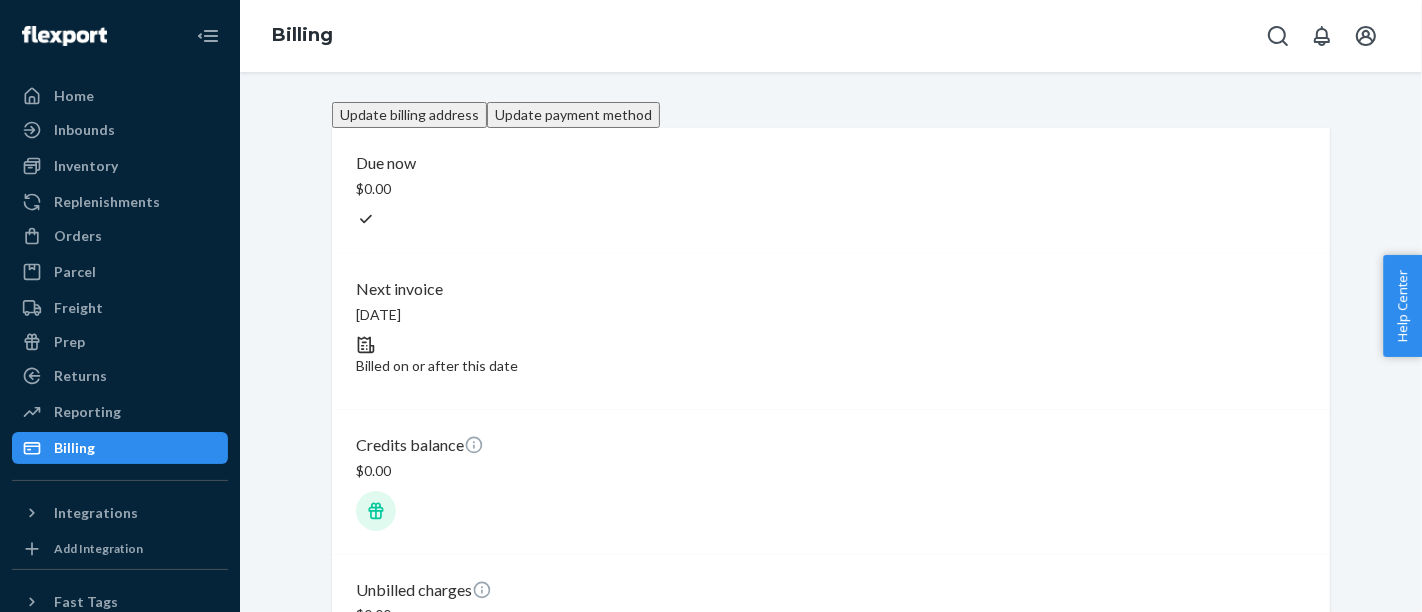 click on "Update billing address" at bounding box center (409, 115) 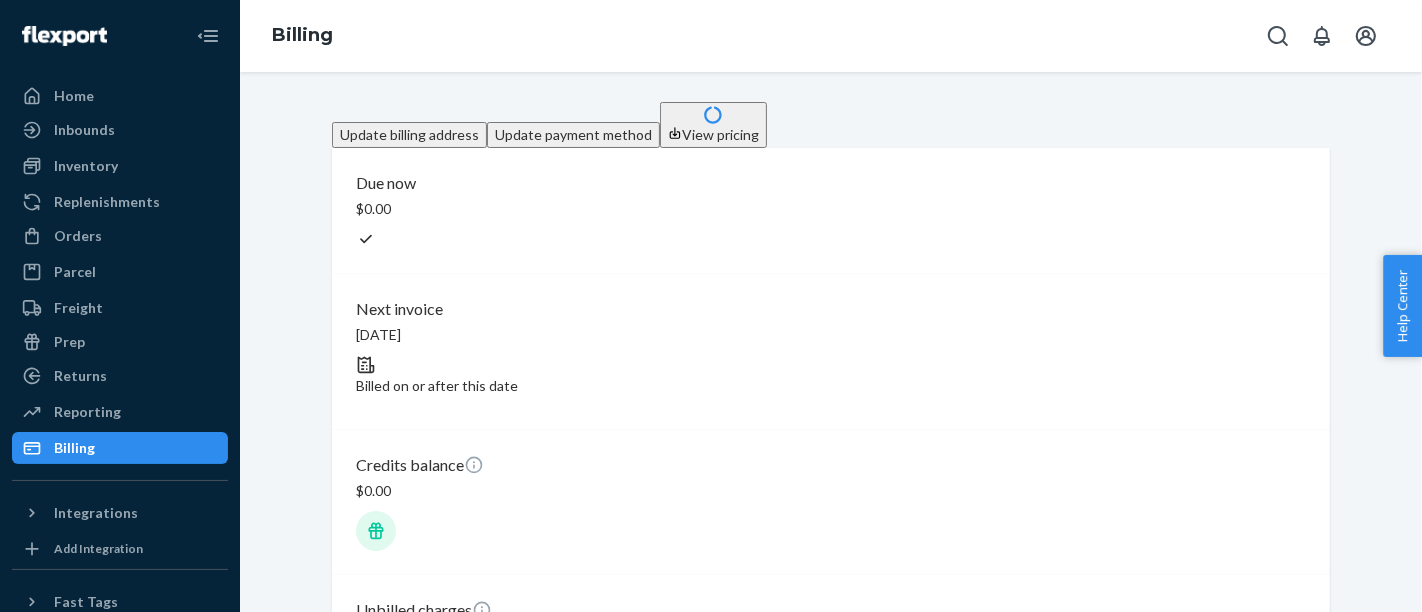 scroll, scrollTop: 64, scrollLeft: 0, axis: vertical 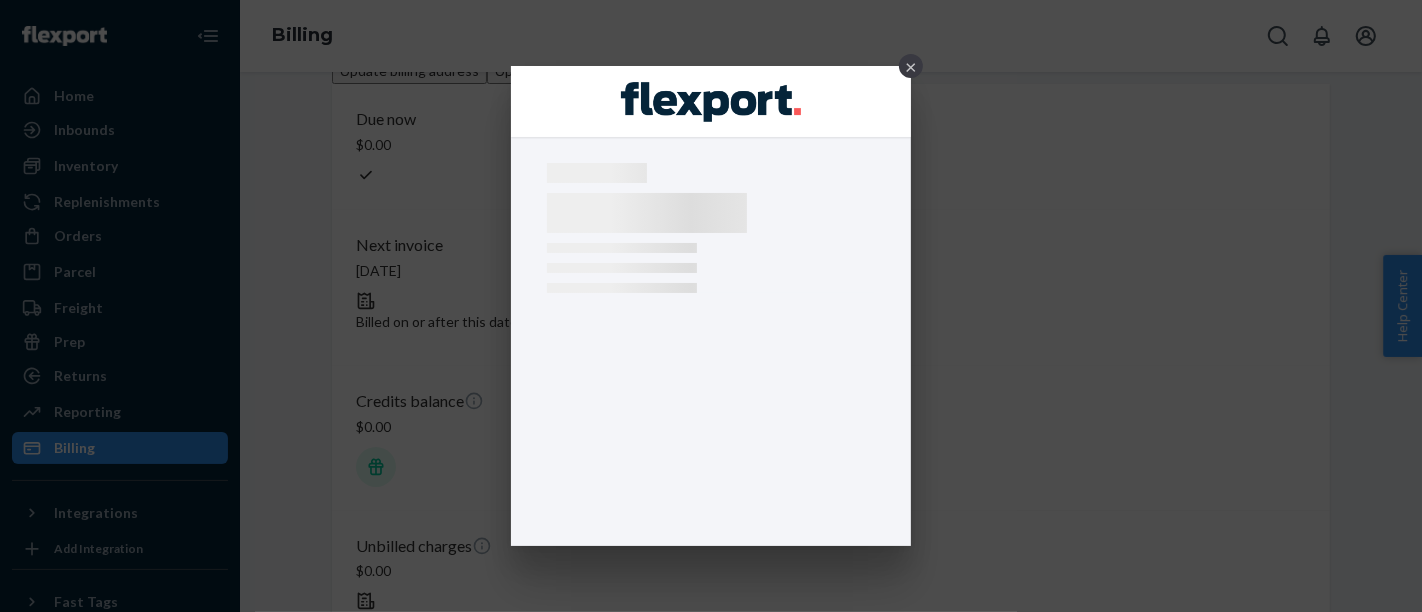 drag, startPoint x: 230, startPoint y: 383, endPoint x: 227, endPoint y: 506, distance: 123.03658 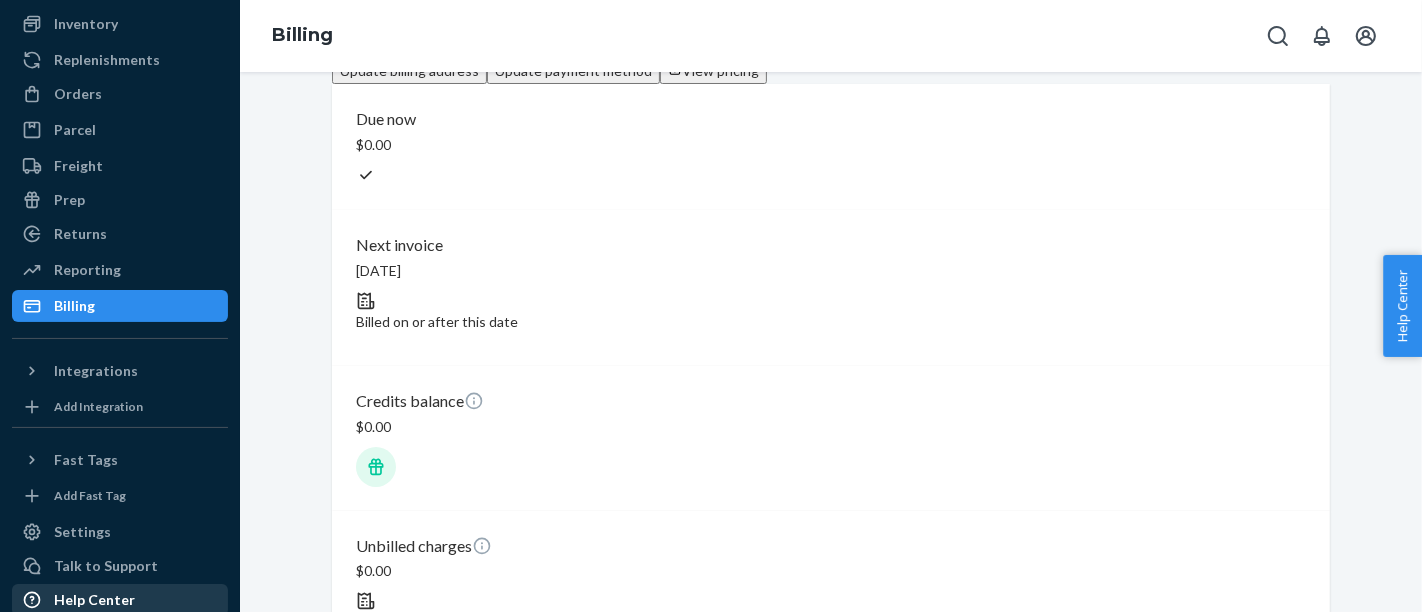scroll, scrollTop: 200, scrollLeft: 0, axis: vertical 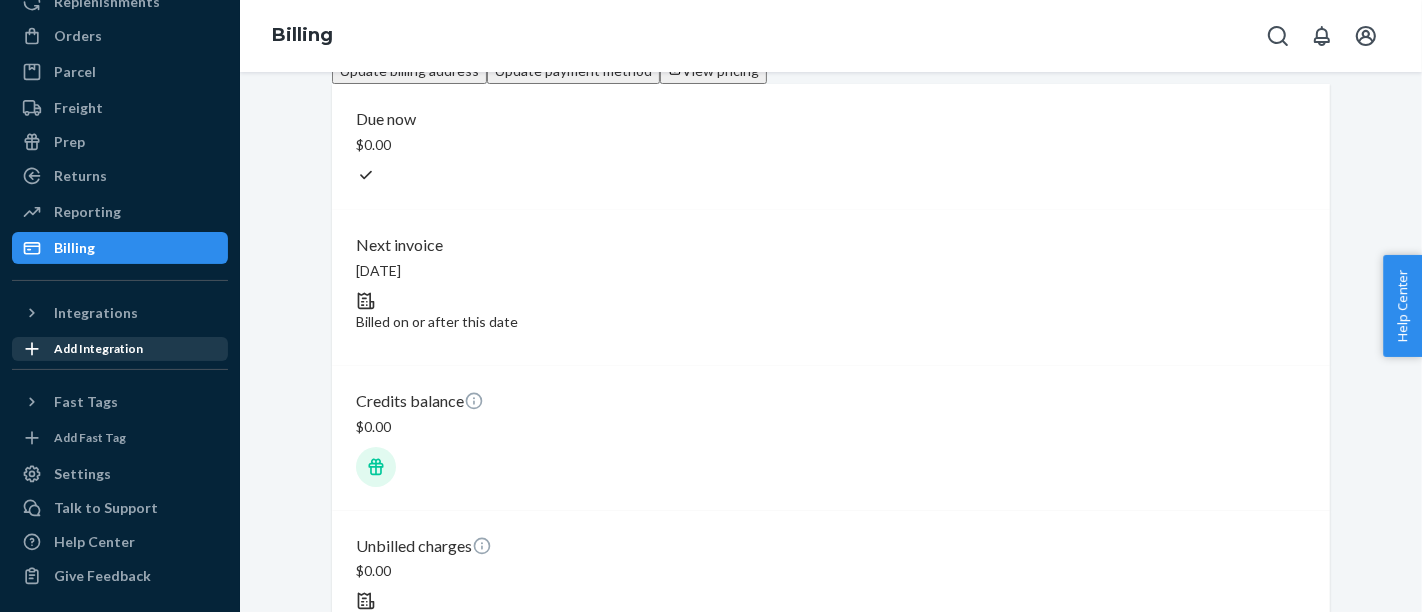 click on "Add Integration" at bounding box center (98, 348) 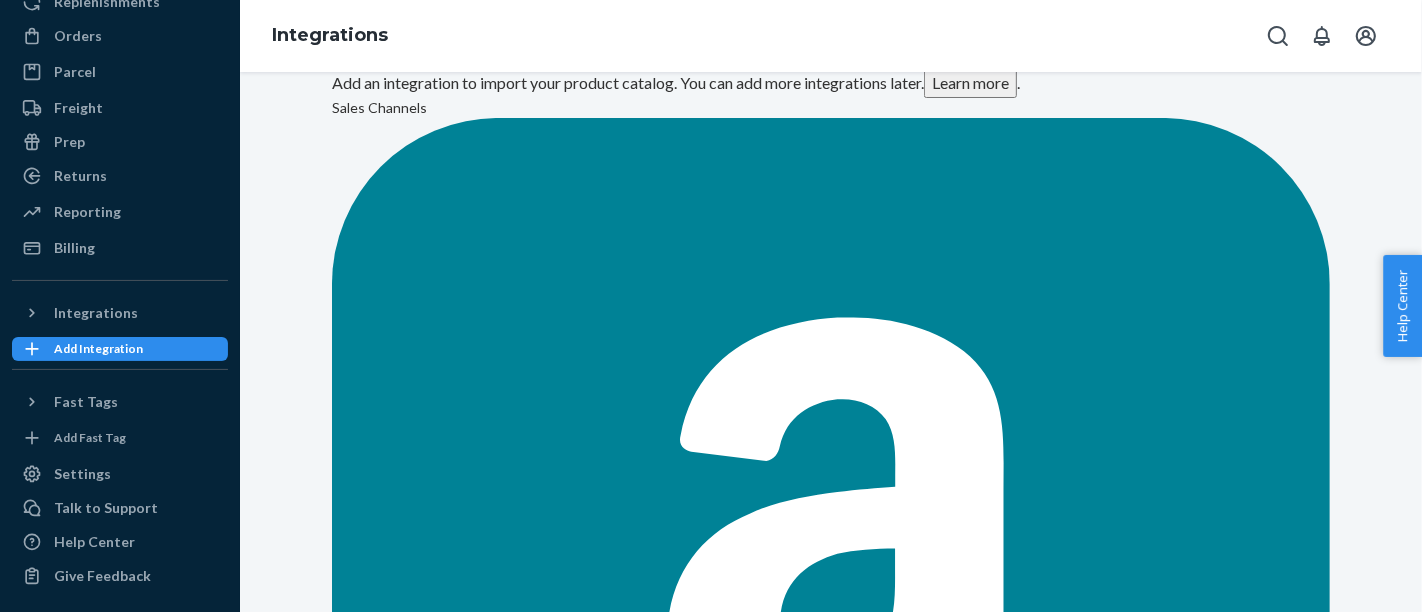 scroll, scrollTop: 111, scrollLeft: 0, axis: vertical 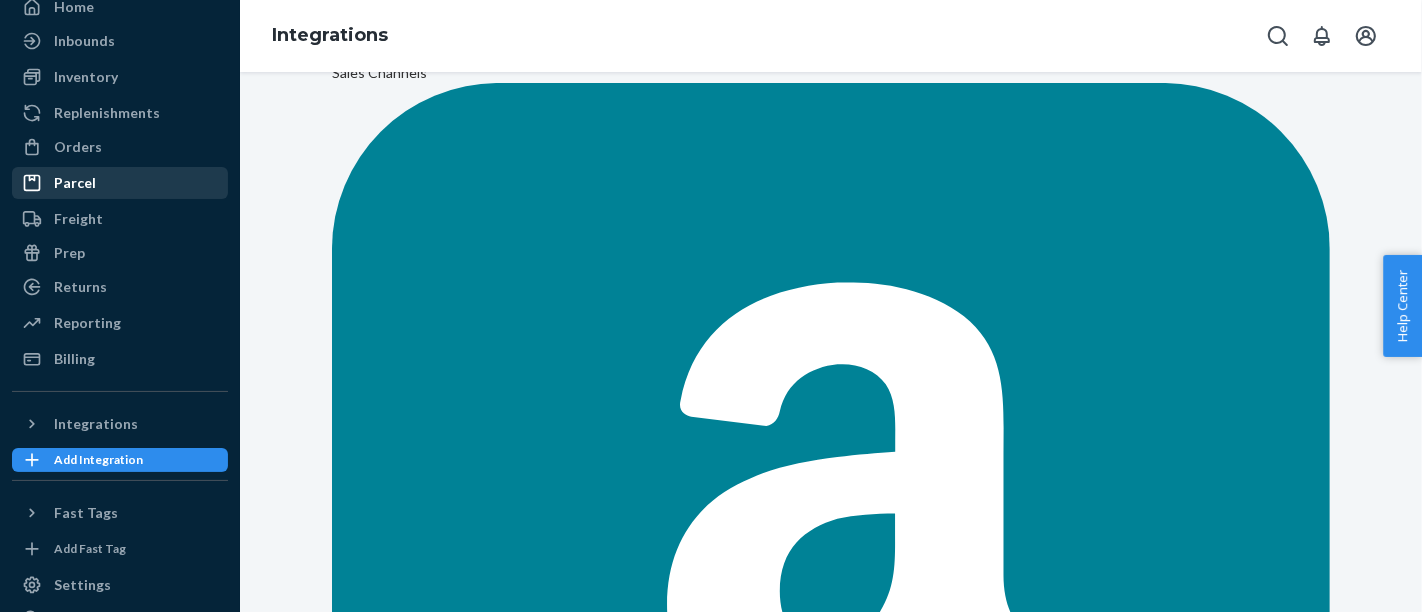 click on "Parcel" at bounding box center [75, 183] 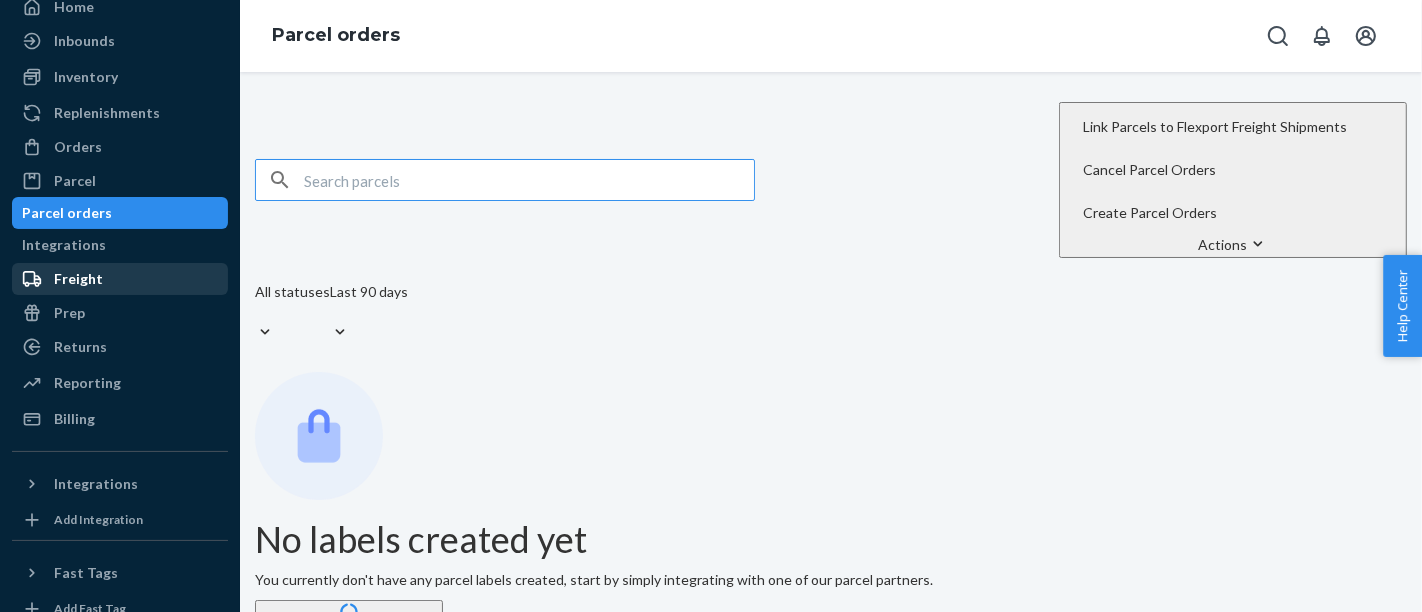 click on "Freight" at bounding box center [78, 279] 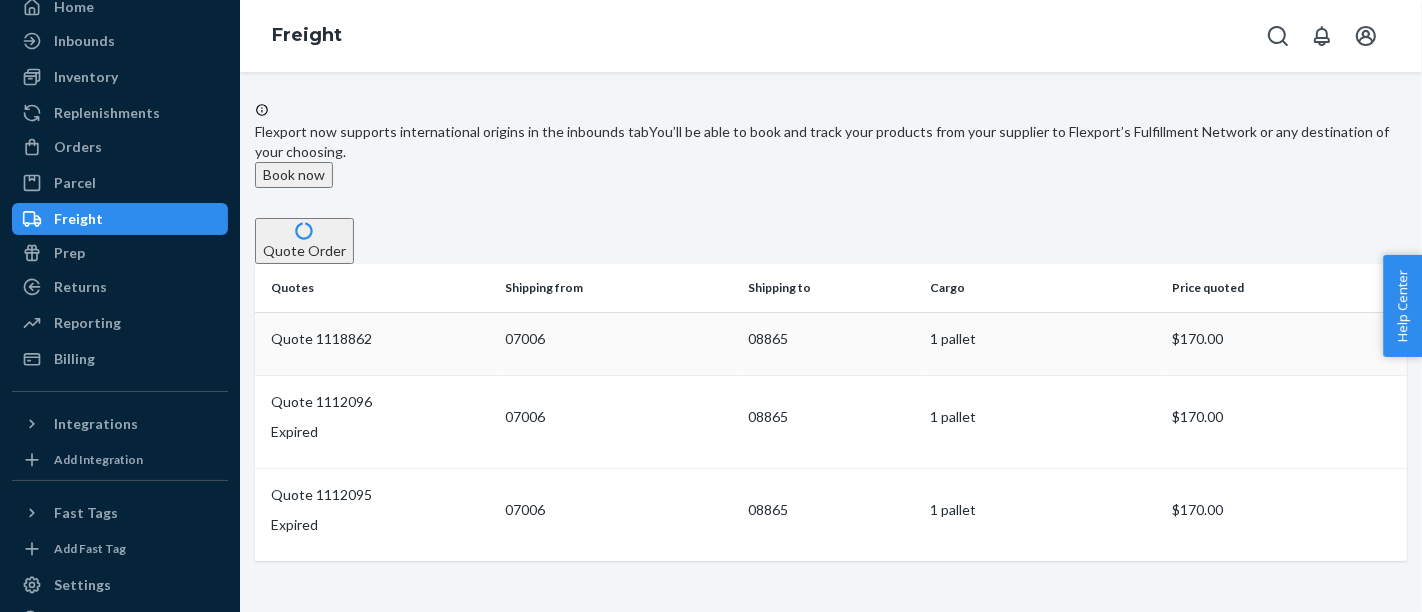 click on "Quote 1118862" at bounding box center [380, 339] 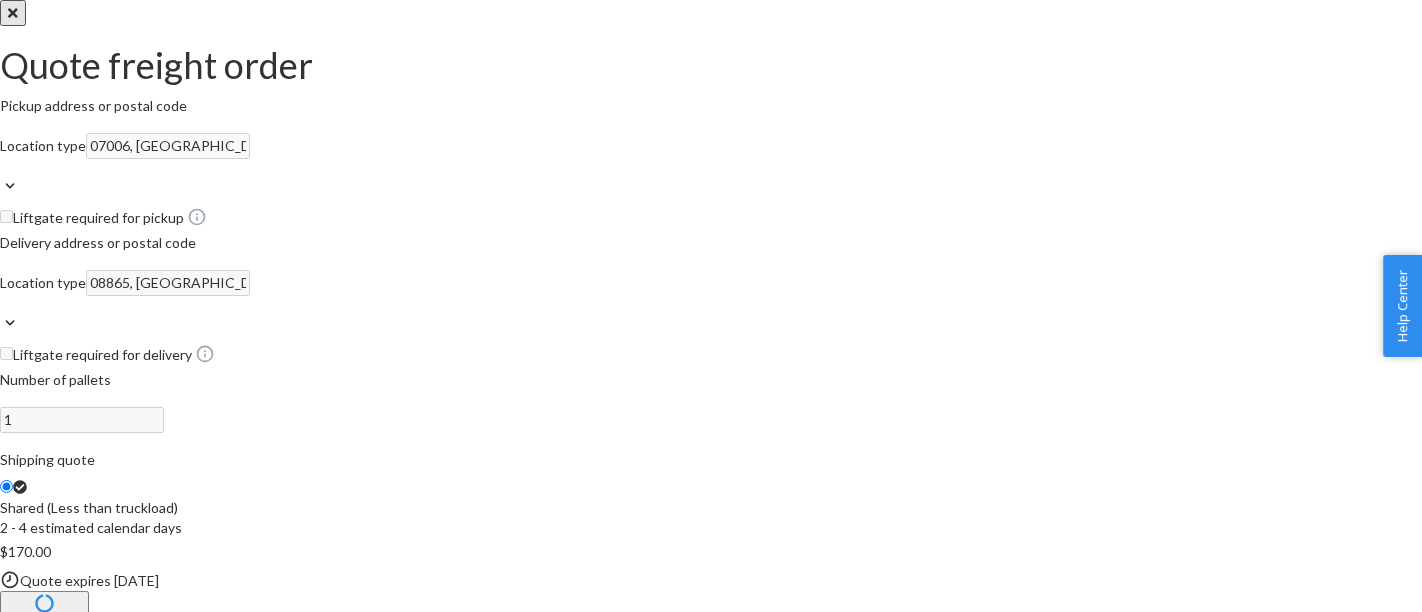 scroll, scrollTop: 240, scrollLeft: 0, axis: vertical 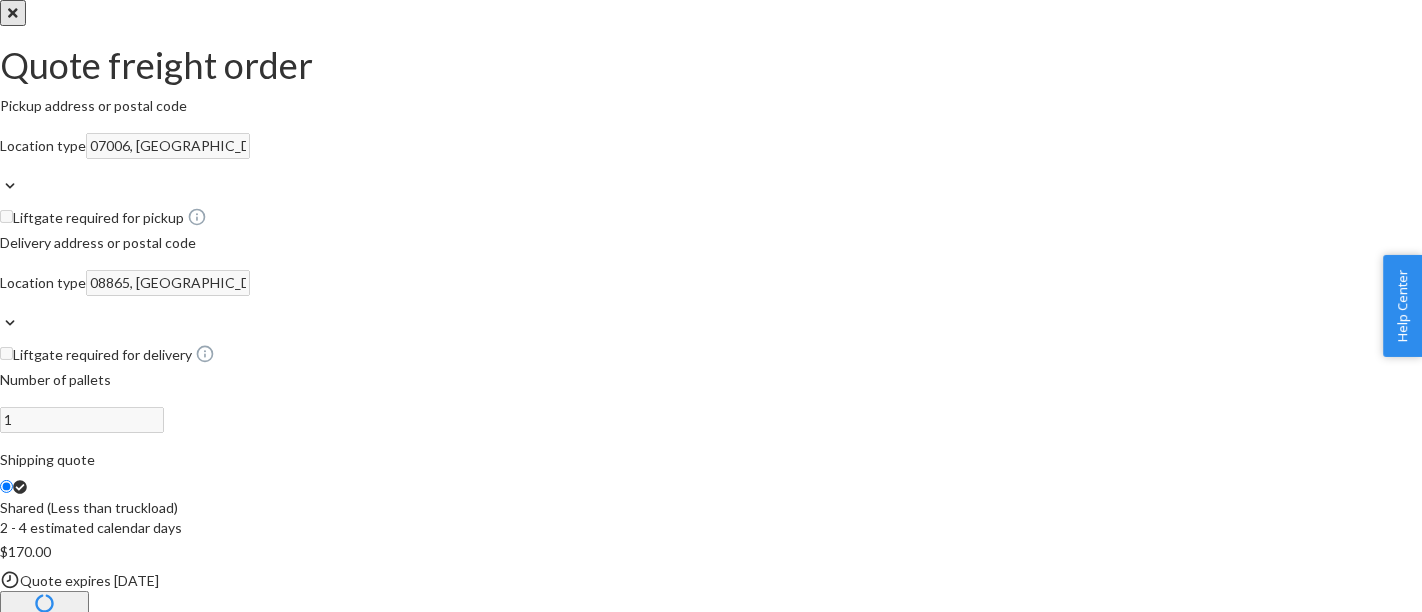click at bounding box center [13, 13] 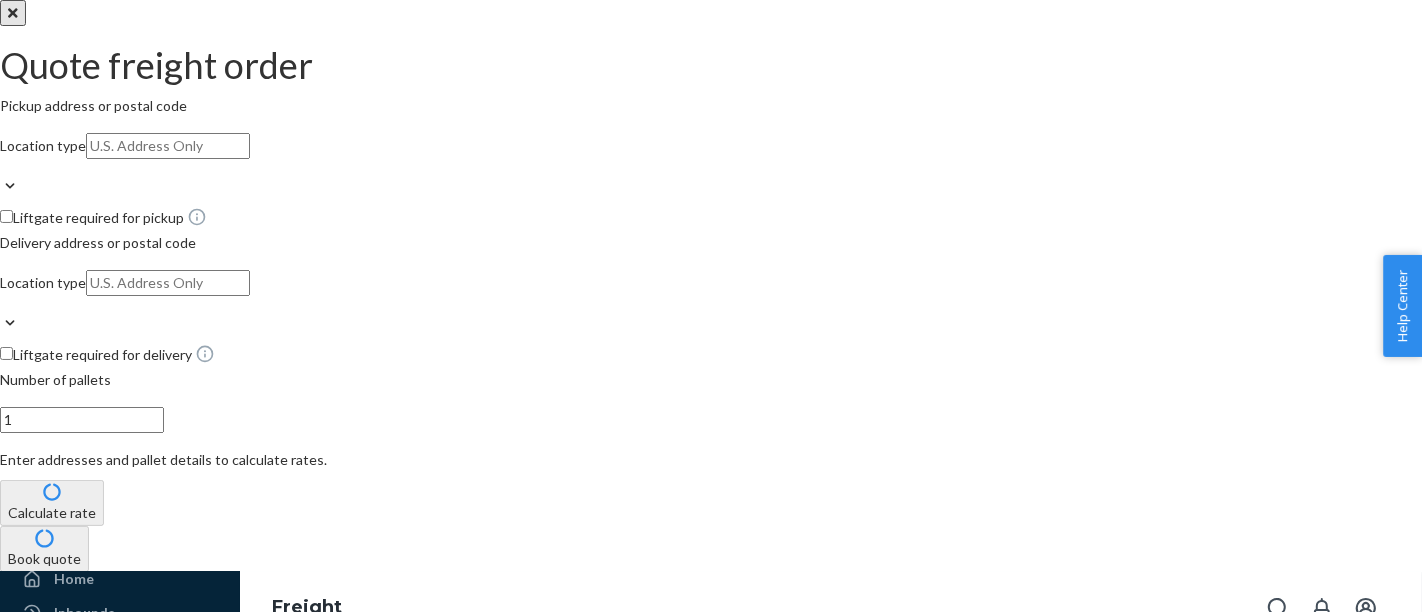 type 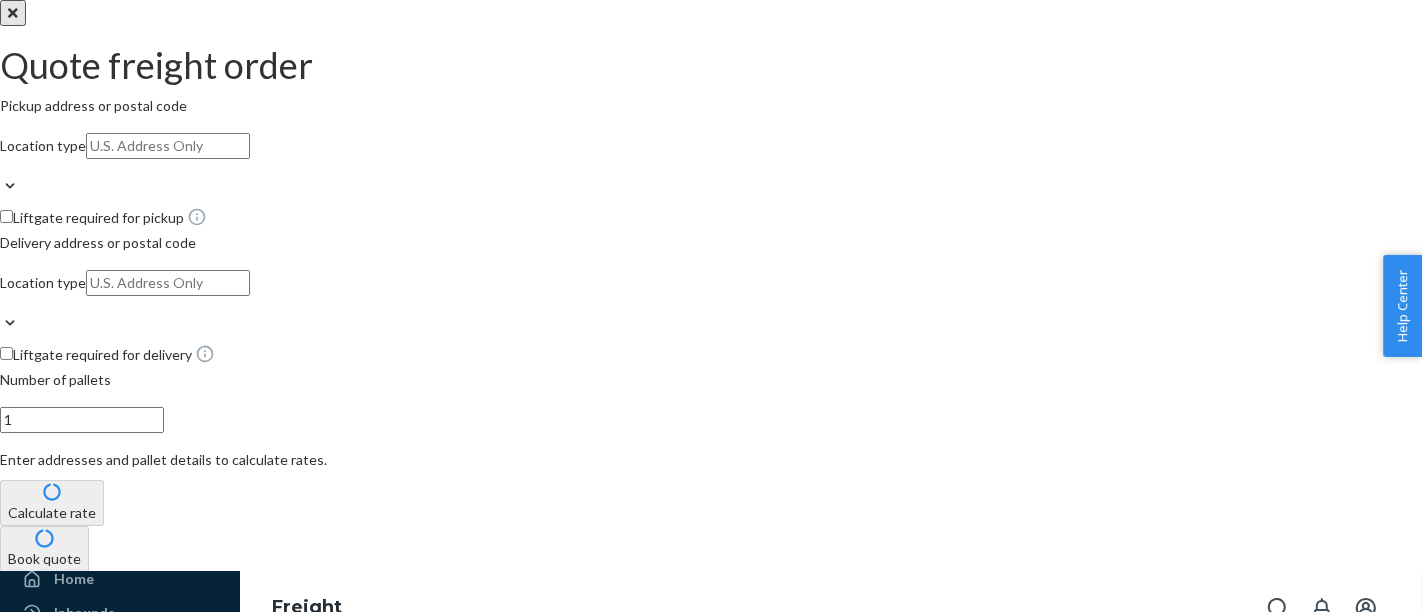 type 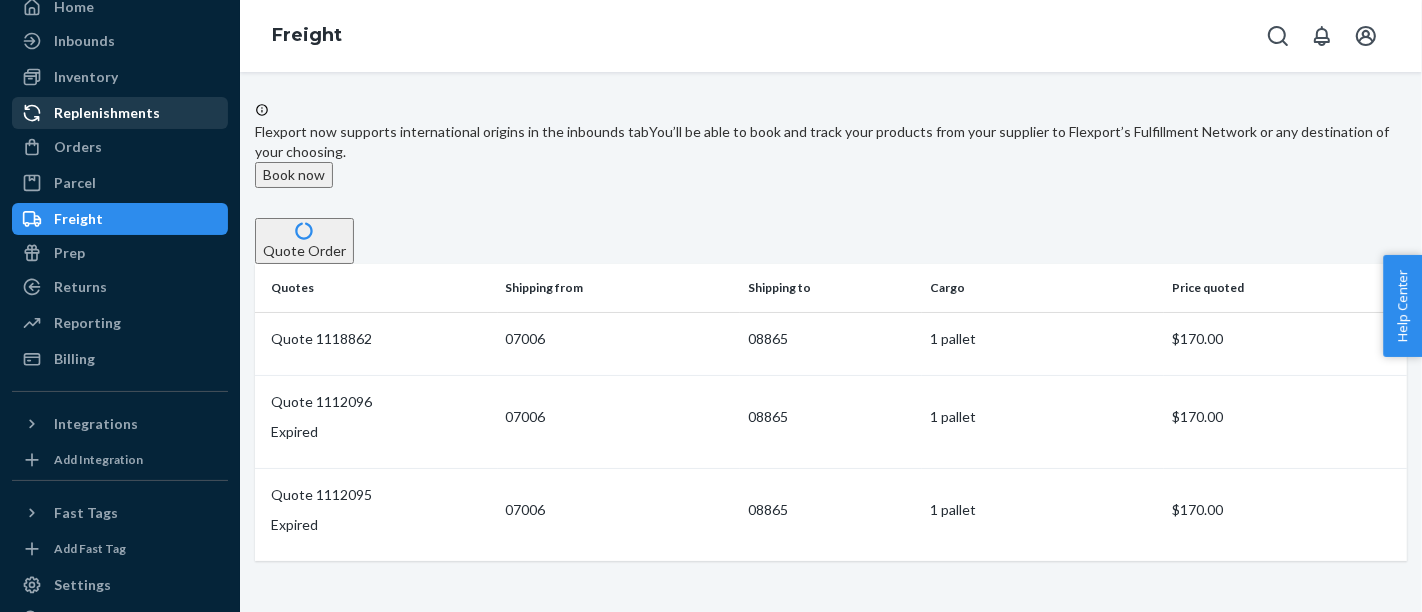 scroll, scrollTop: 0, scrollLeft: 0, axis: both 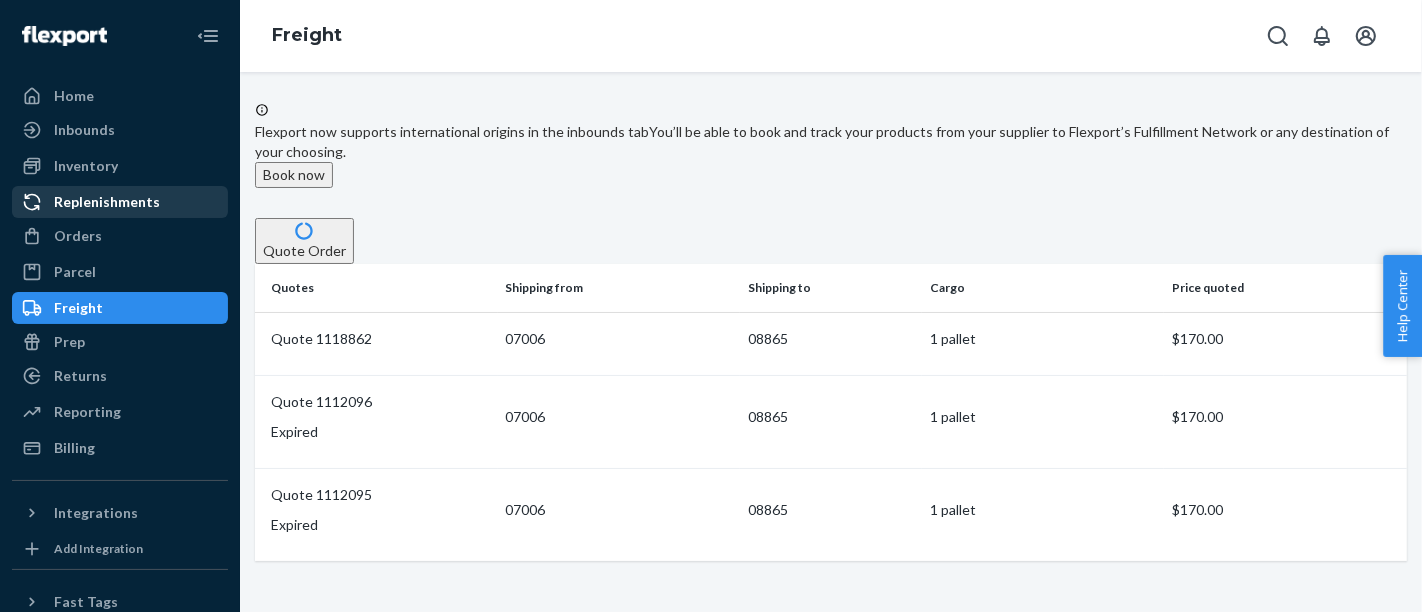 click on "Home" at bounding box center (74, 96) 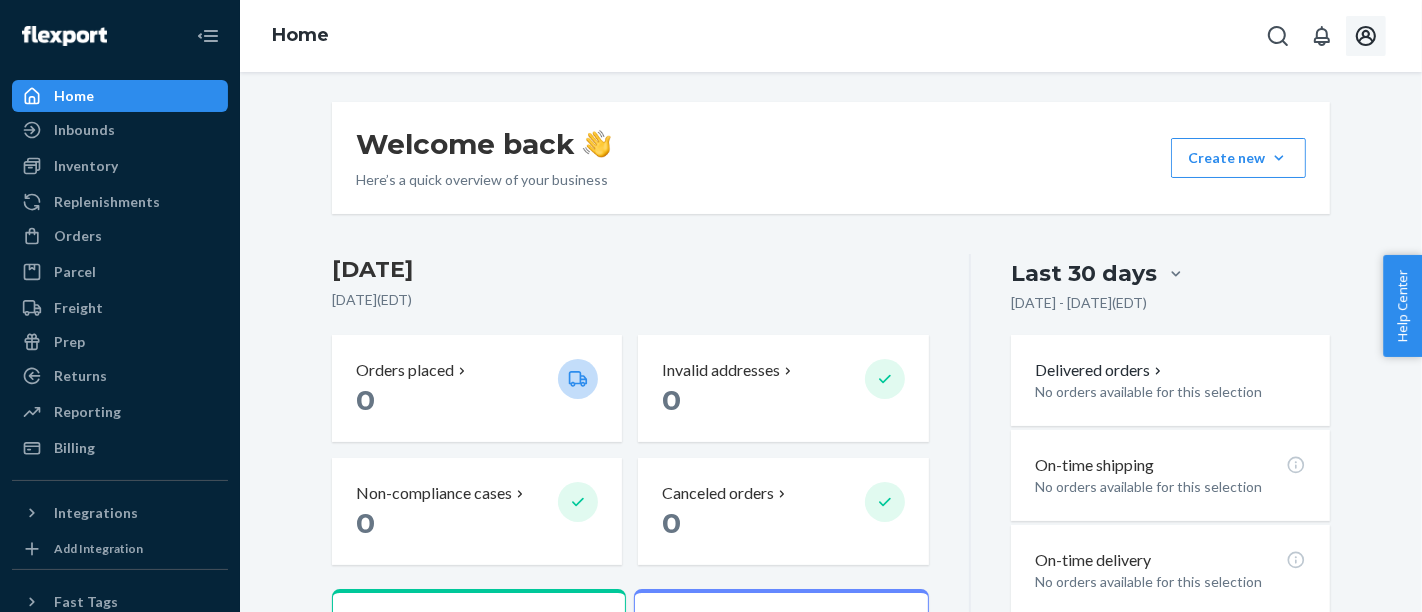 click 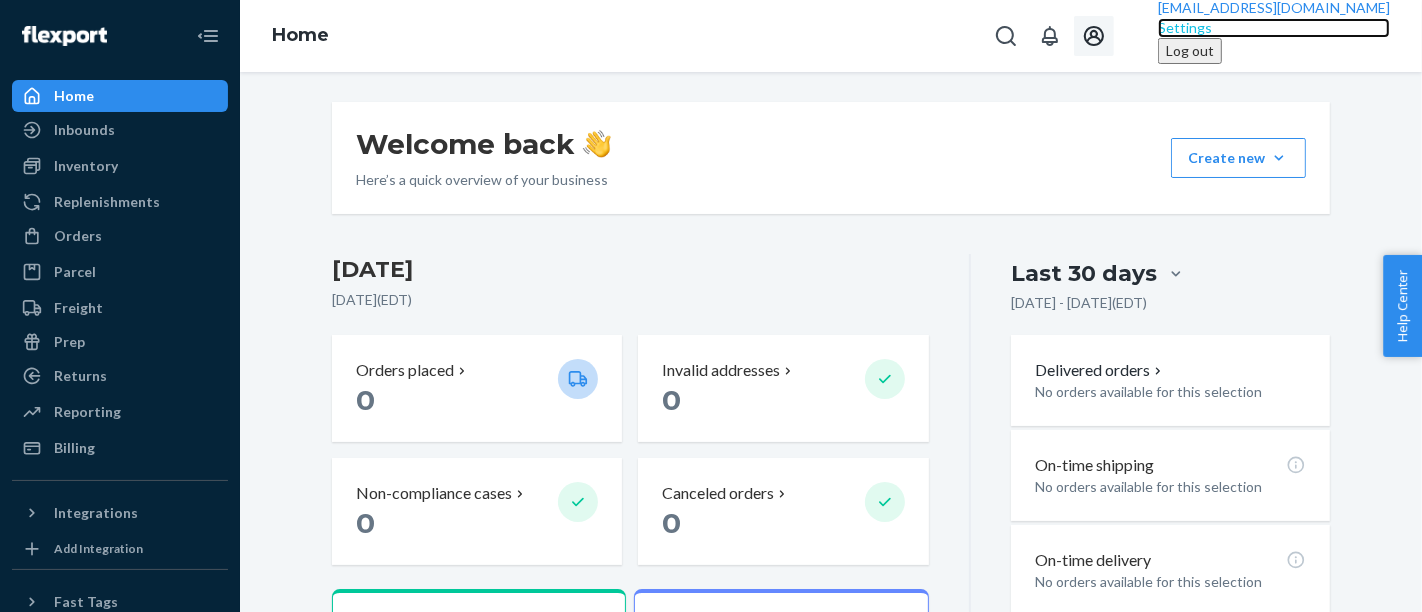 click on "Settings" at bounding box center [1274, 28] 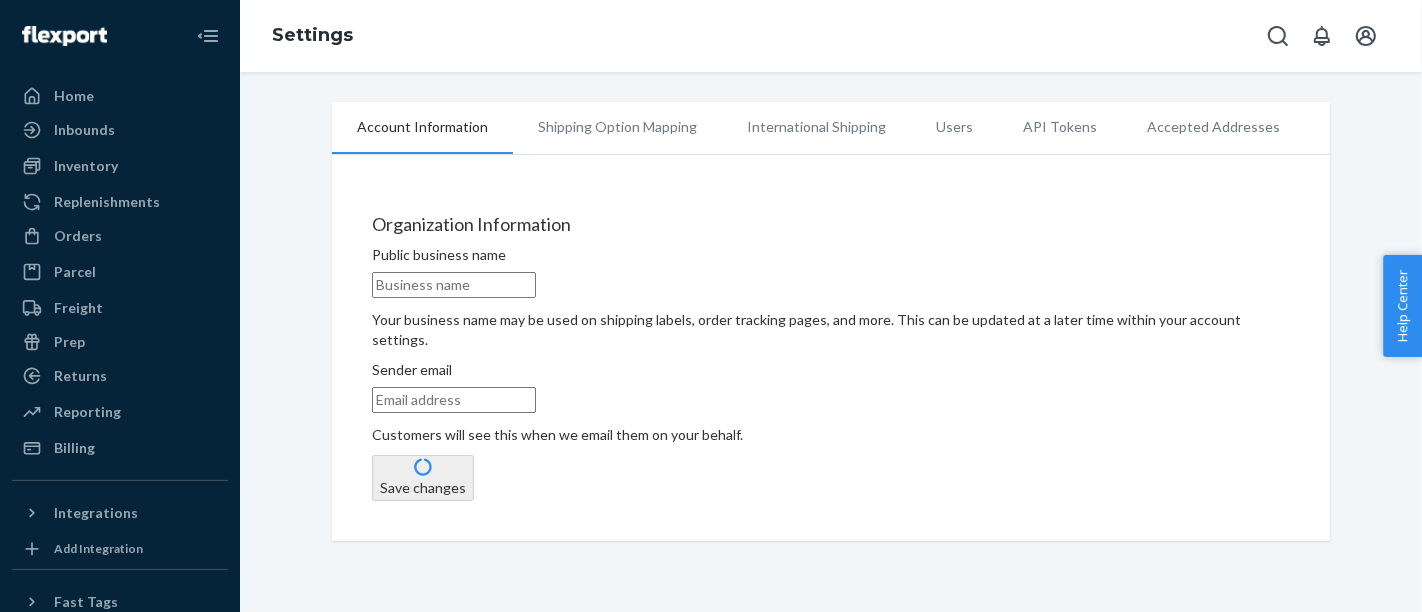 click on "Public business name" at bounding box center [454, 285] 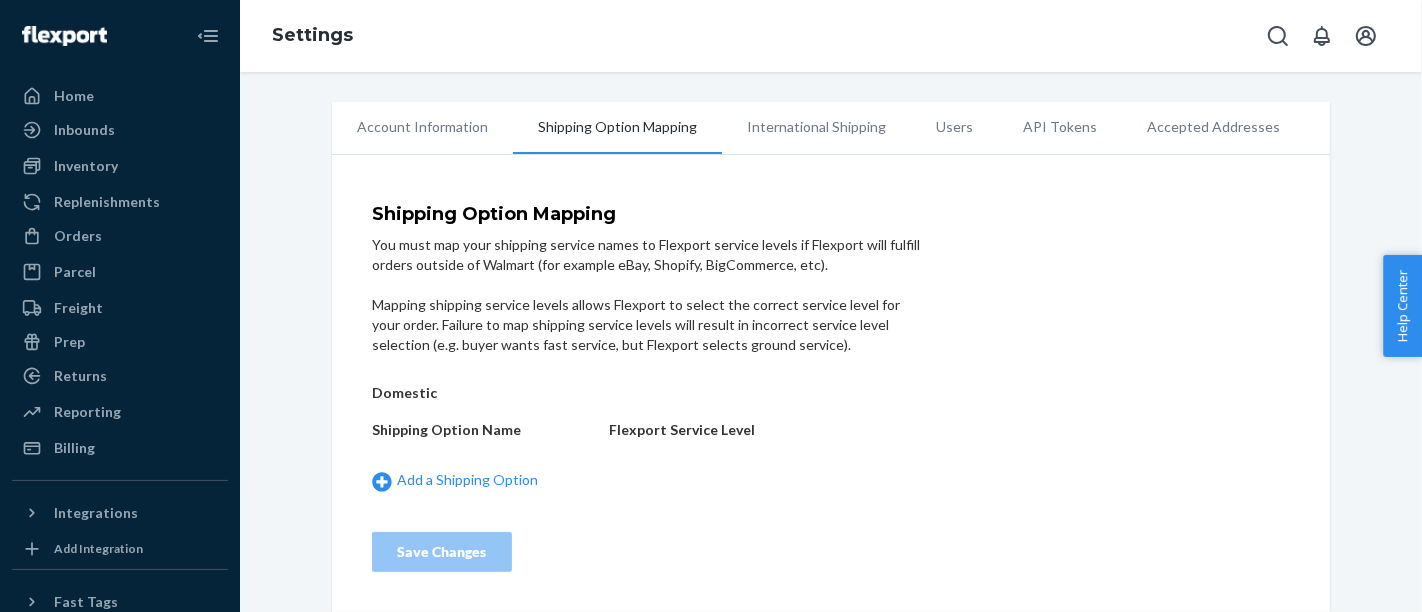click on "International Shipping" at bounding box center (816, 127) 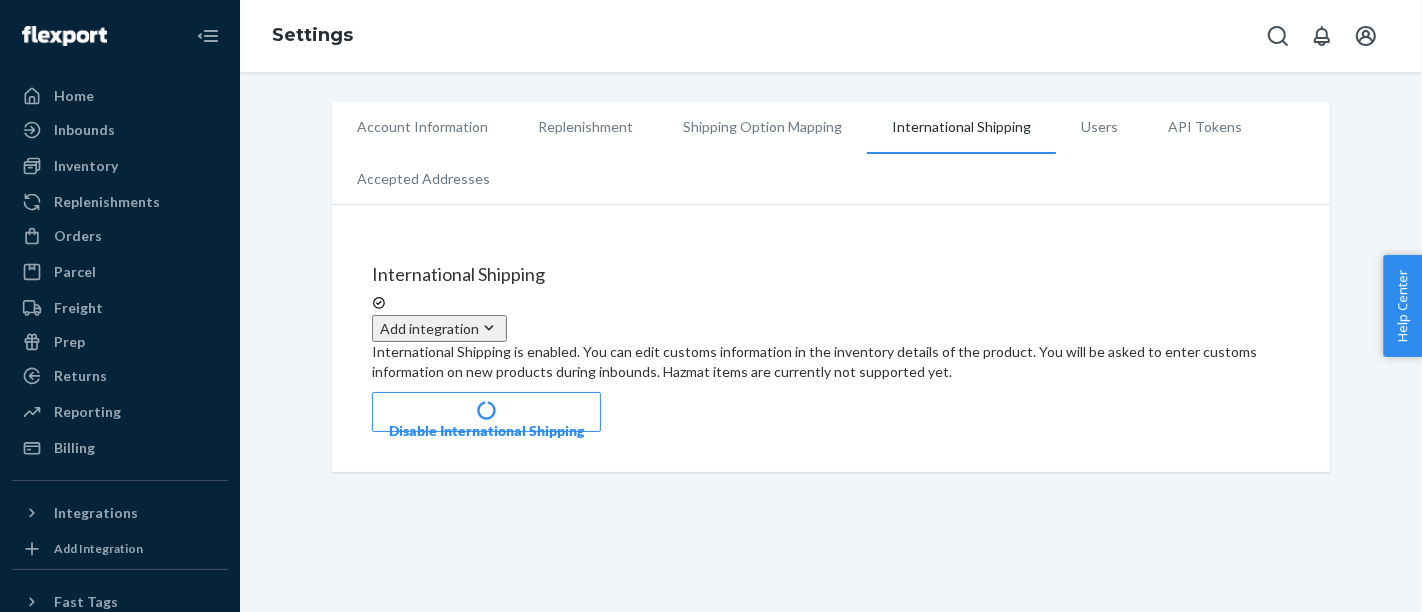 click on "Add integration" at bounding box center (439, 328) 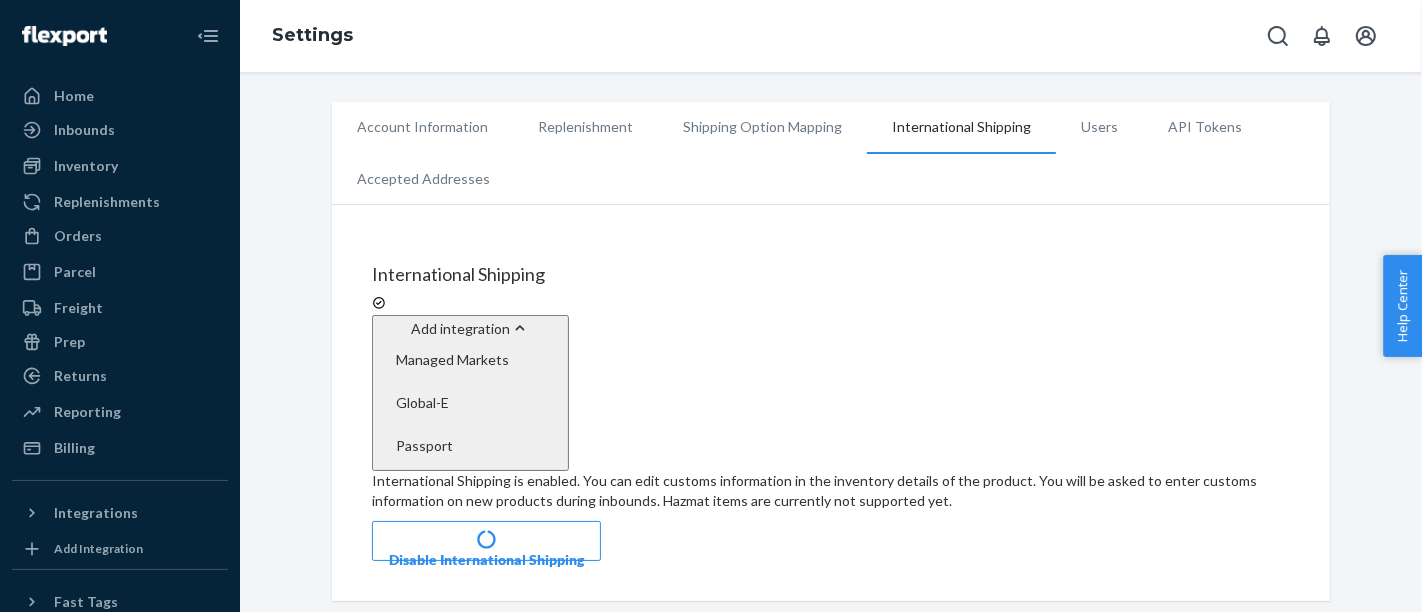 click on "Users" at bounding box center [1099, 127] 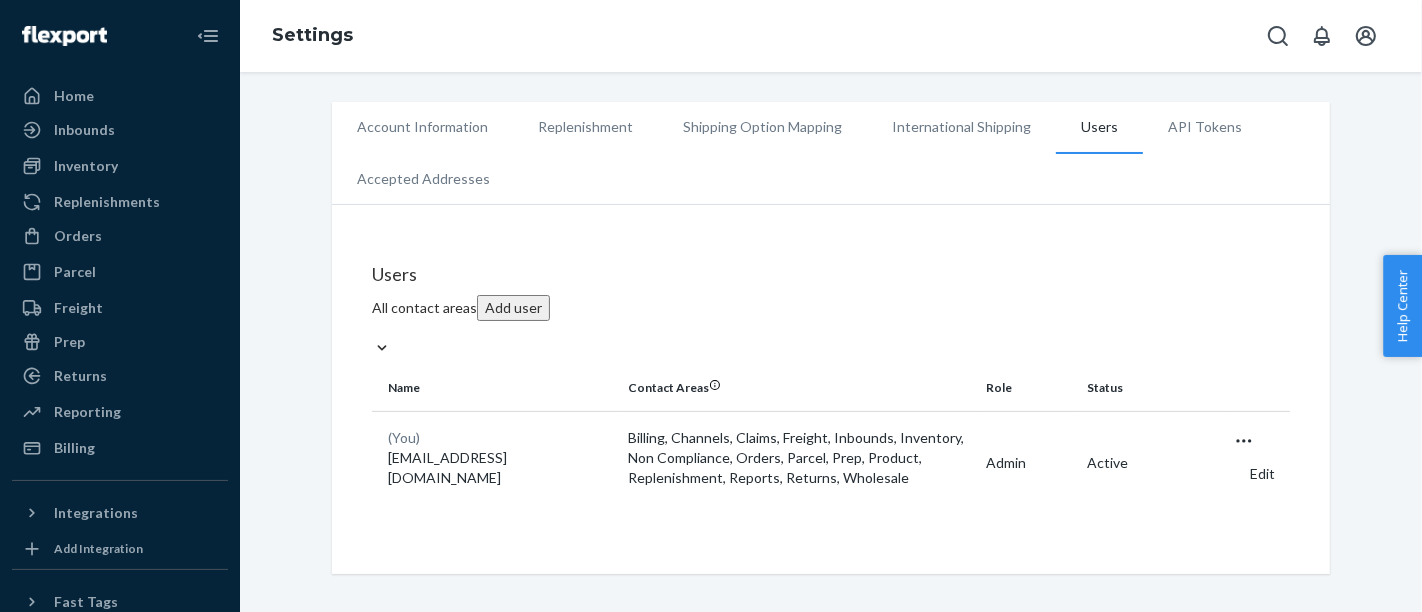 click on "API Tokens" at bounding box center [1205, 127] 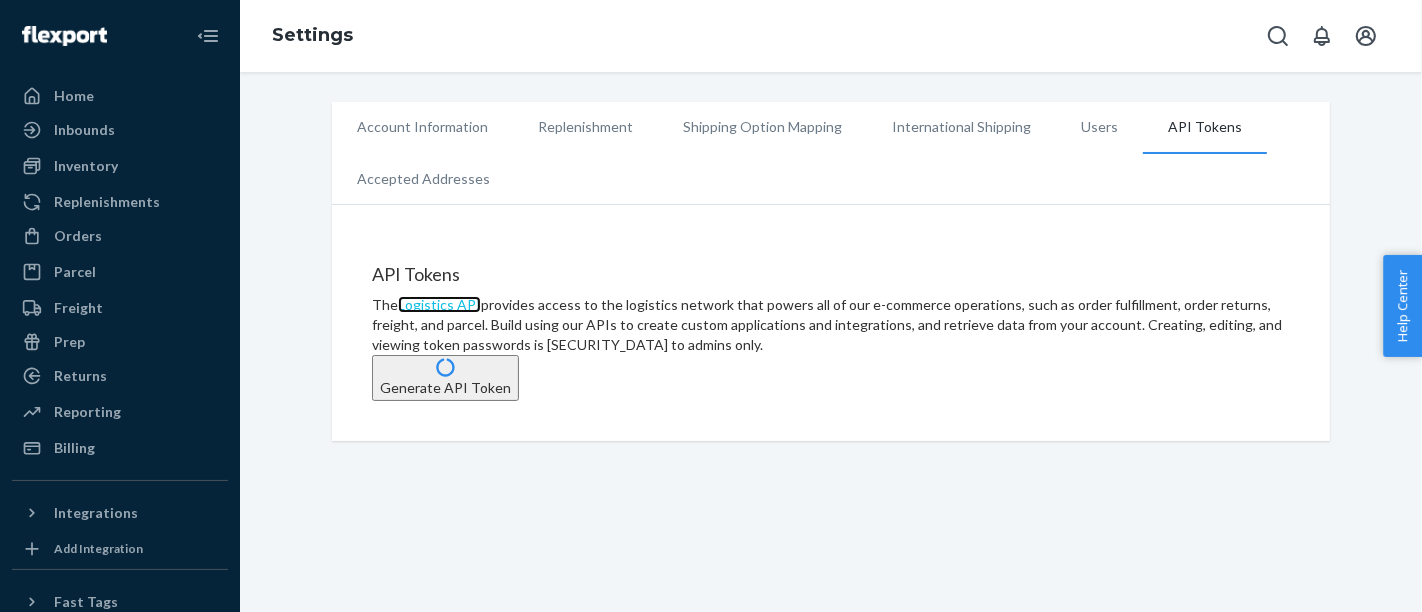 click on "Logistics API" at bounding box center [439, 304] 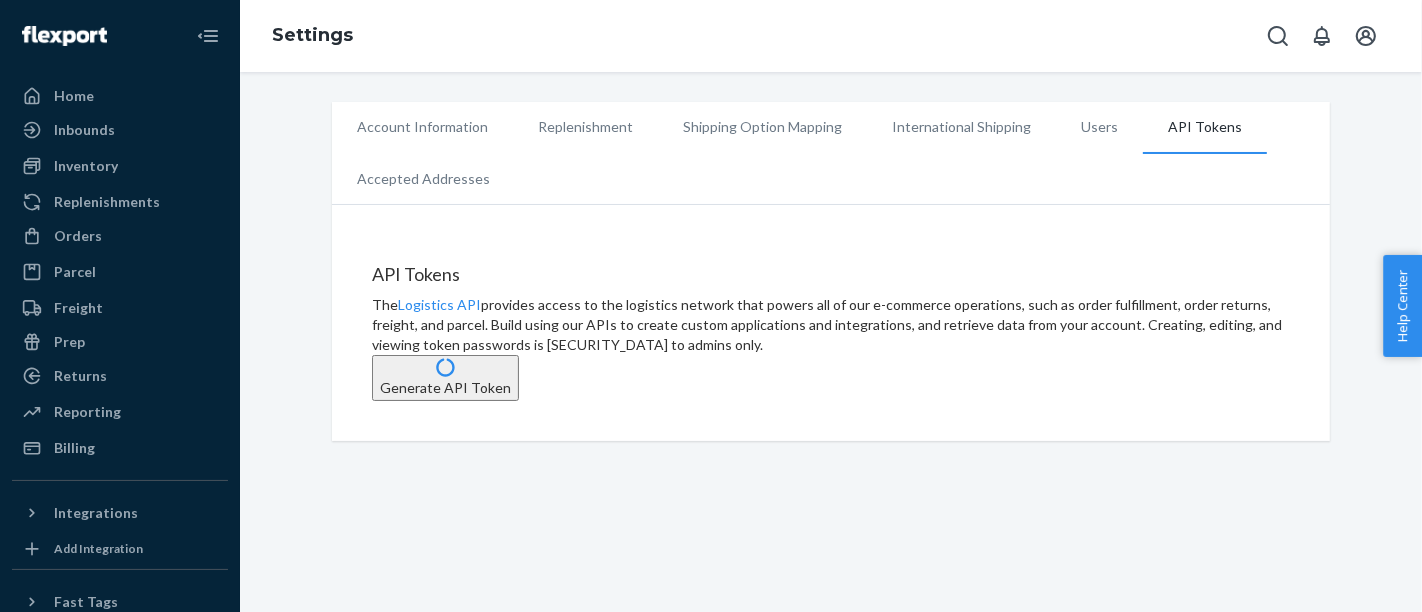 click on "Account Information" at bounding box center [422, 127] 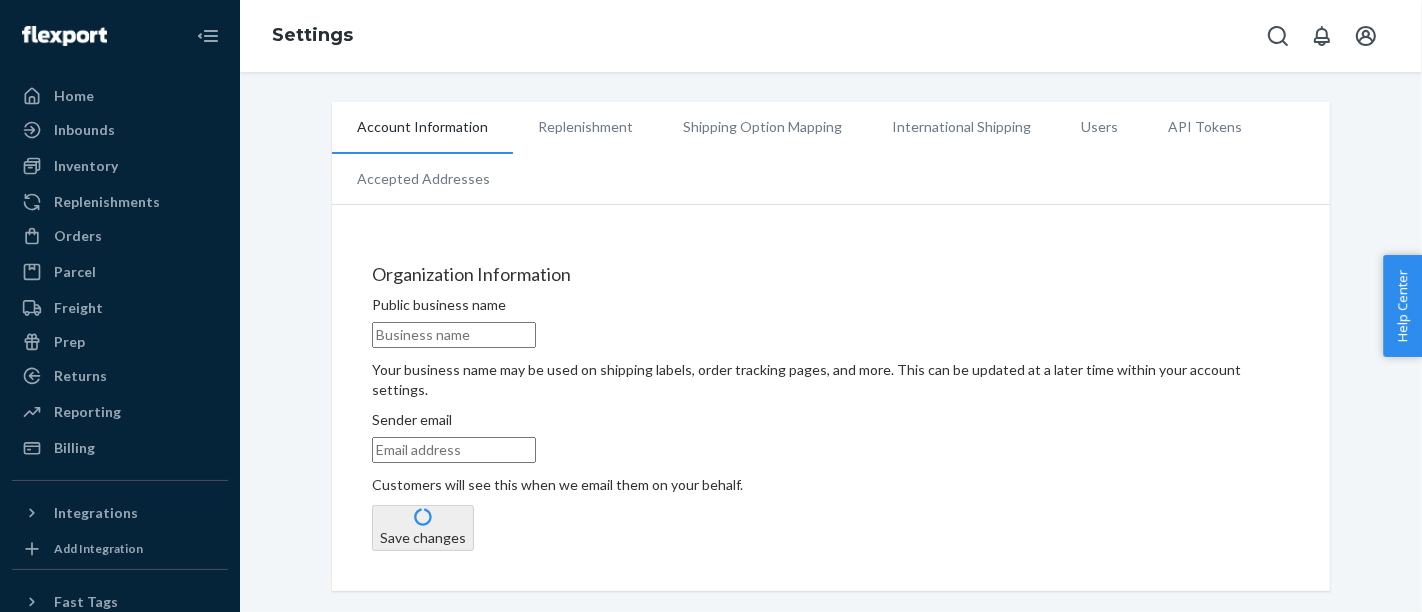 scroll, scrollTop: 0, scrollLeft: 0, axis: both 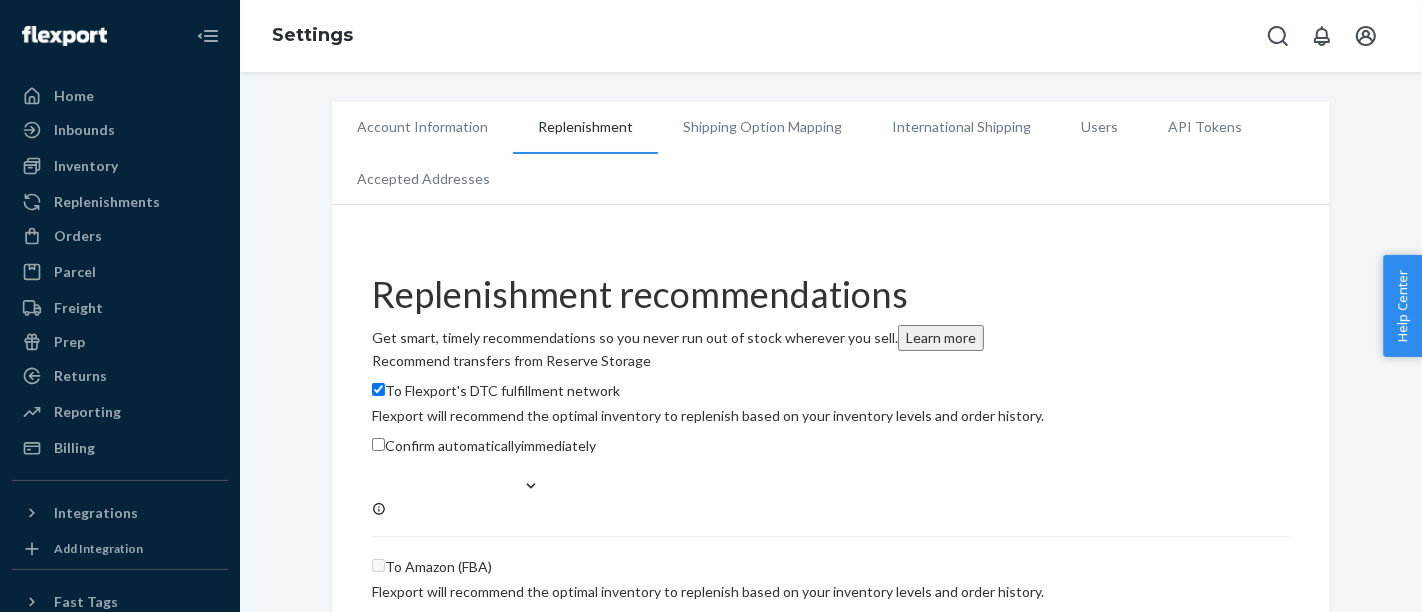 click on "Shipping Option Mapping" at bounding box center [762, 127] 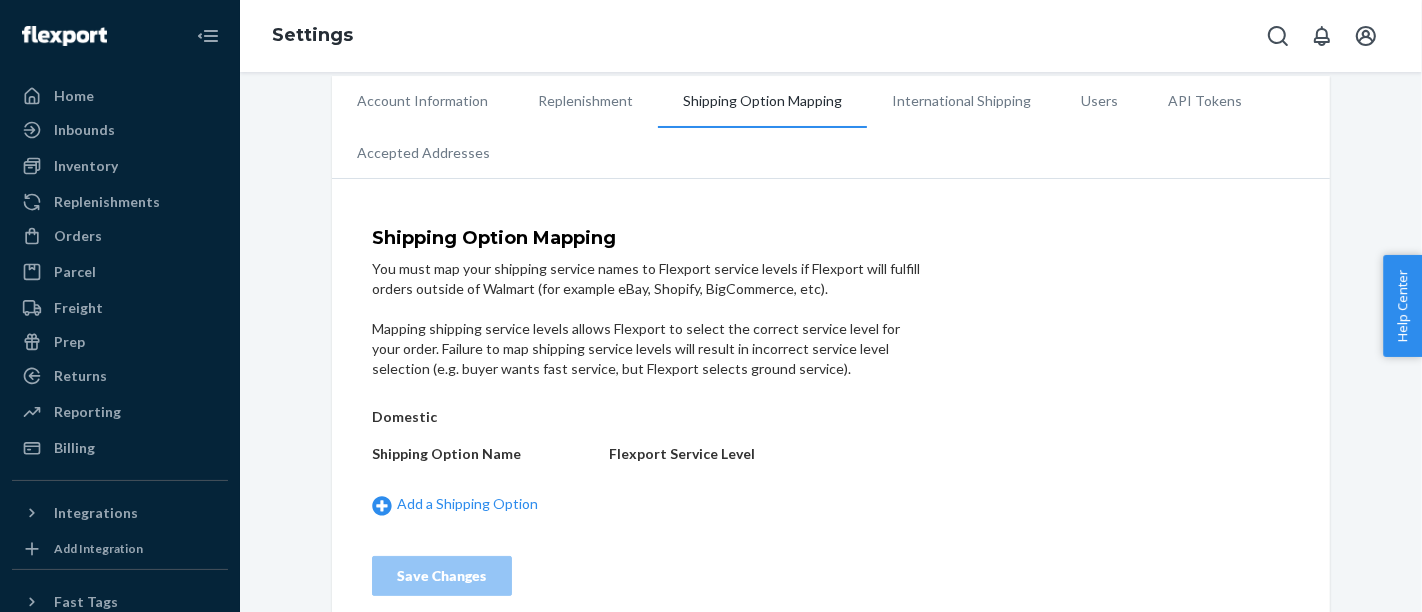scroll, scrollTop: 48, scrollLeft: 0, axis: vertical 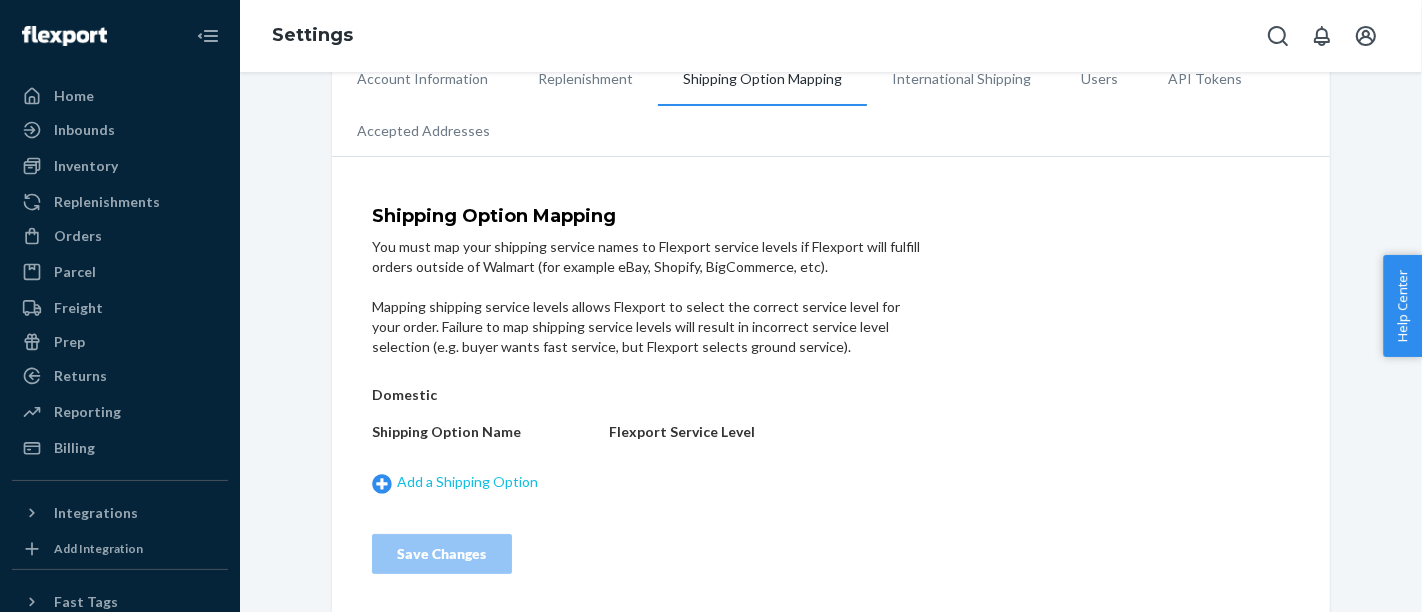 click on "Add a Shipping Option" at bounding box center (485, 482) 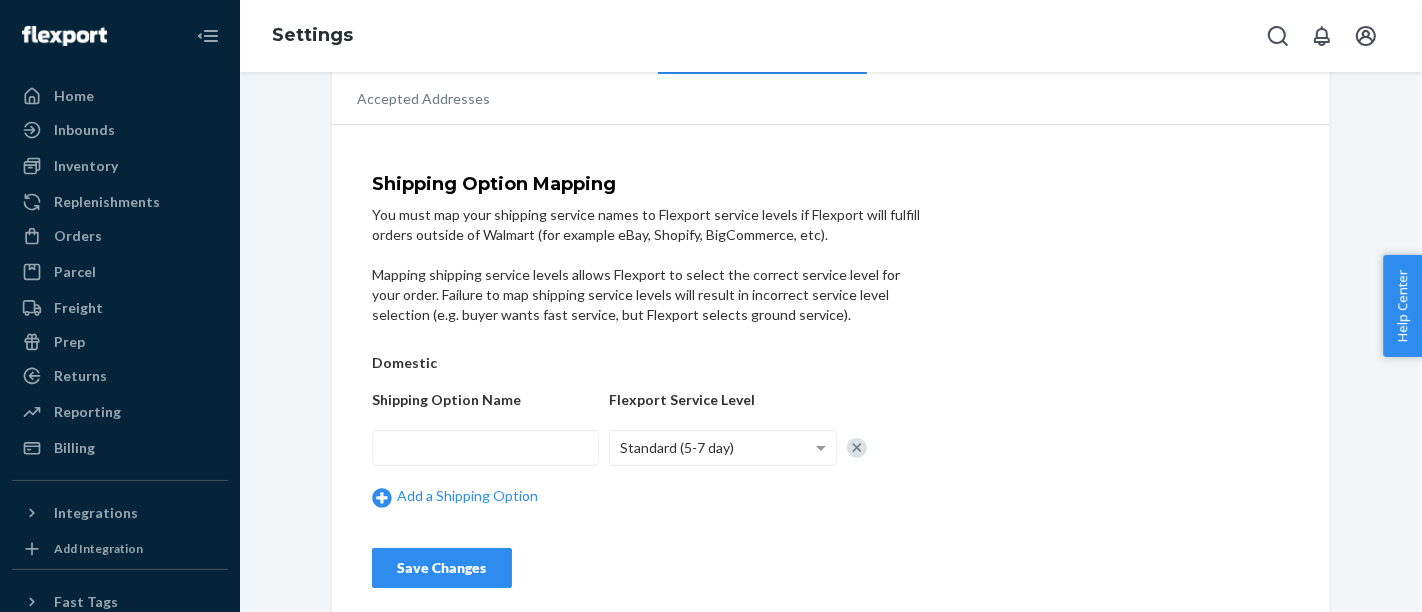 scroll, scrollTop: 94, scrollLeft: 0, axis: vertical 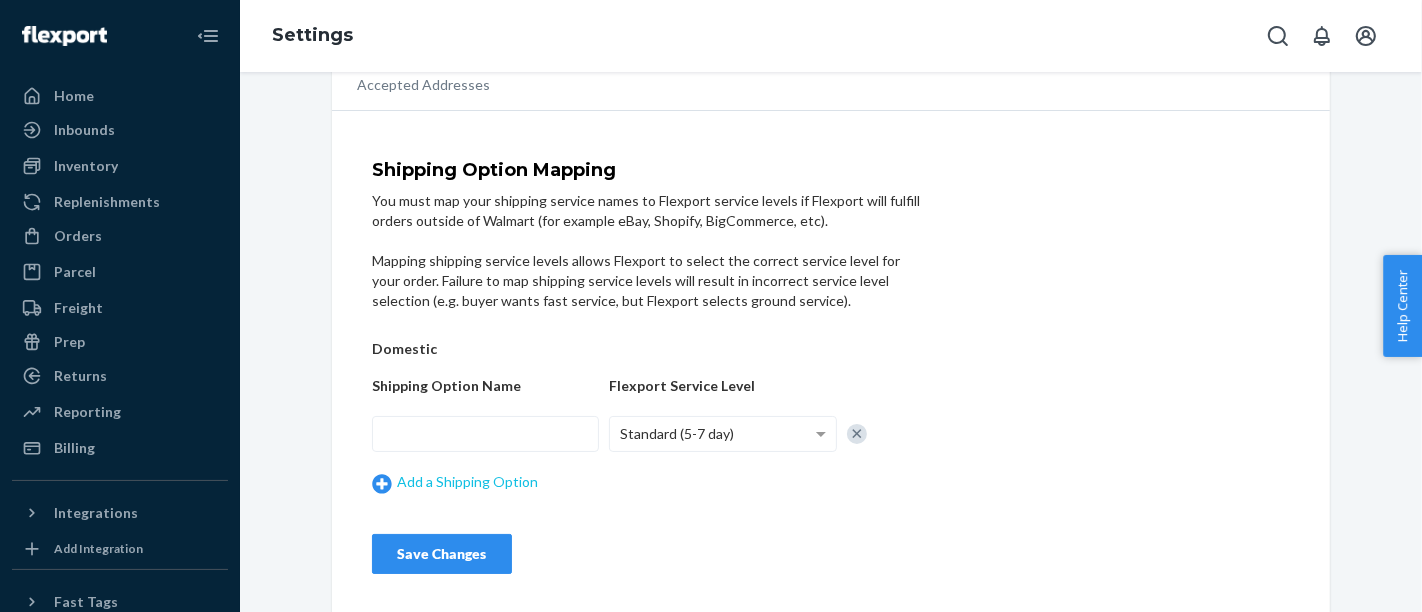 click 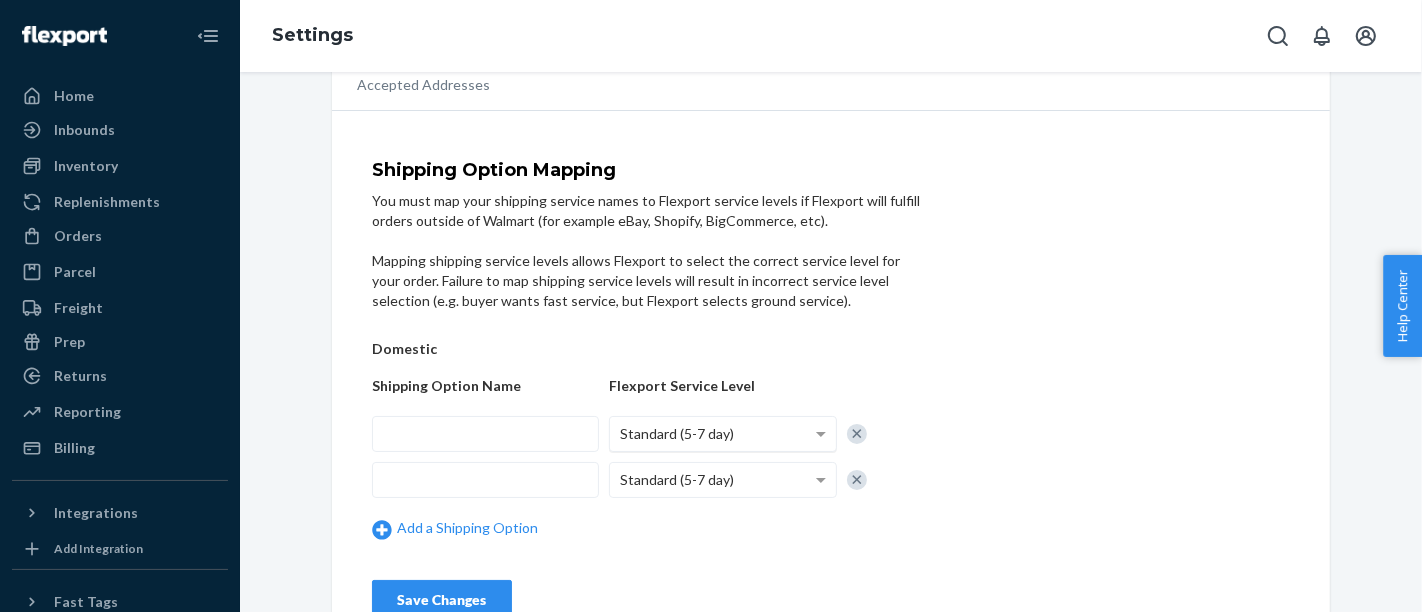 click on "Standard (5-7 day)" at bounding box center (722, 434) 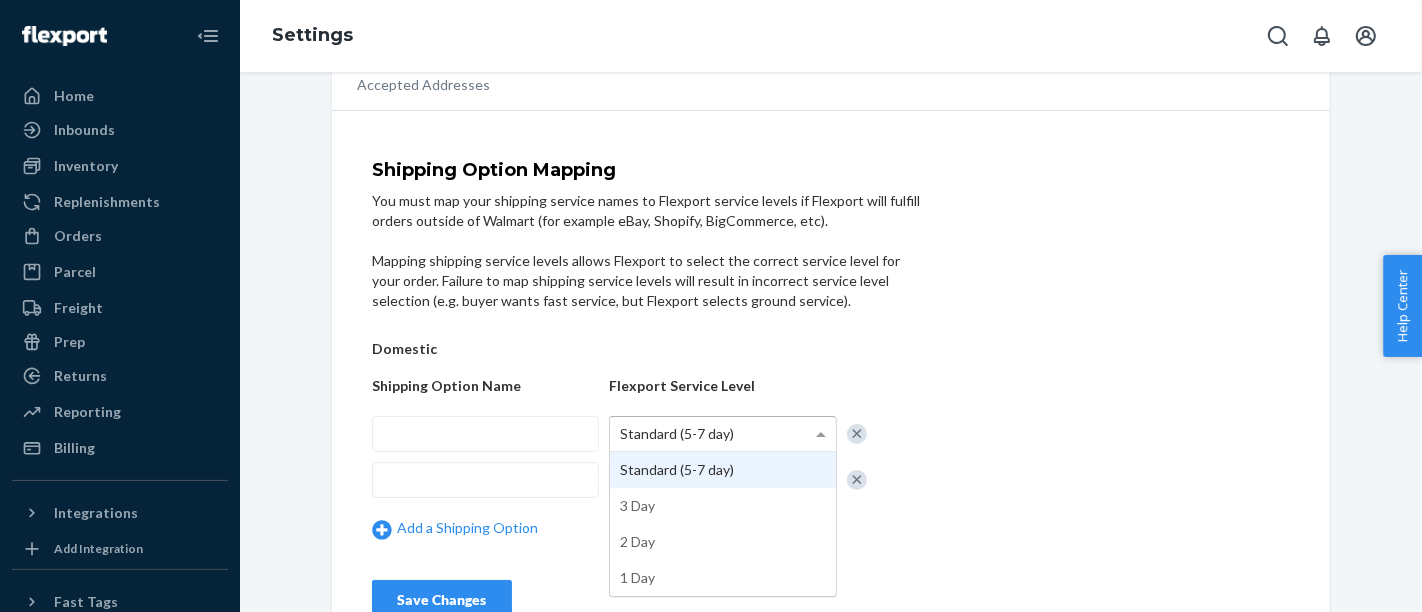 click on "Standard (5-7 day)" at bounding box center [722, 434] 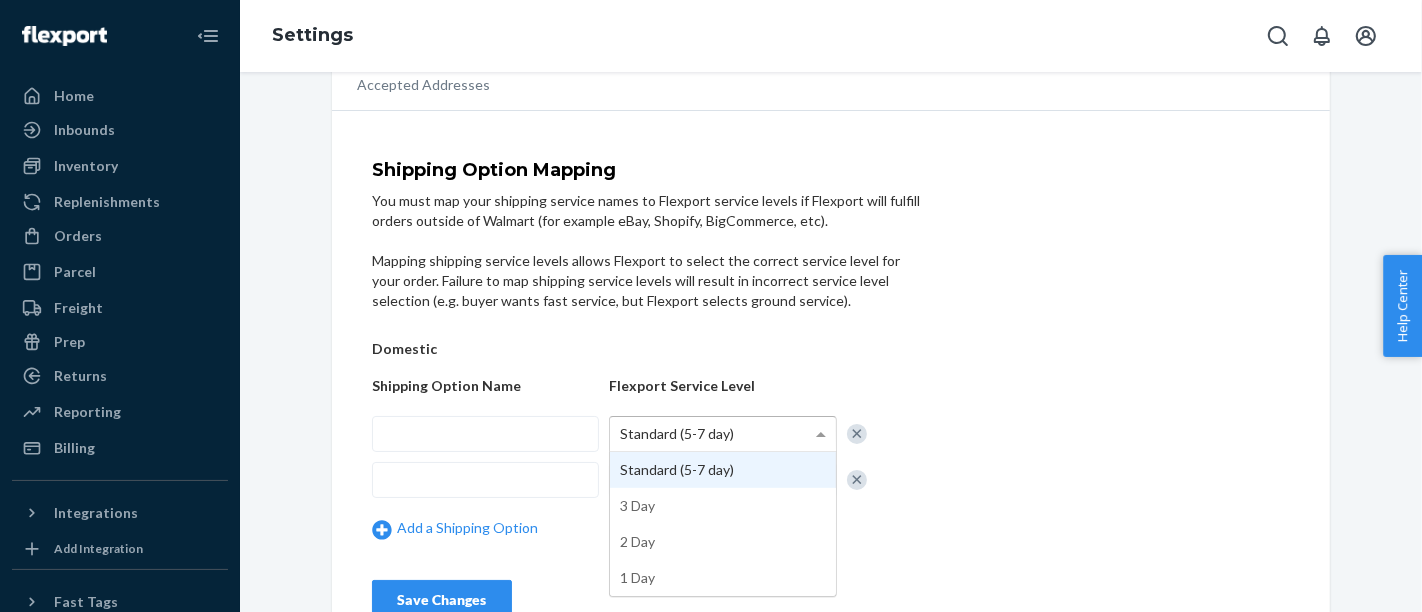 scroll, scrollTop: 0, scrollLeft: 0, axis: both 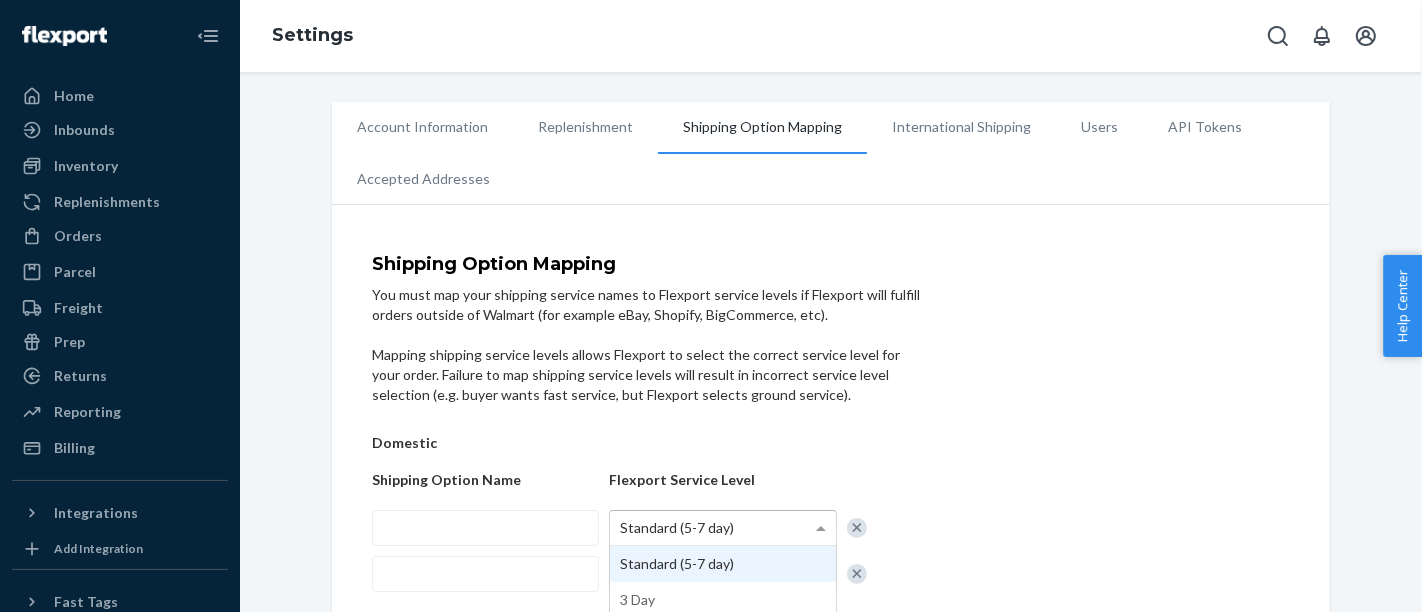 click on "Shipping Option Mapping
You must map your shipping service names to Flexport service levels if Flexport will fulfill orders outside of Walmart (for example eBay, Shopify, BigCommerce, etc).
Mapping shipping service levels allows Flexport to select the correct service level for your order.
Failure to map shipping service levels will result in incorrect service level selection
(e.g. buyer wants fast service, but Flexport selects ground service).
Domestic Shipping Option Name Flexport Service Level Standard (5-7 day) Standard (5-7 day) 3 Day 2 Day 1 Day Standard (5-7 day) Add a Shipping Option Save Changes" at bounding box center (831, 484) 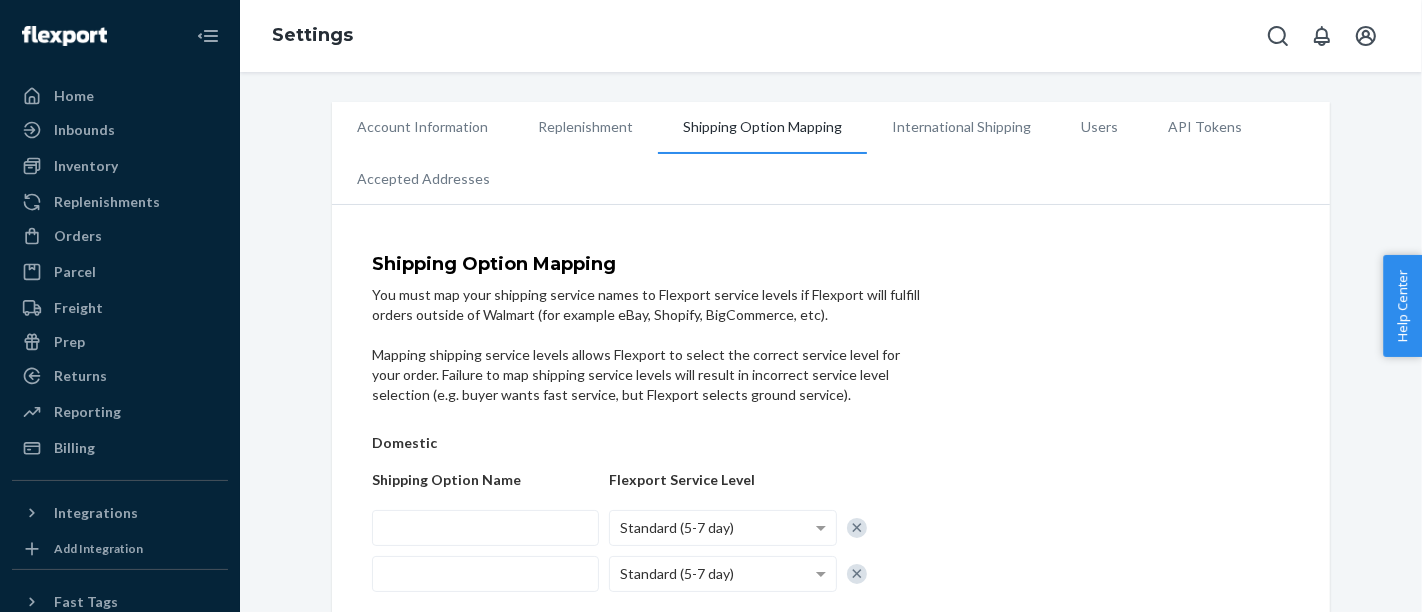 click on "International Shipping" at bounding box center (961, 127) 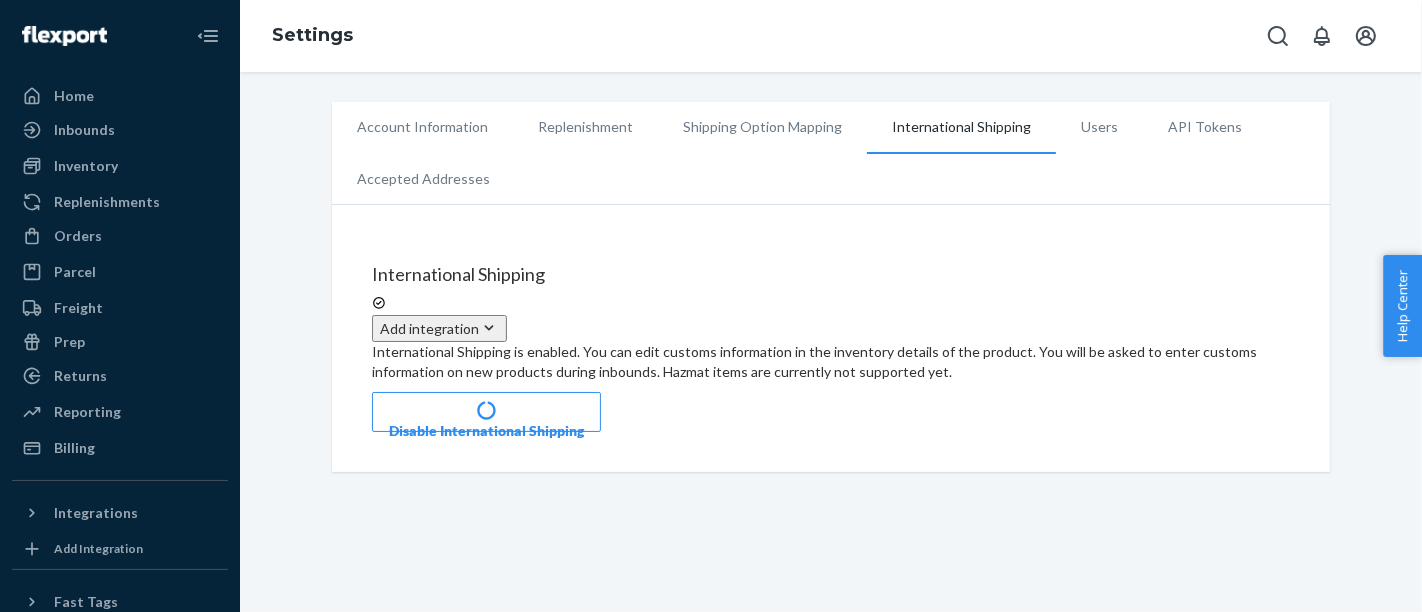 click 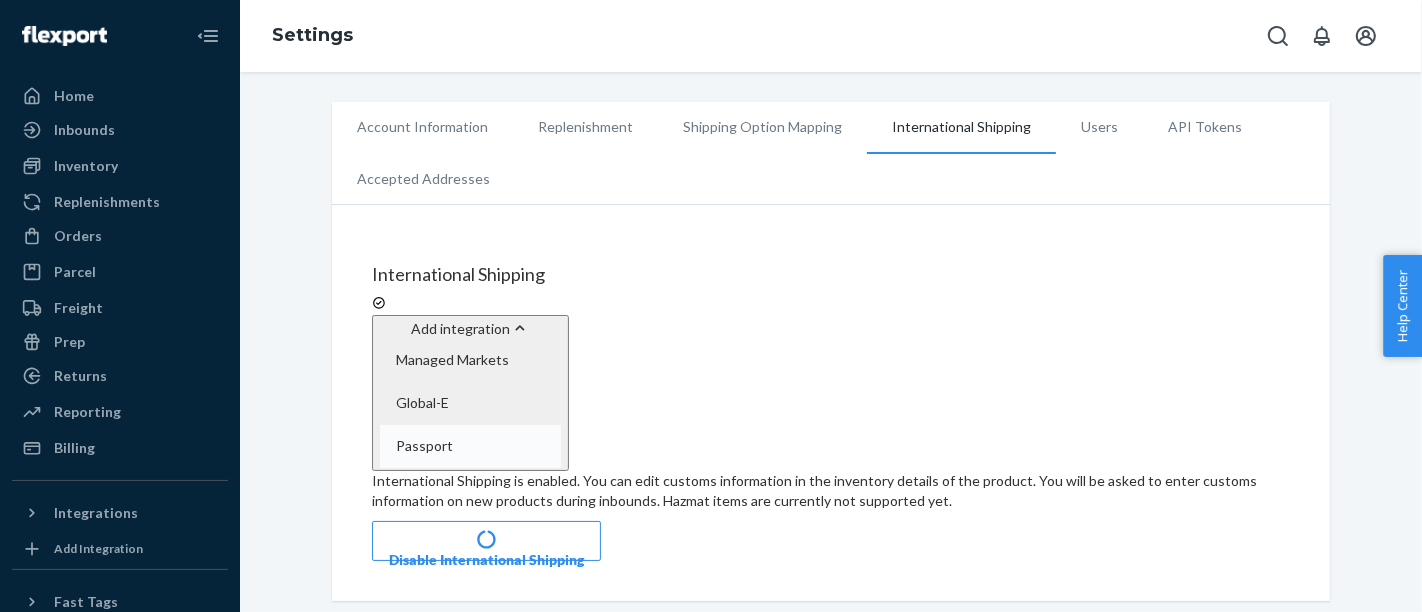 click on "Passport" at bounding box center [452, 446] 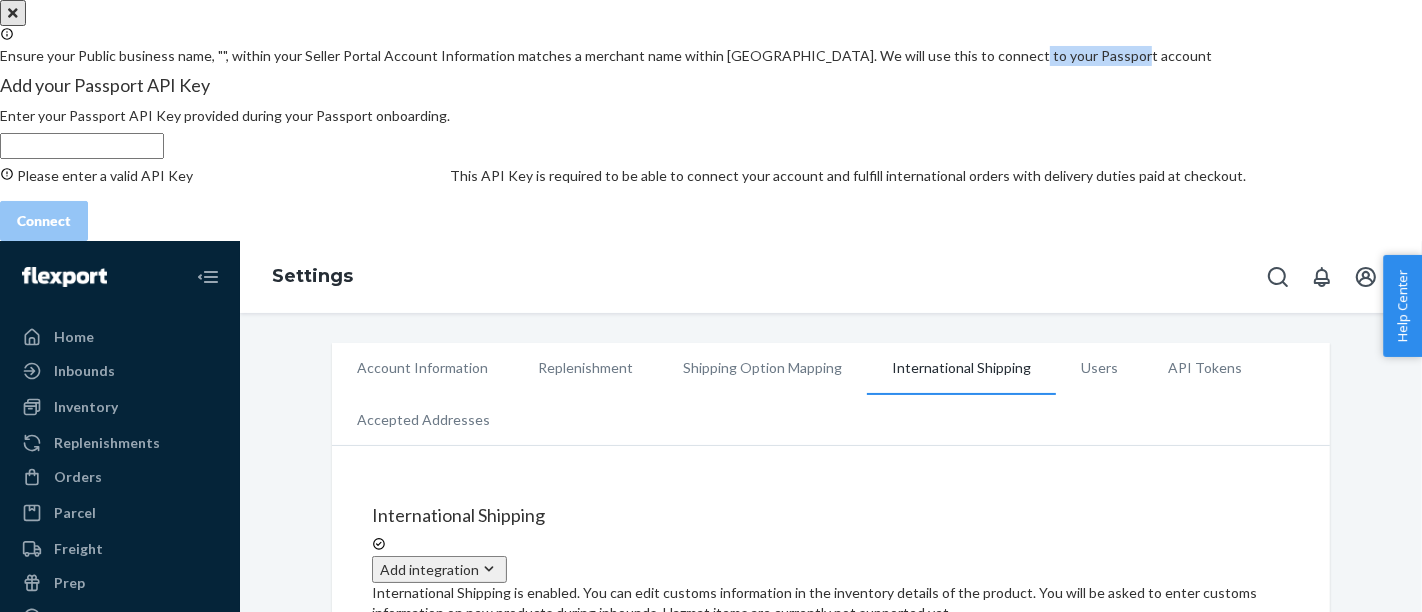 drag, startPoint x: 660, startPoint y: 204, endPoint x: 551, endPoint y: 208, distance: 109.07337 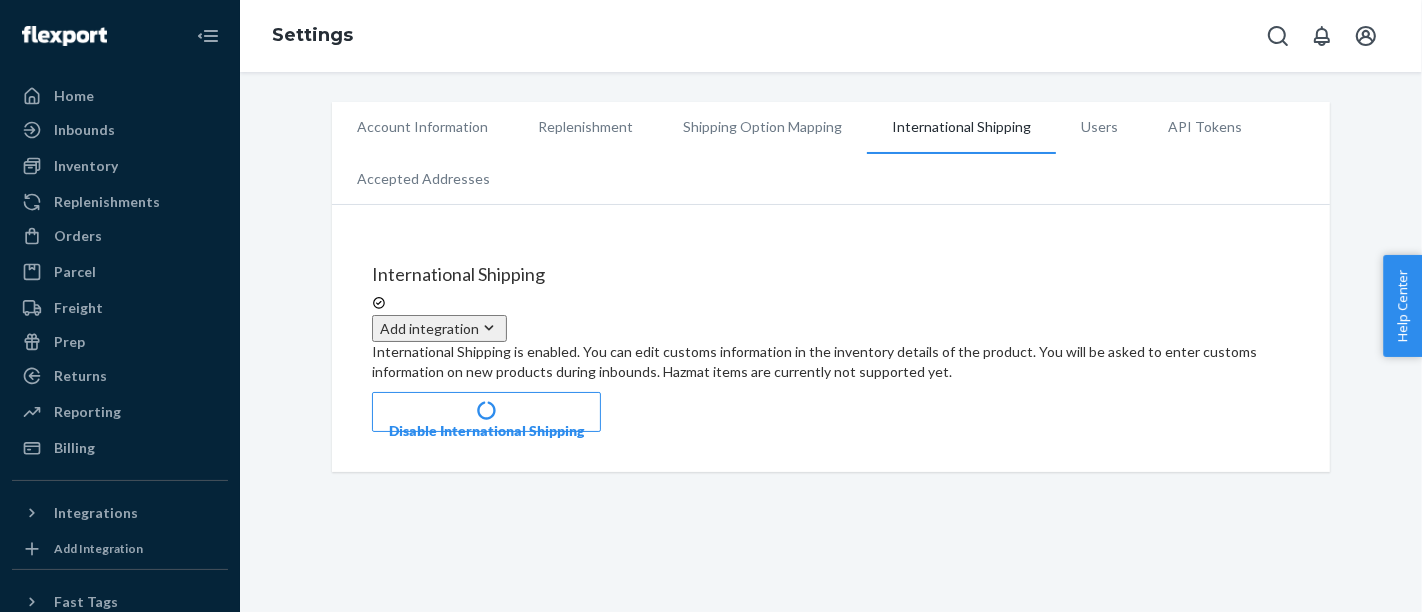 click on "Users" at bounding box center [1099, 127] 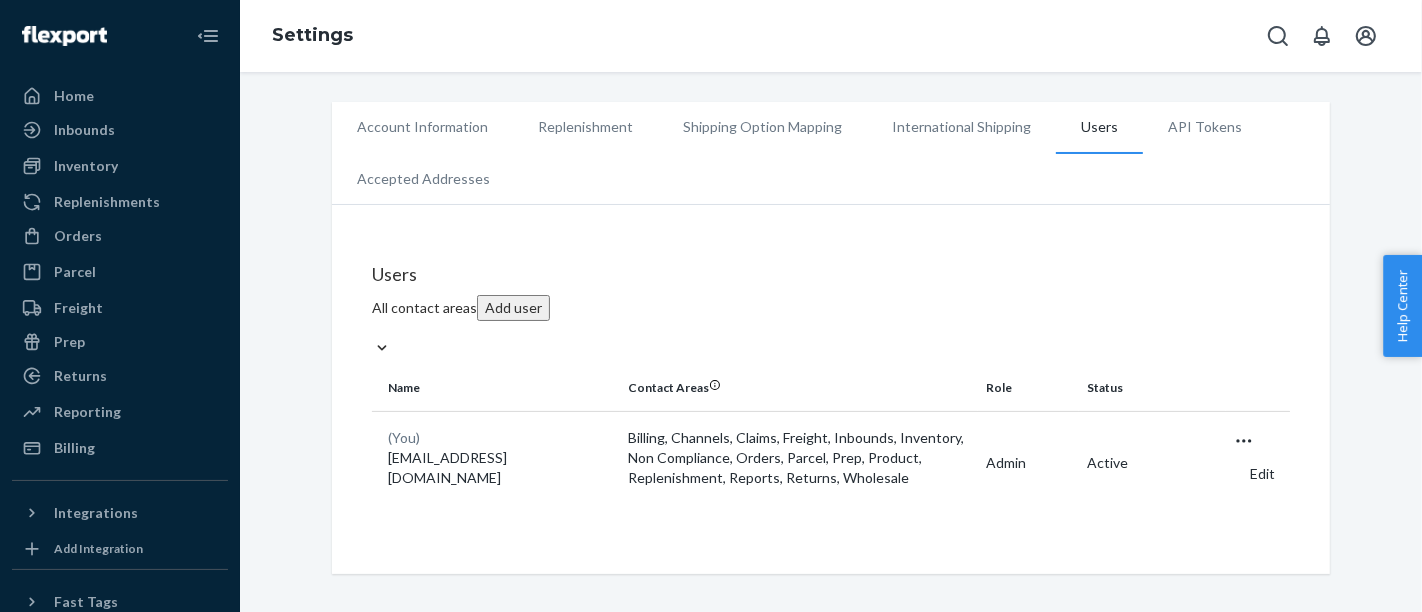 click on "International Shipping" at bounding box center [961, 127] 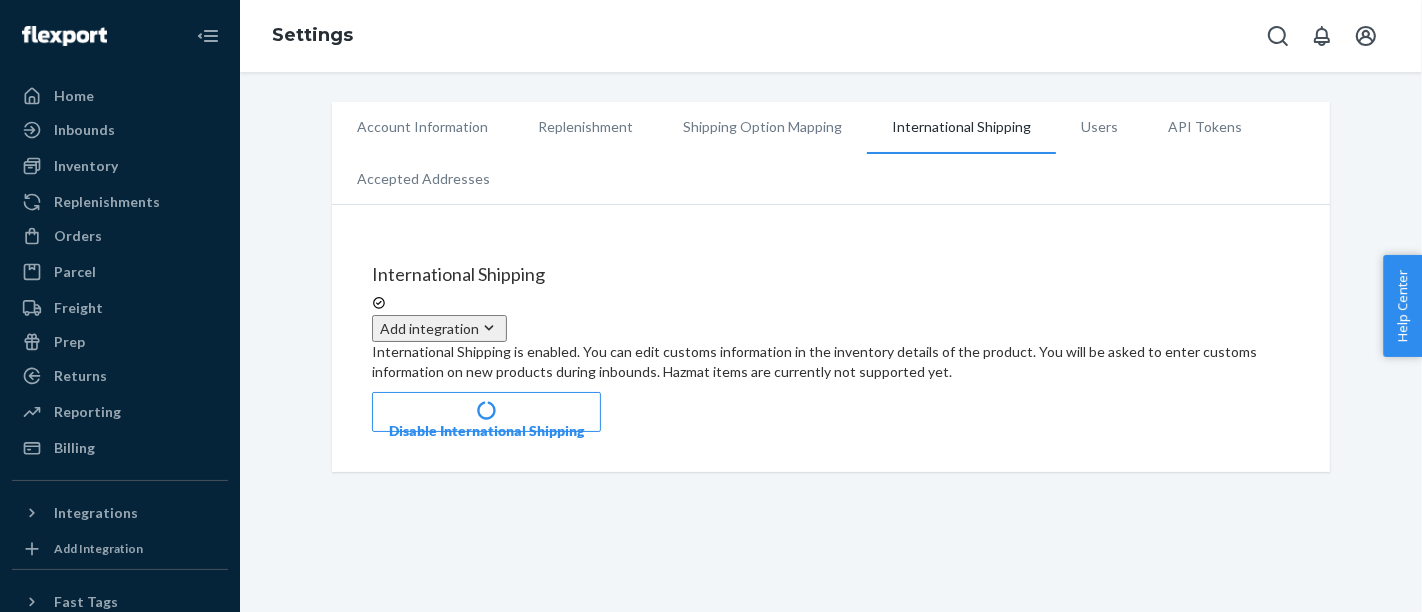 click on "Account Information" at bounding box center [422, 127] 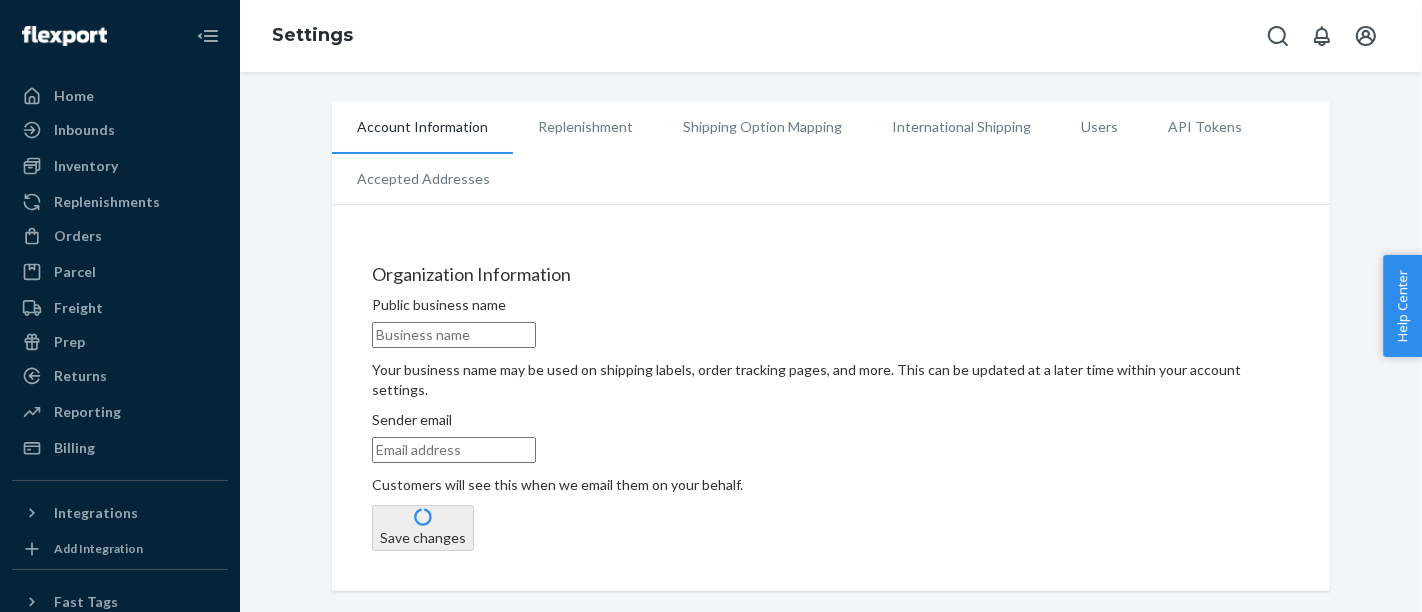 click on "Public business name" at bounding box center [454, 335] 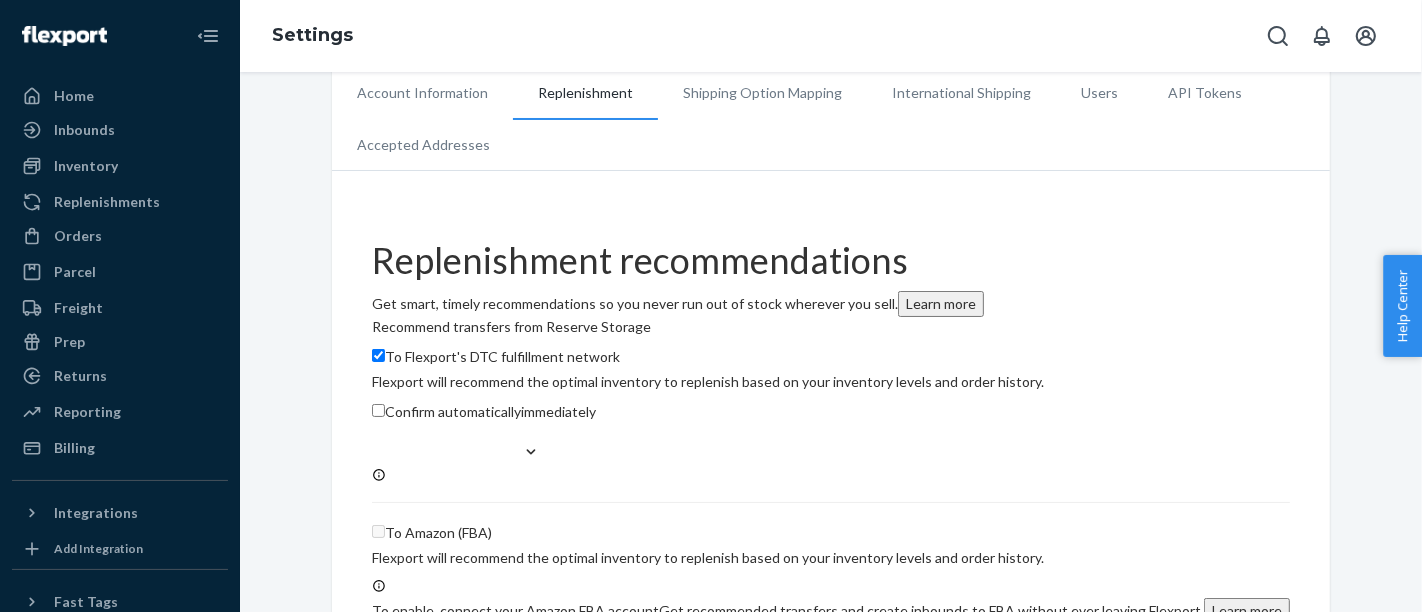 scroll, scrollTop: 0, scrollLeft: 0, axis: both 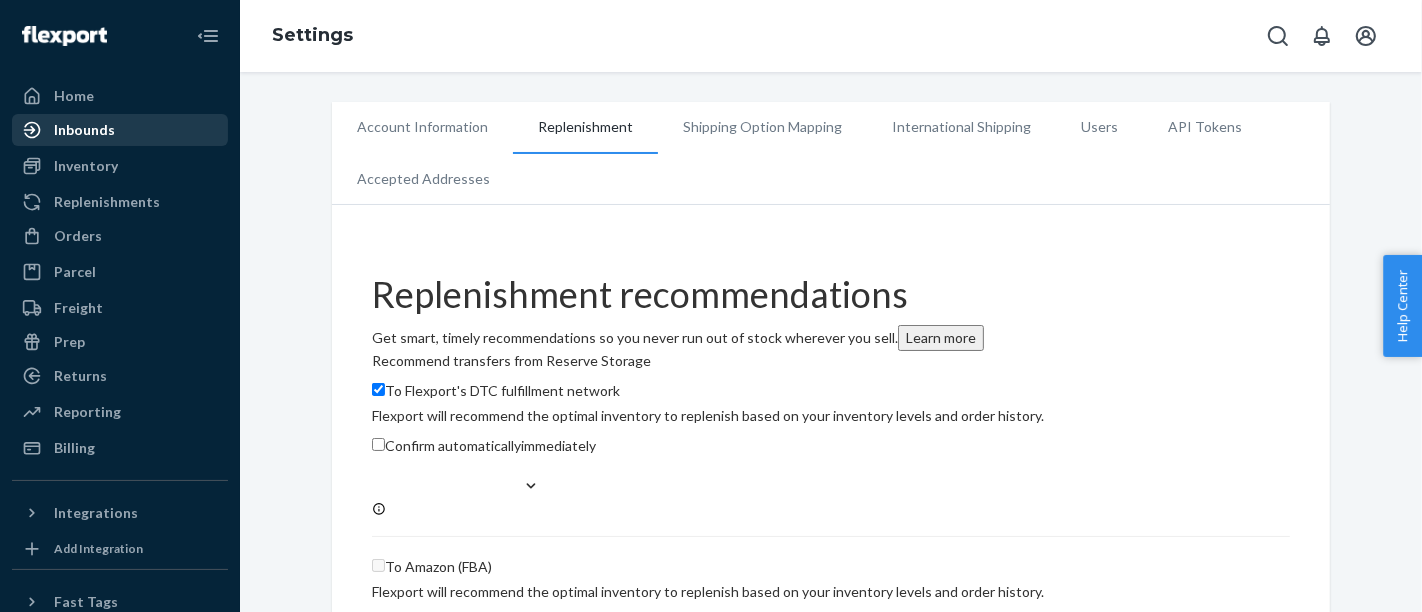 click on "Inbounds" at bounding box center [84, 130] 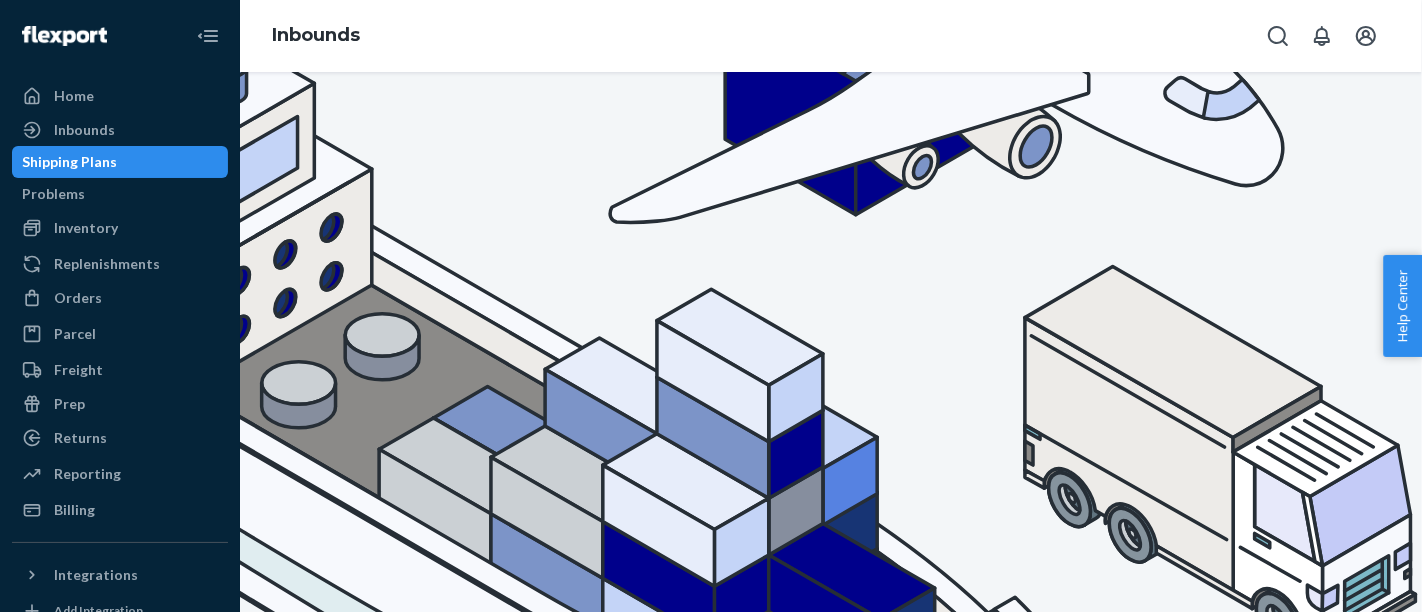 scroll, scrollTop: 222, scrollLeft: 0, axis: vertical 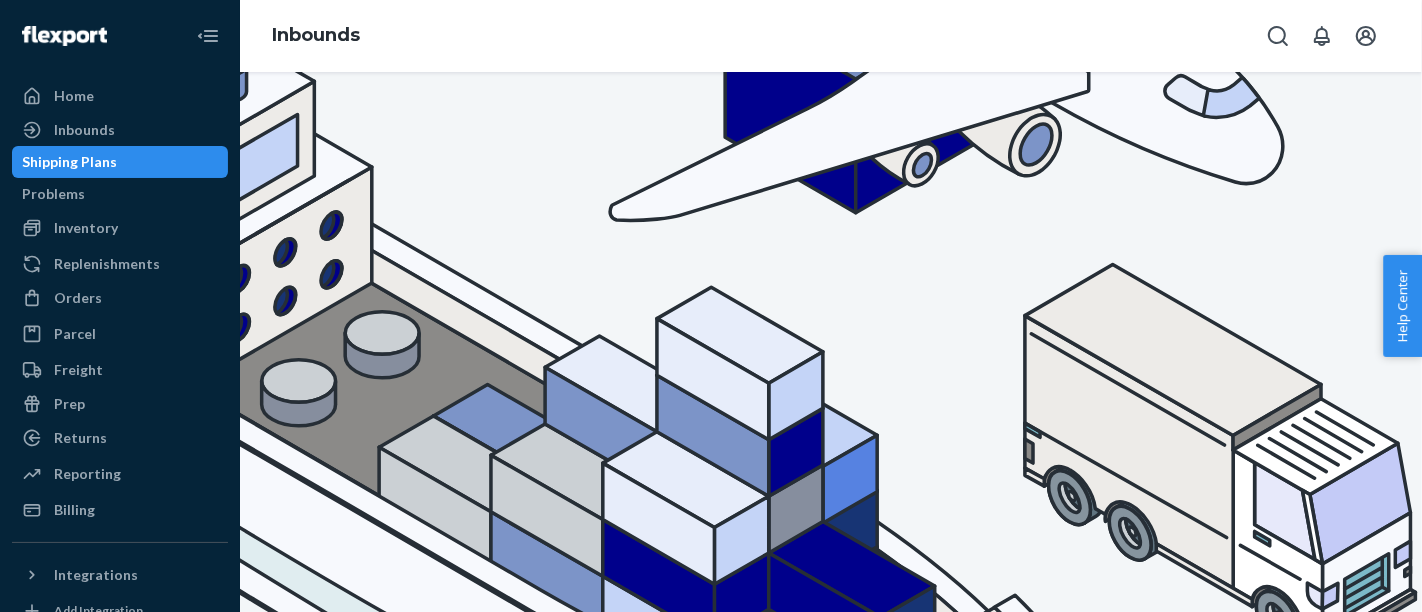 click on "Reserve Storage Shipment STI3a3ba2715b" at bounding box center [411, 1154] 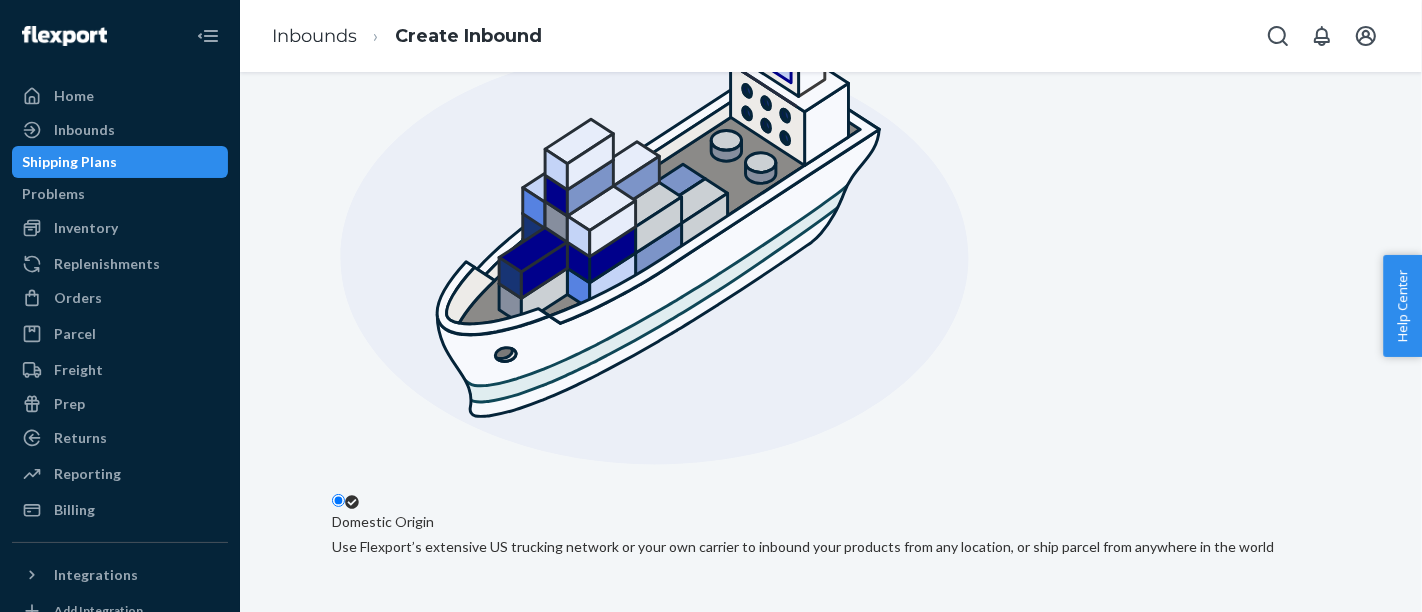 scroll, scrollTop: 444, scrollLeft: 0, axis: vertical 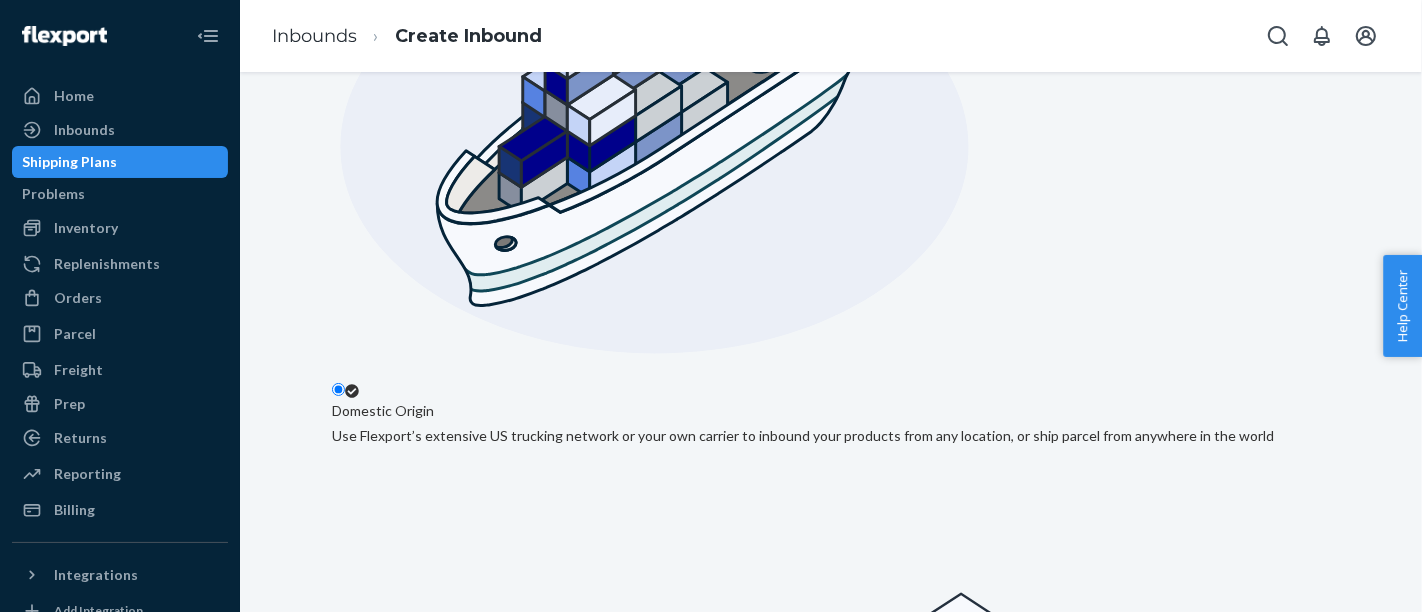 drag, startPoint x: 605, startPoint y: 239, endPoint x: 640, endPoint y: 239, distance: 35 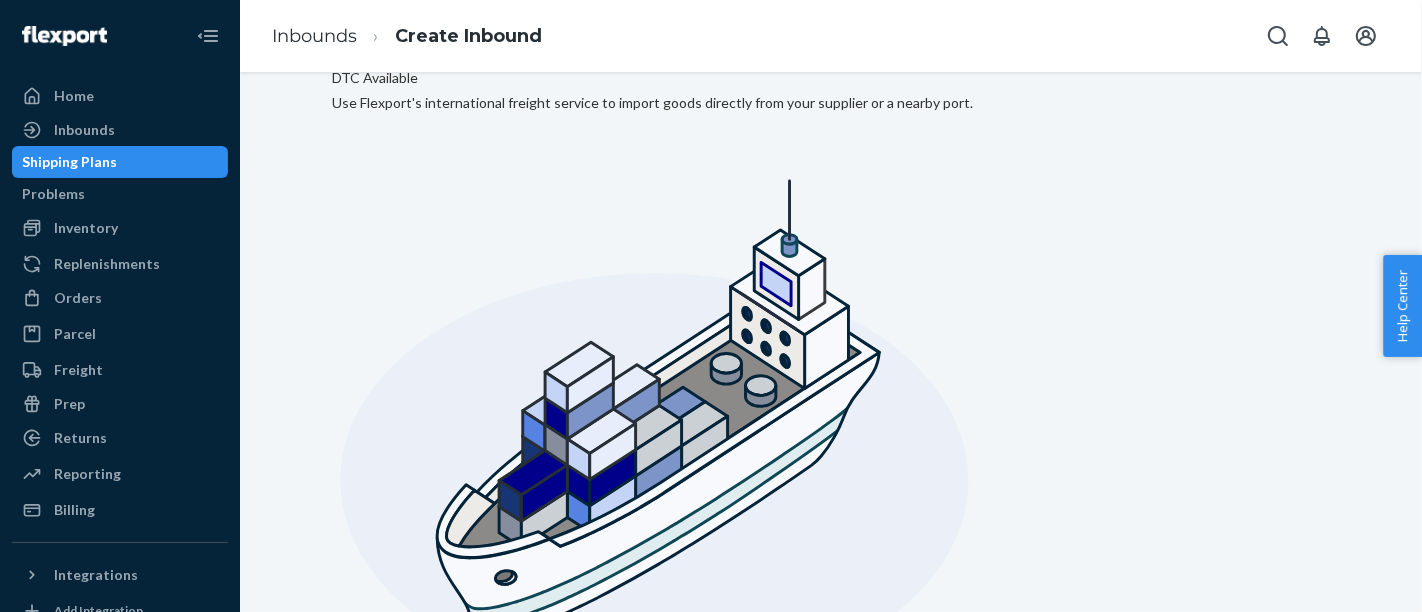 scroll, scrollTop: 0, scrollLeft: 0, axis: both 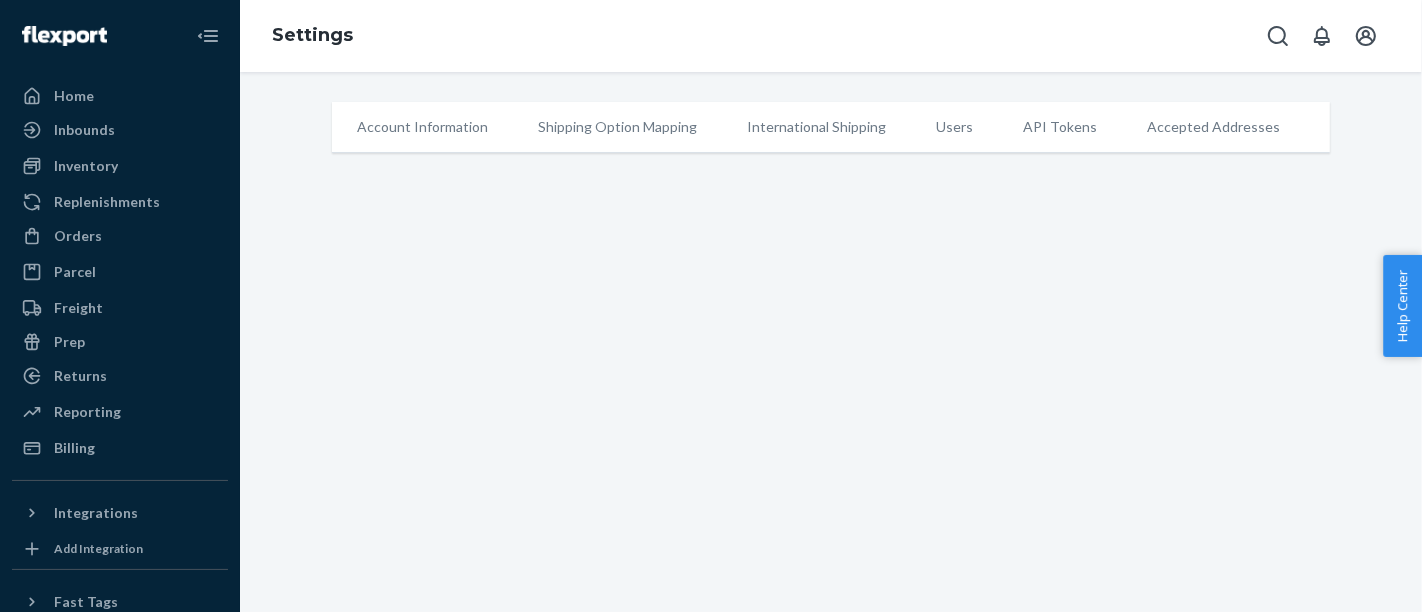 click on "International Shipping" at bounding box center (816, 127) 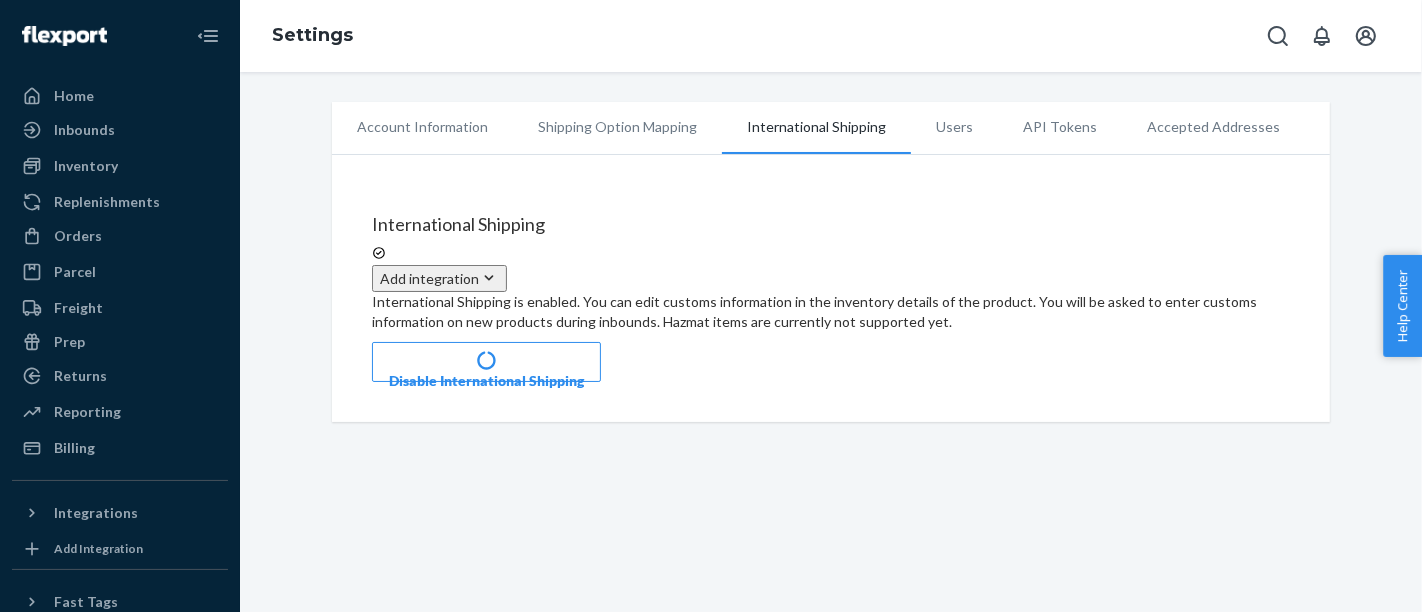 click on "Users" at bounding box center [954, 127] 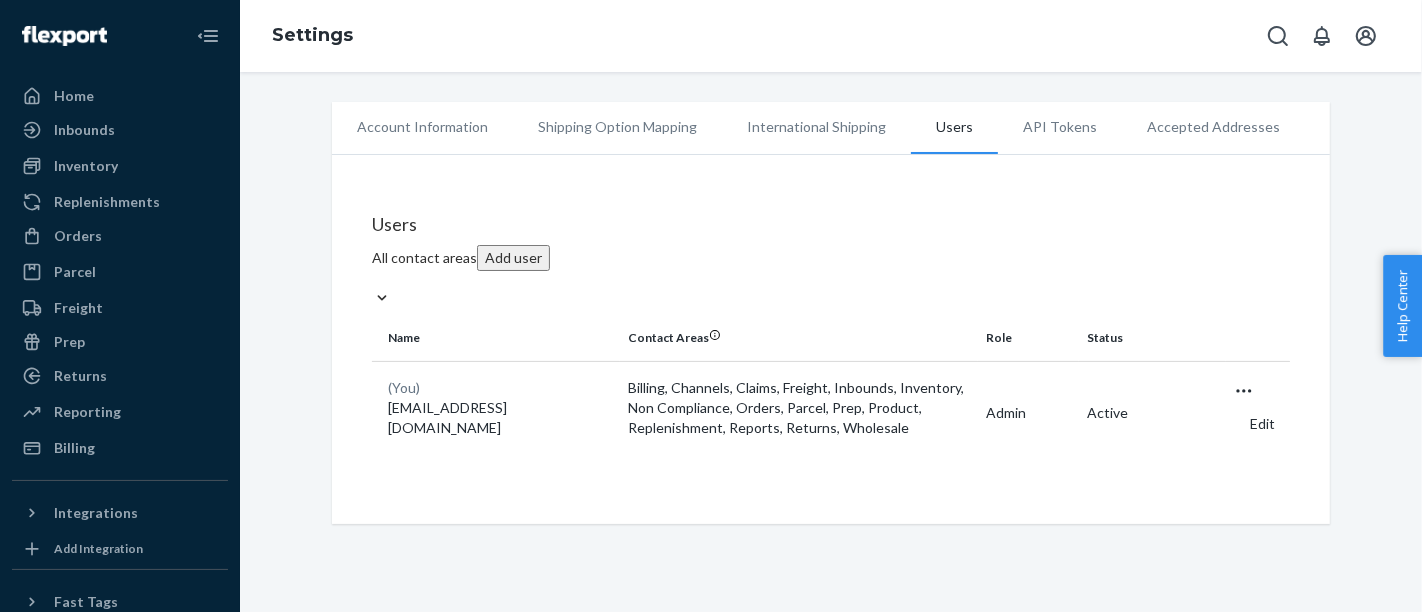 click on "International Shipping" at bounding box center [816, 127] 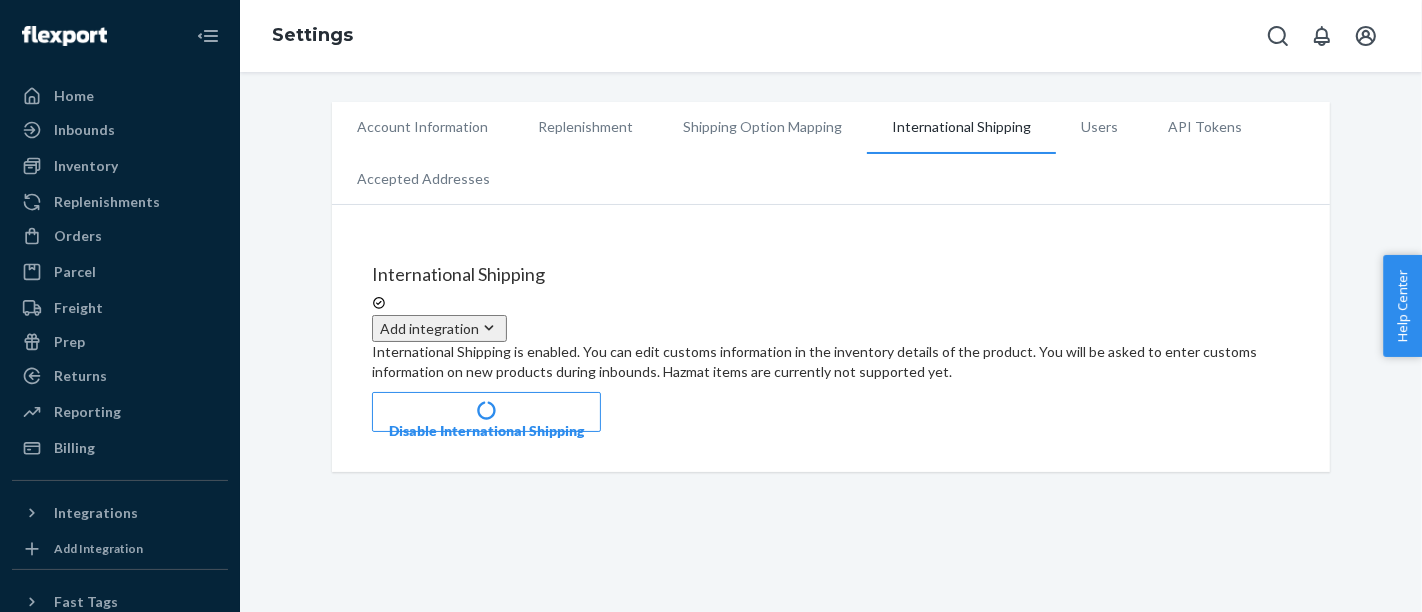 click 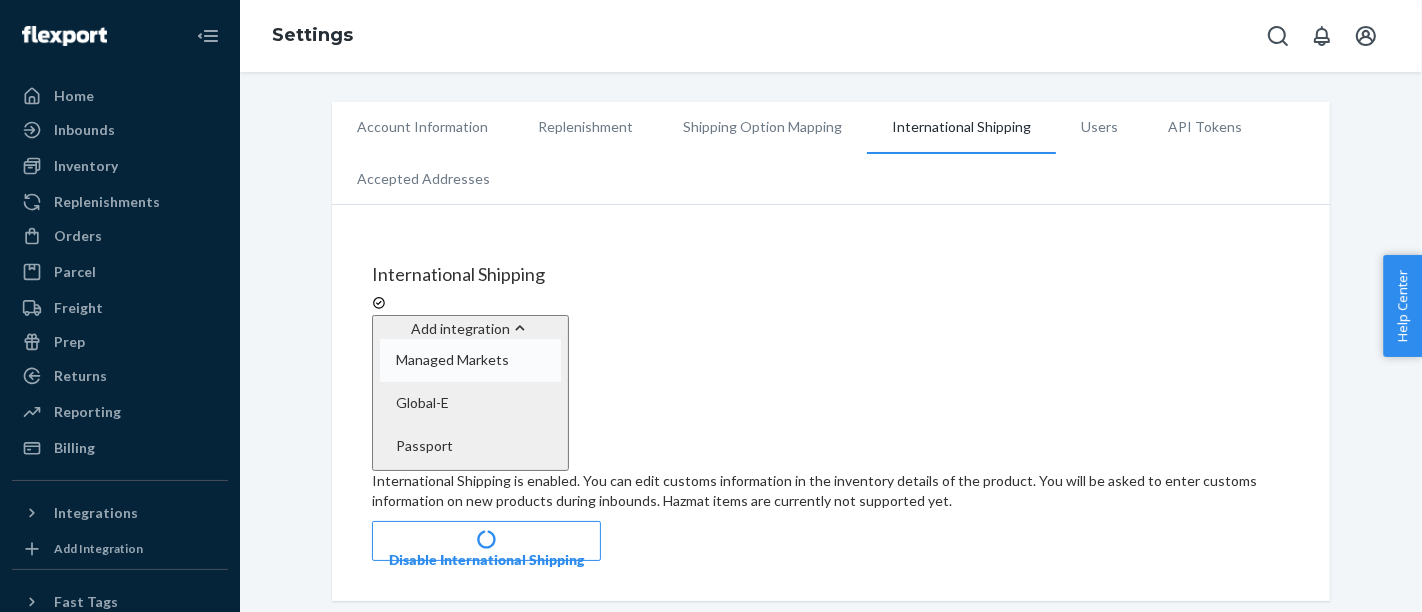 click on "Managed Markets" at bounding box center (452, 360) 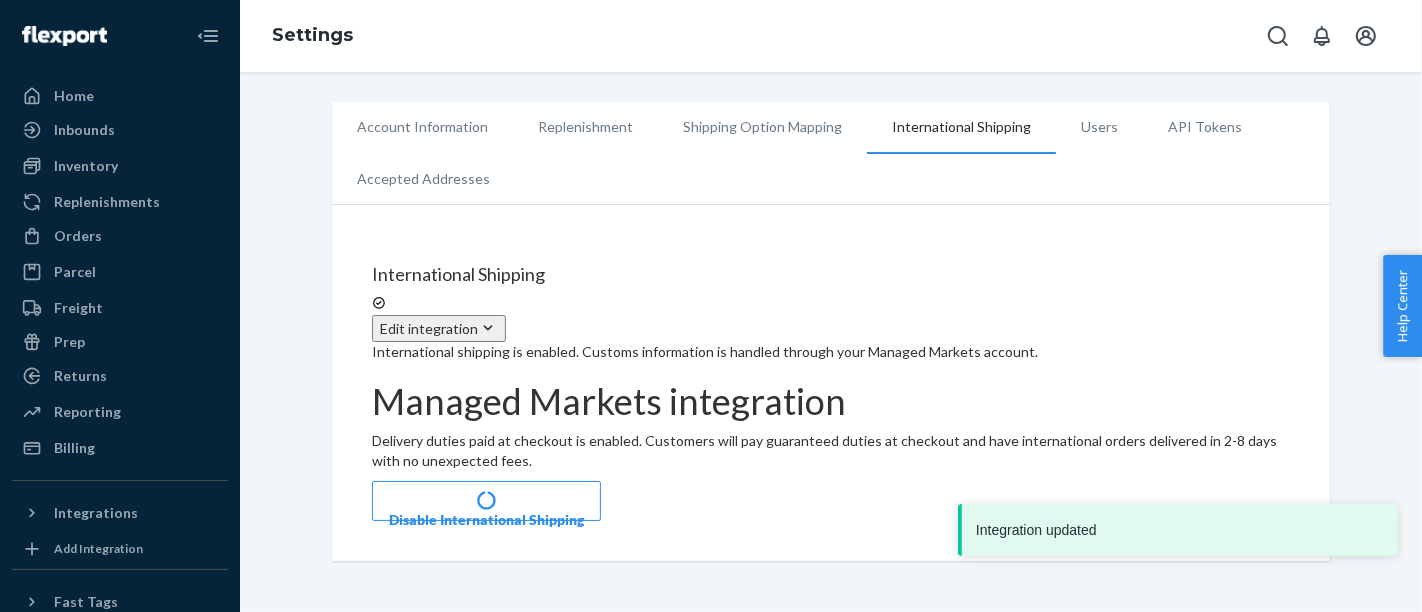 click 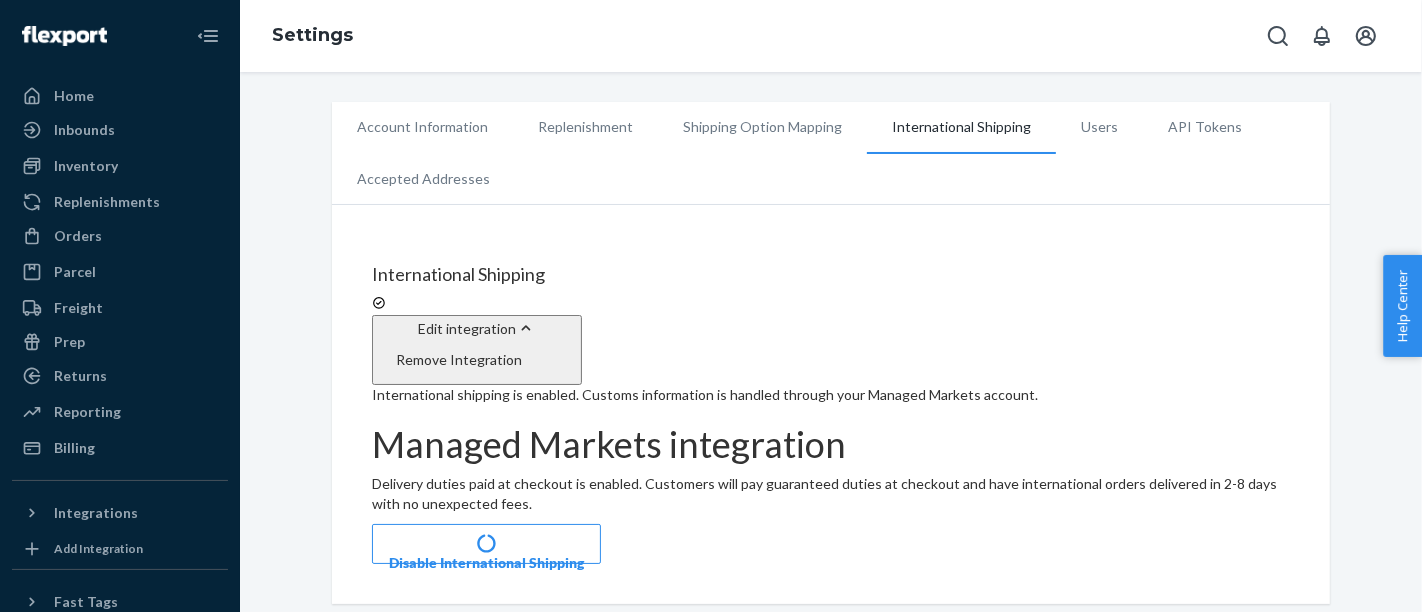 click on "International shipping is enabled. Customs information is handled through your Managed Markets account." at bounding box center [831, 395] 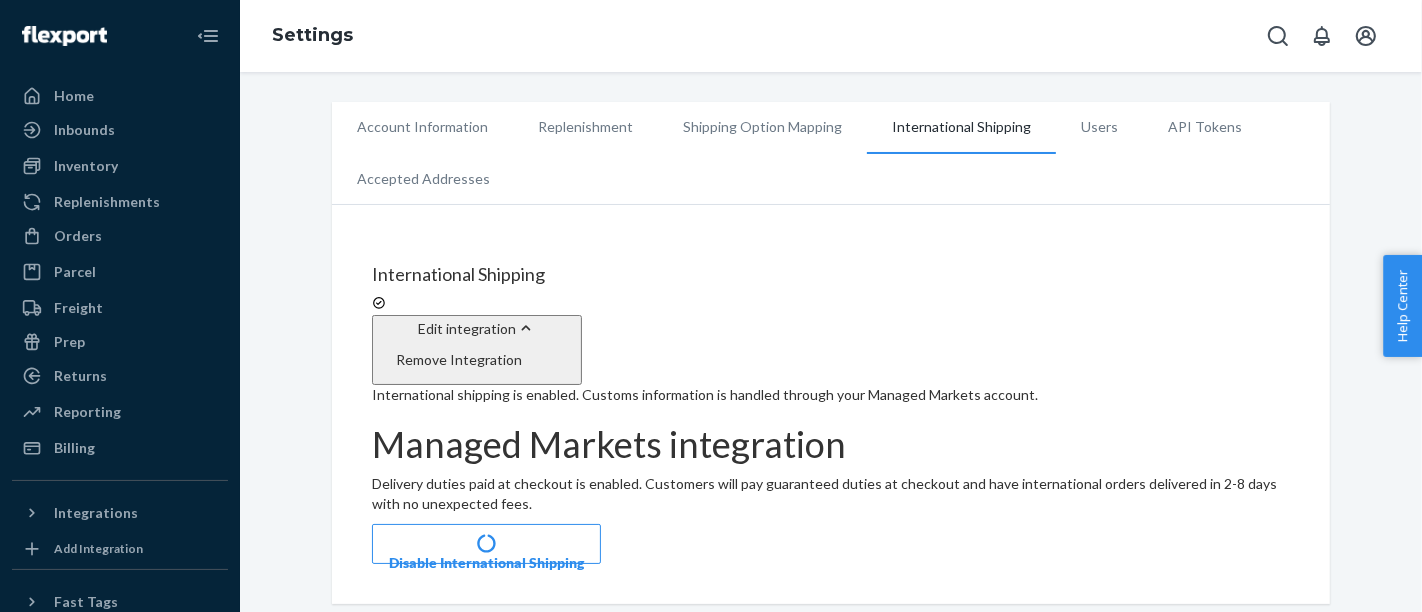 click on "Users" at bounding box center [1099, 127] 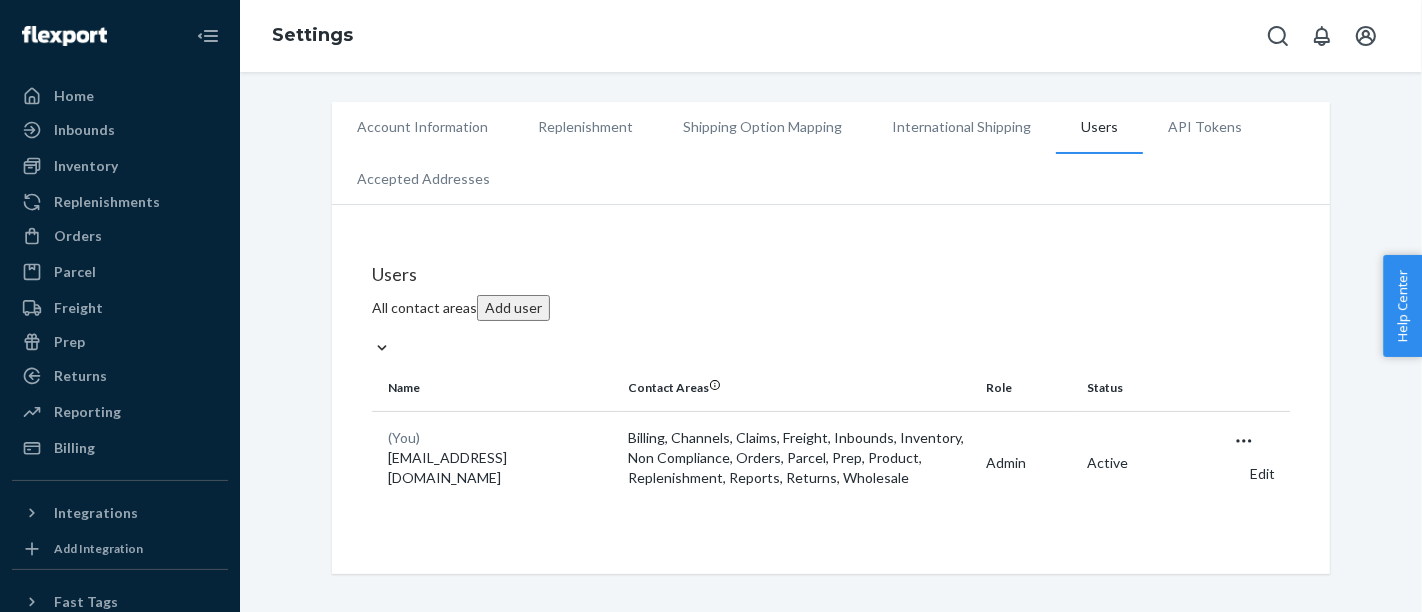 click 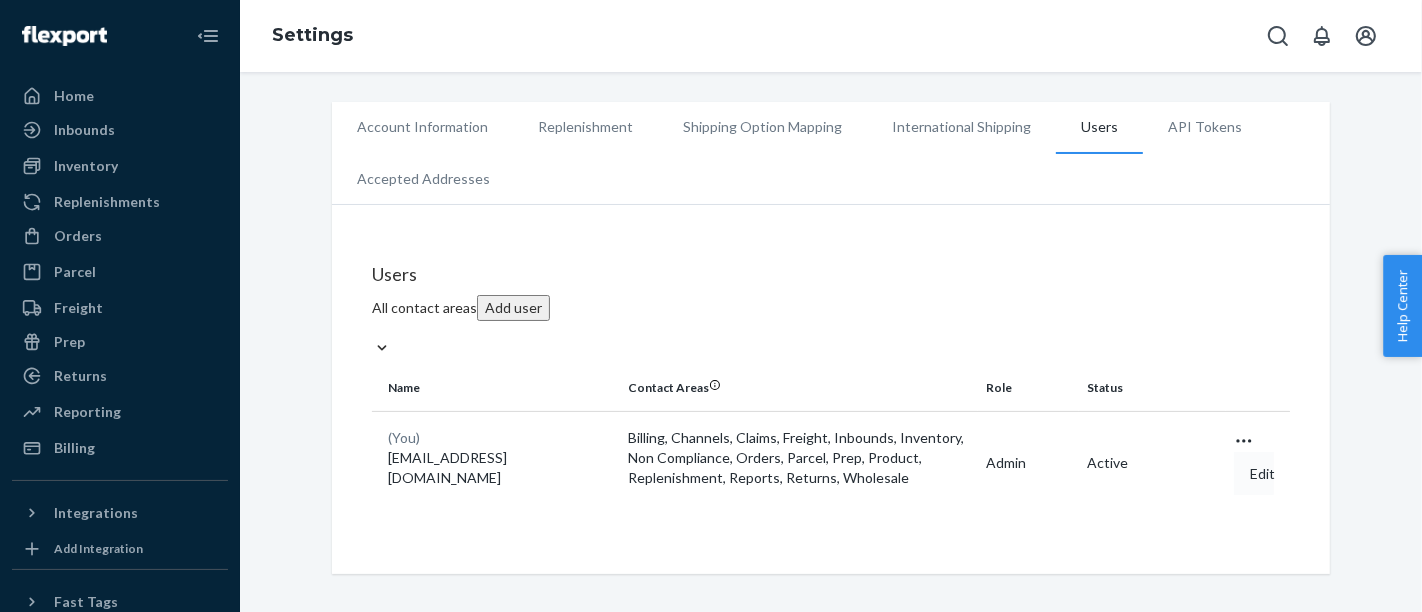 click on "Edit" at bounding box center [1262, 474] 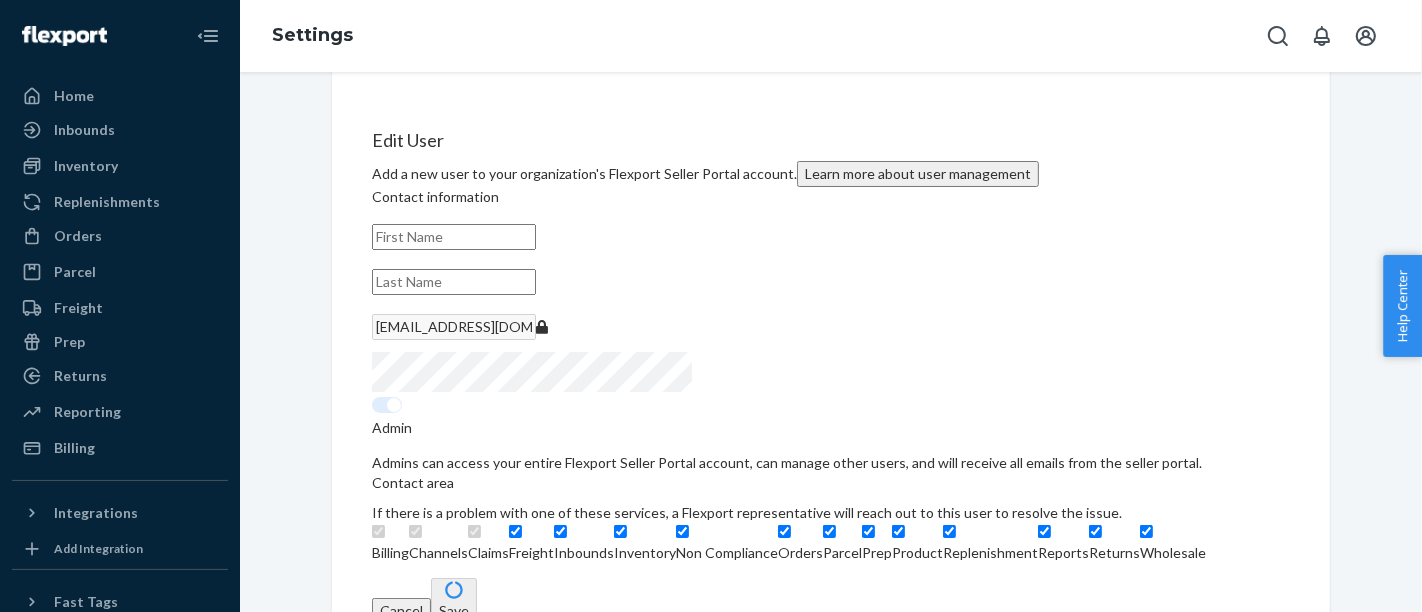 scroll, scrollTop: 0, scrollLeft: 0, axis: both 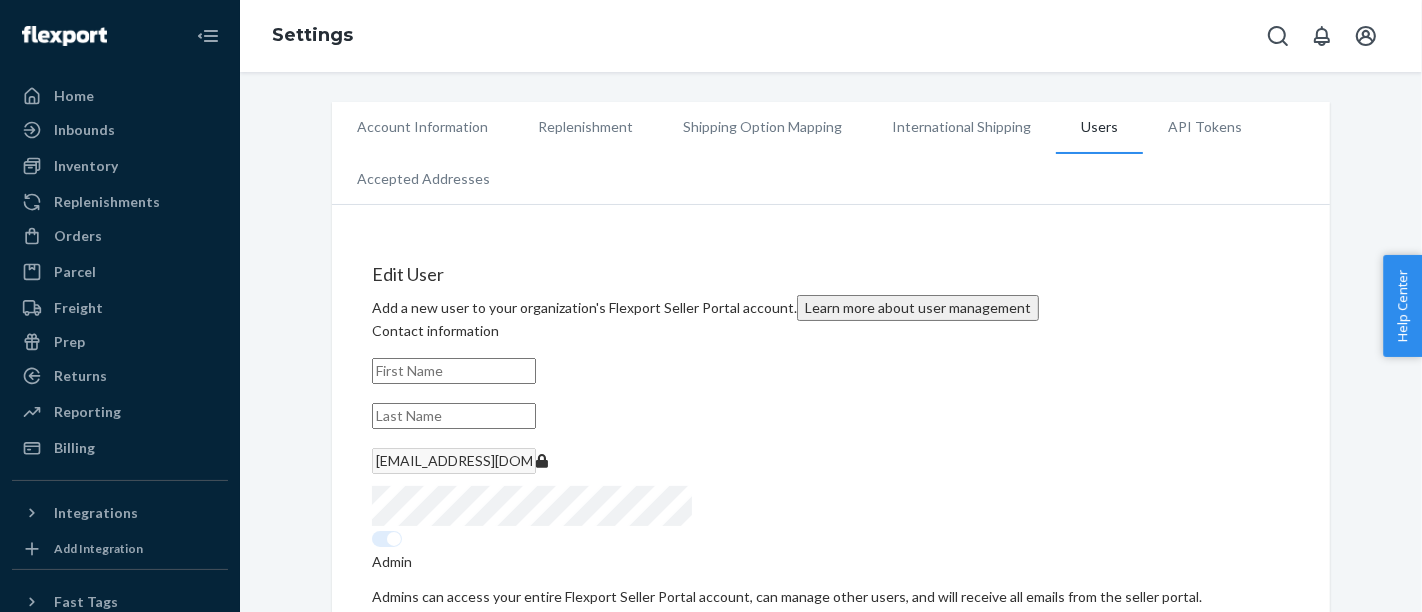 click on "Account Information" at bounding box center (422, 127) 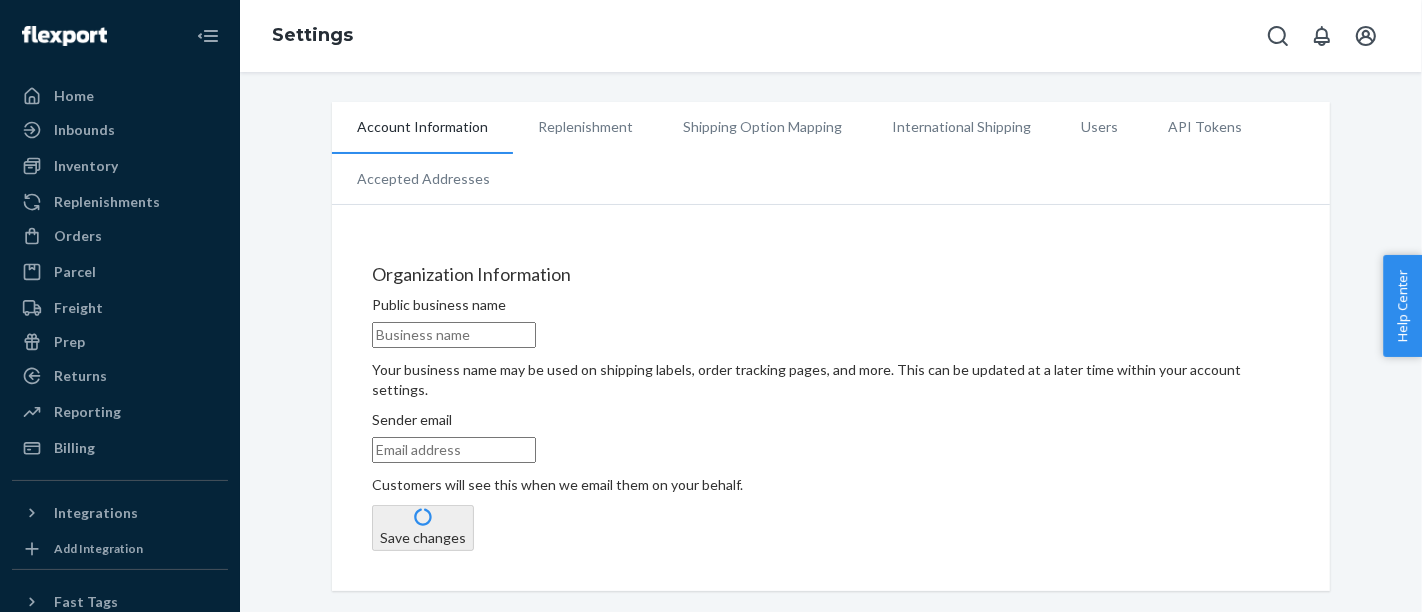 scroll, scrollTop: 0, scrollLeft: 0, axis: both 